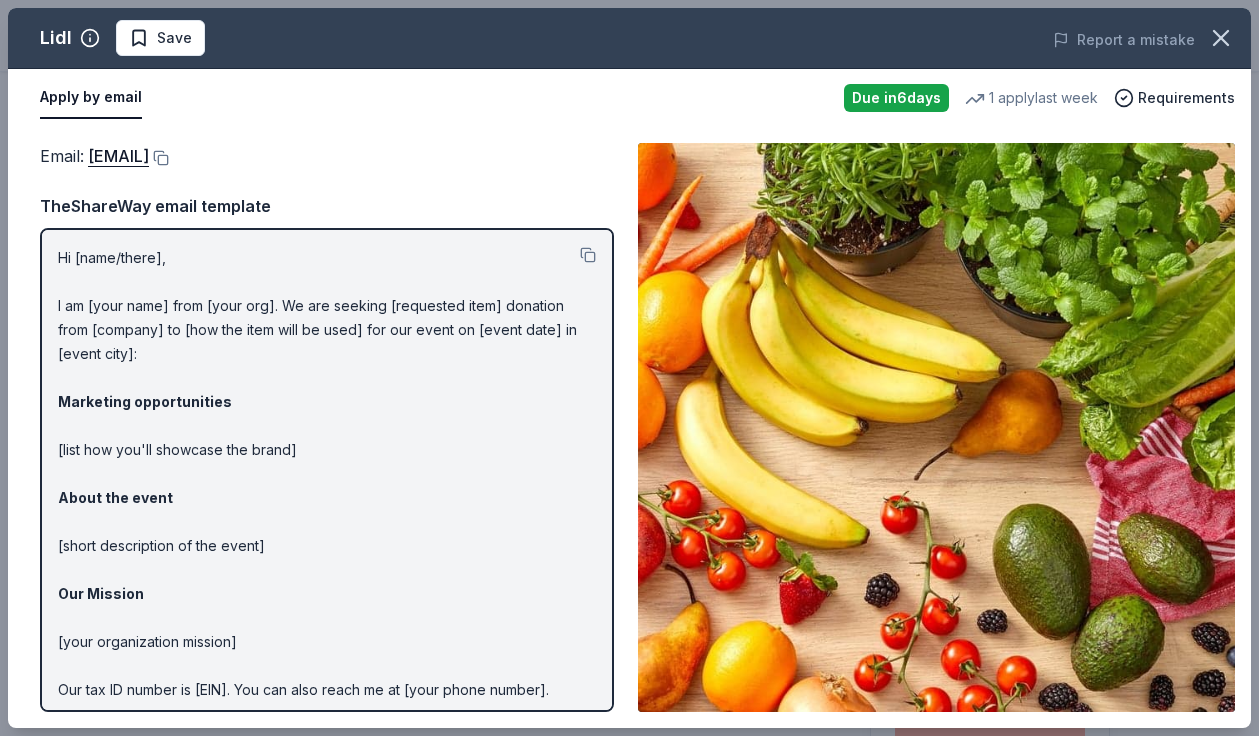 scroll, scrollTop: 780, scrollLeft: 0, axis: vertical 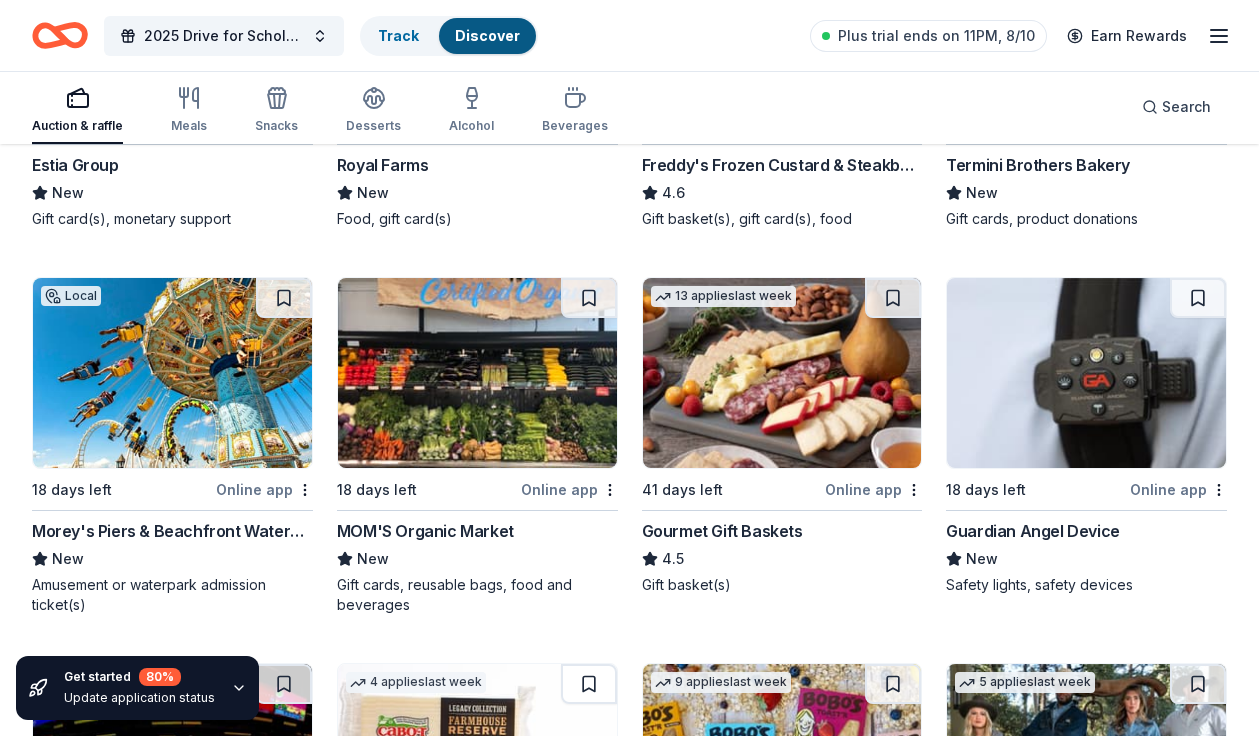 click at bounding box center [172, 373] 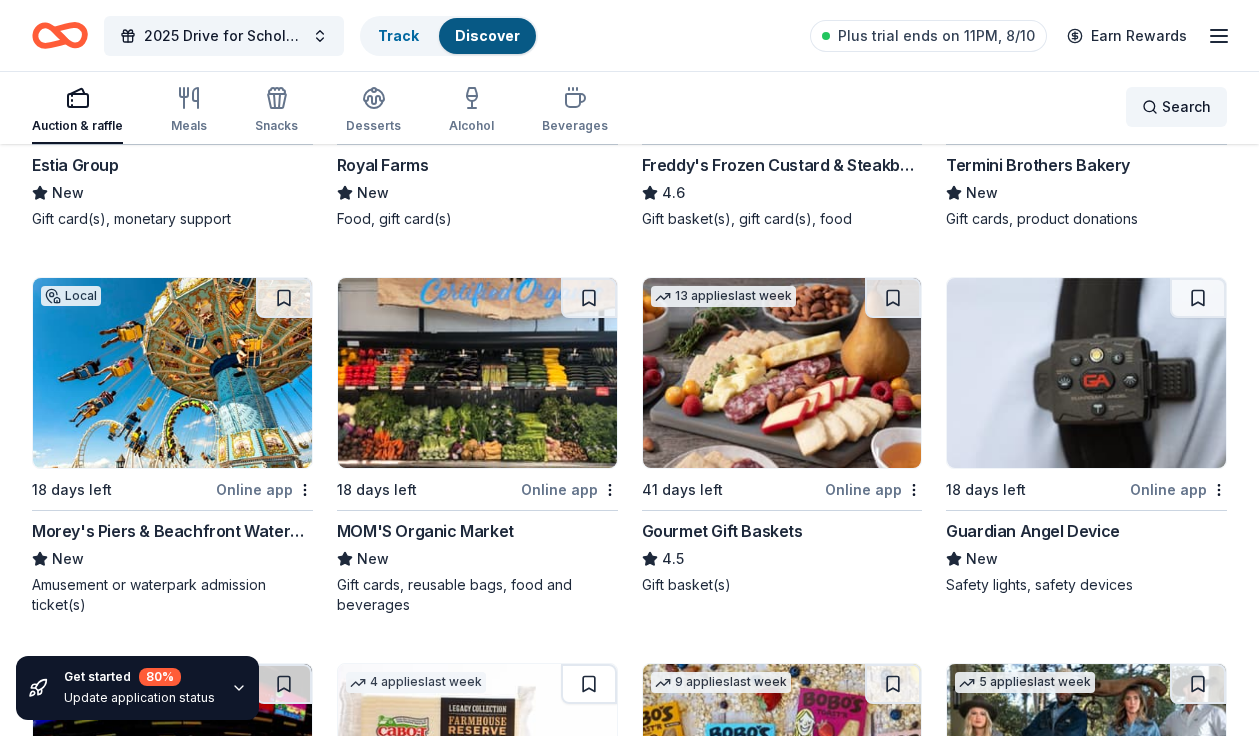 click on "Search" at bounding box center (1186, 107) 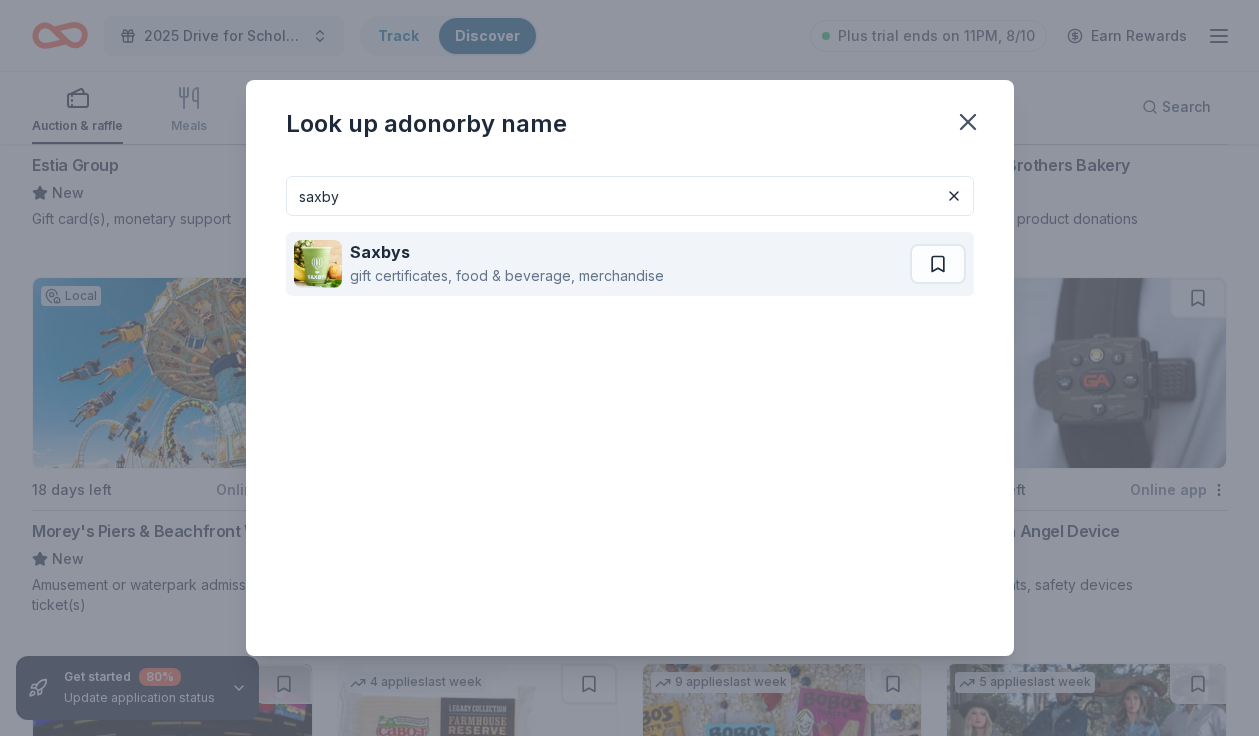 type on "saxby" 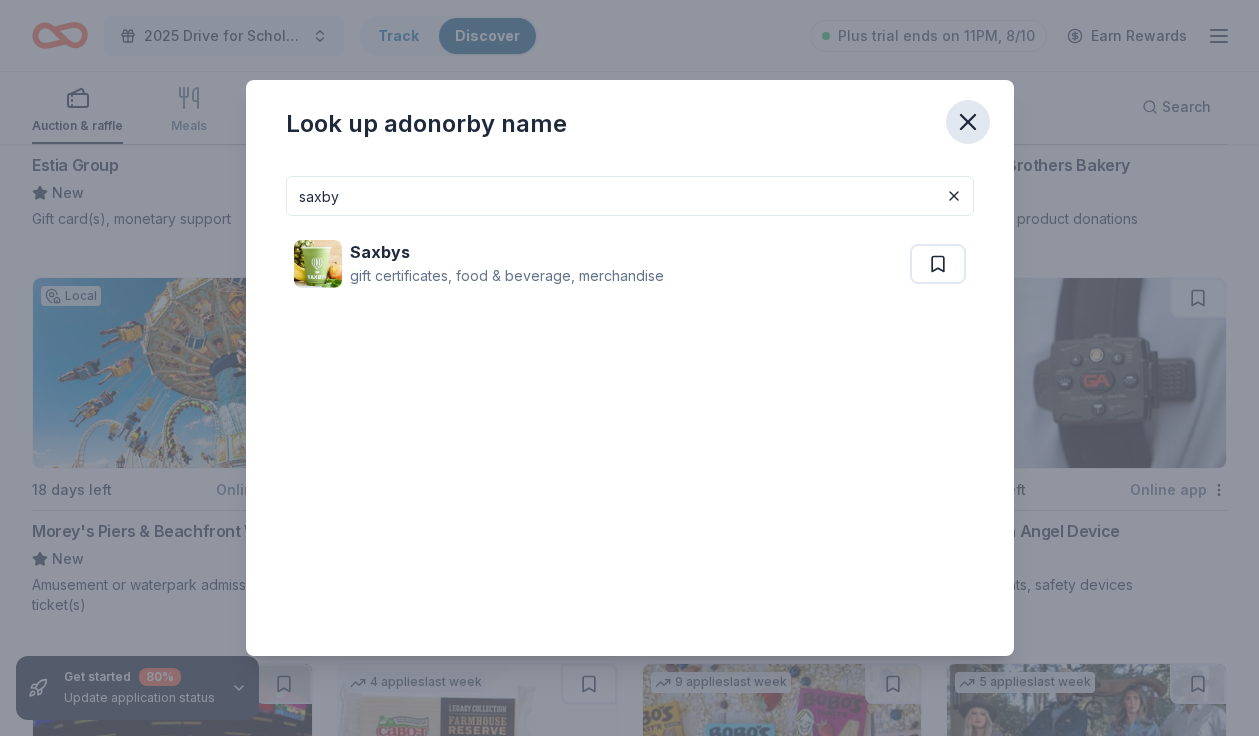 click 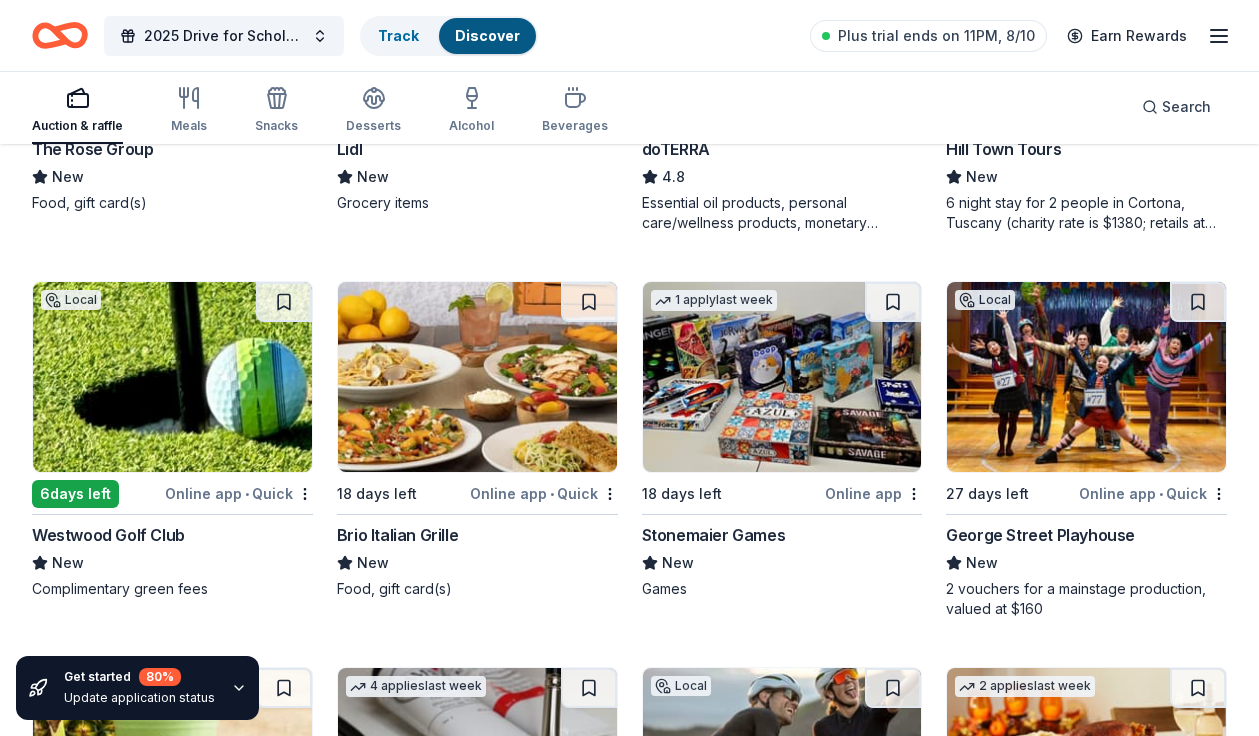 scroll, scrollTop: 5791, scrollLeft: 0, axis: vertical 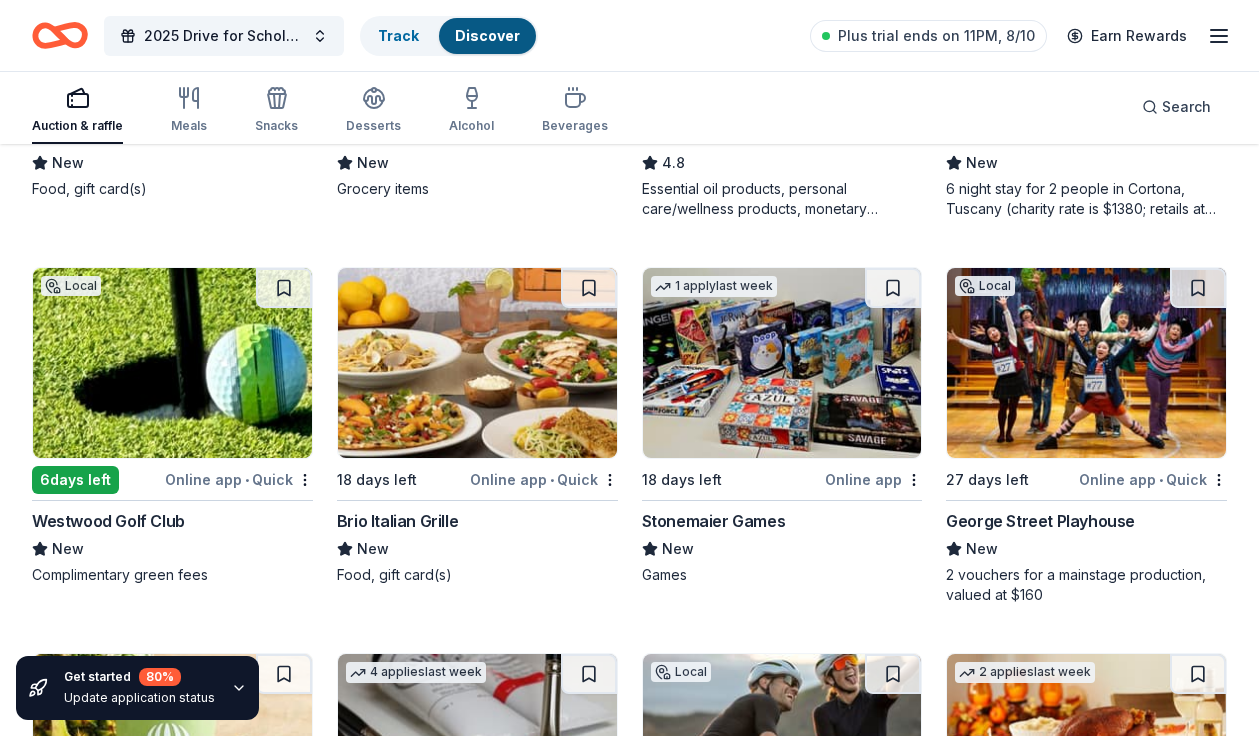click on "Online app • Quick" at bounding box center (239, 479) 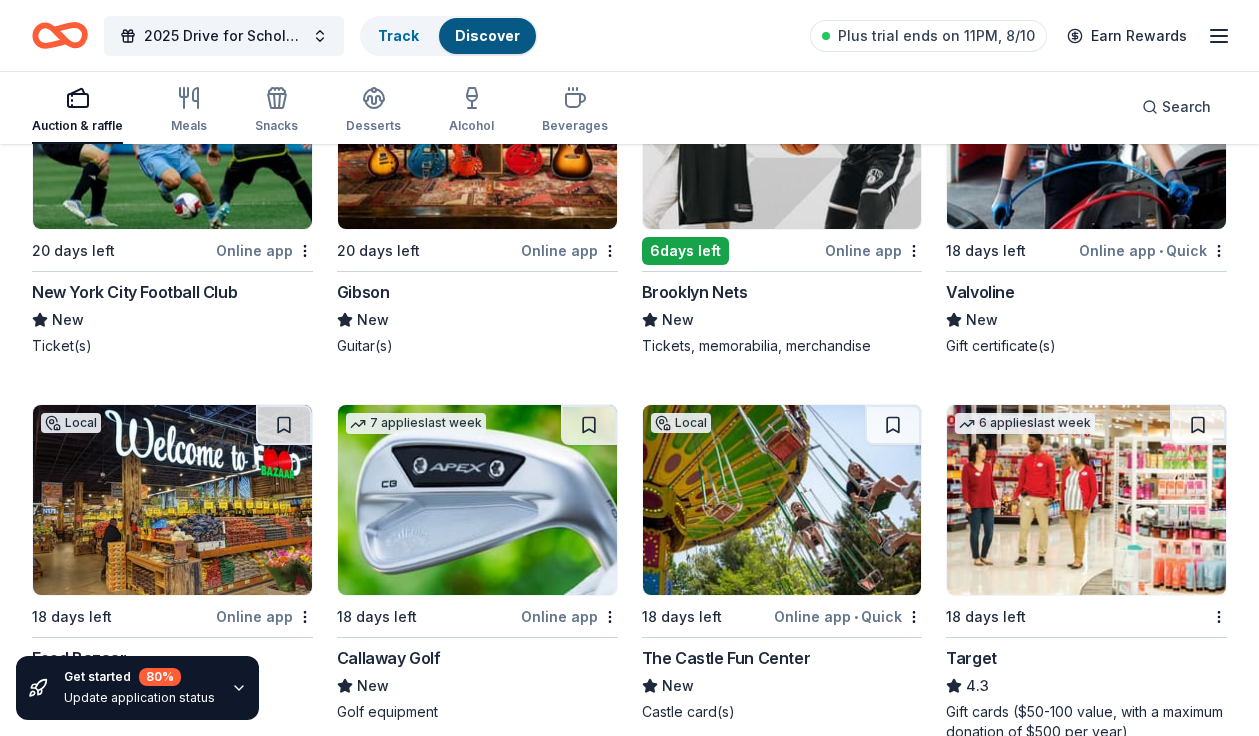scroll, scrollTop: 11104, scrollLeft: 0, axis: vertical 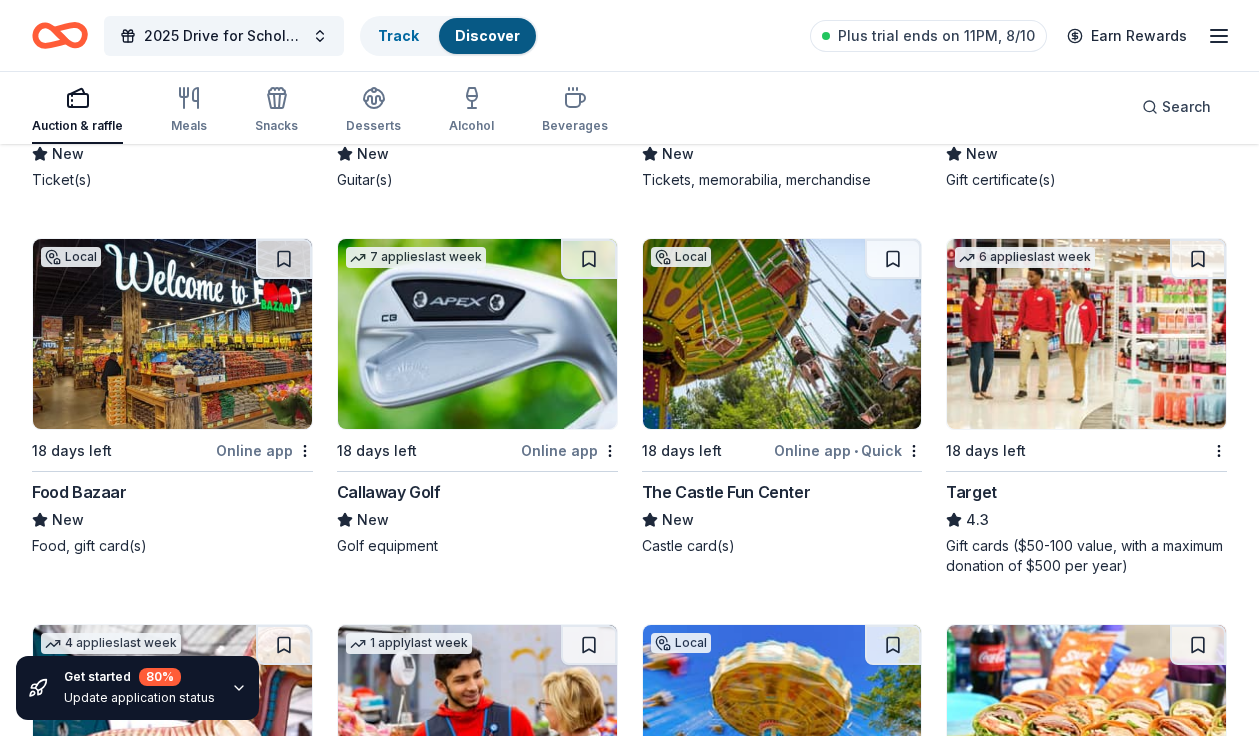 click on "Target" at bounding box center [971, 492] 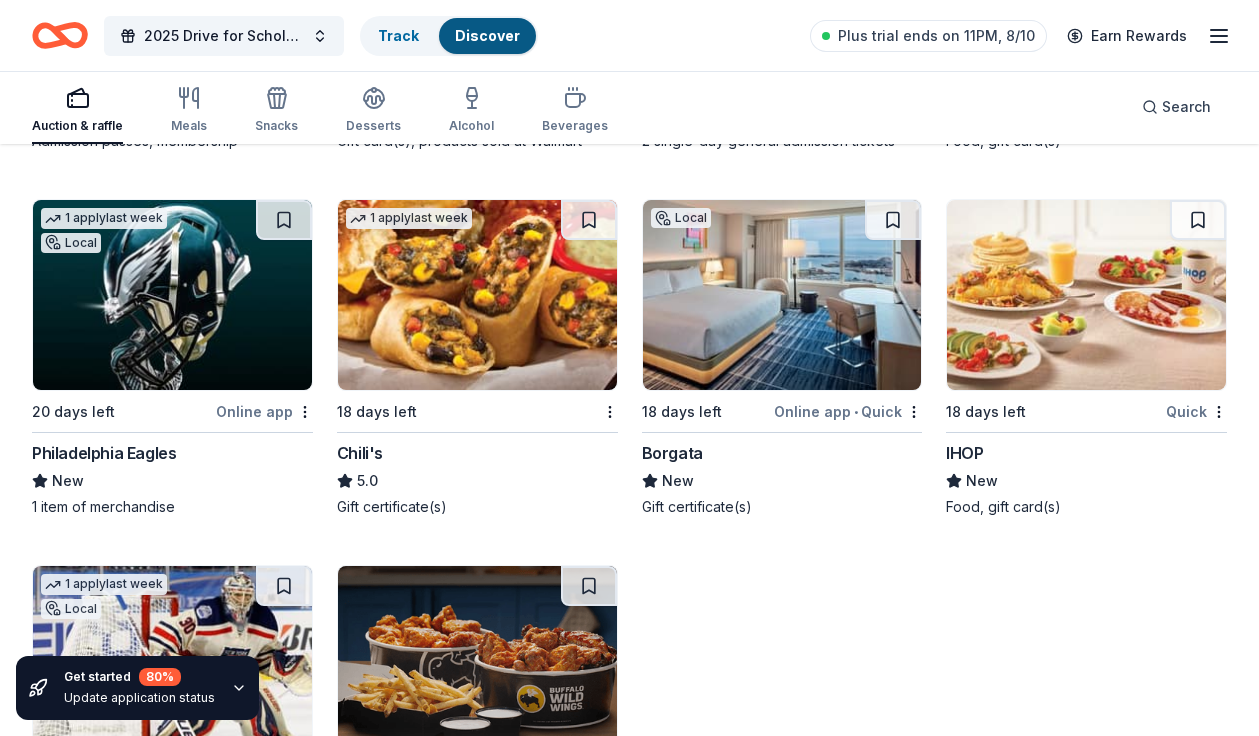 scroll, scrollTop: 11899, scrollLeft: 0, axis: vertical 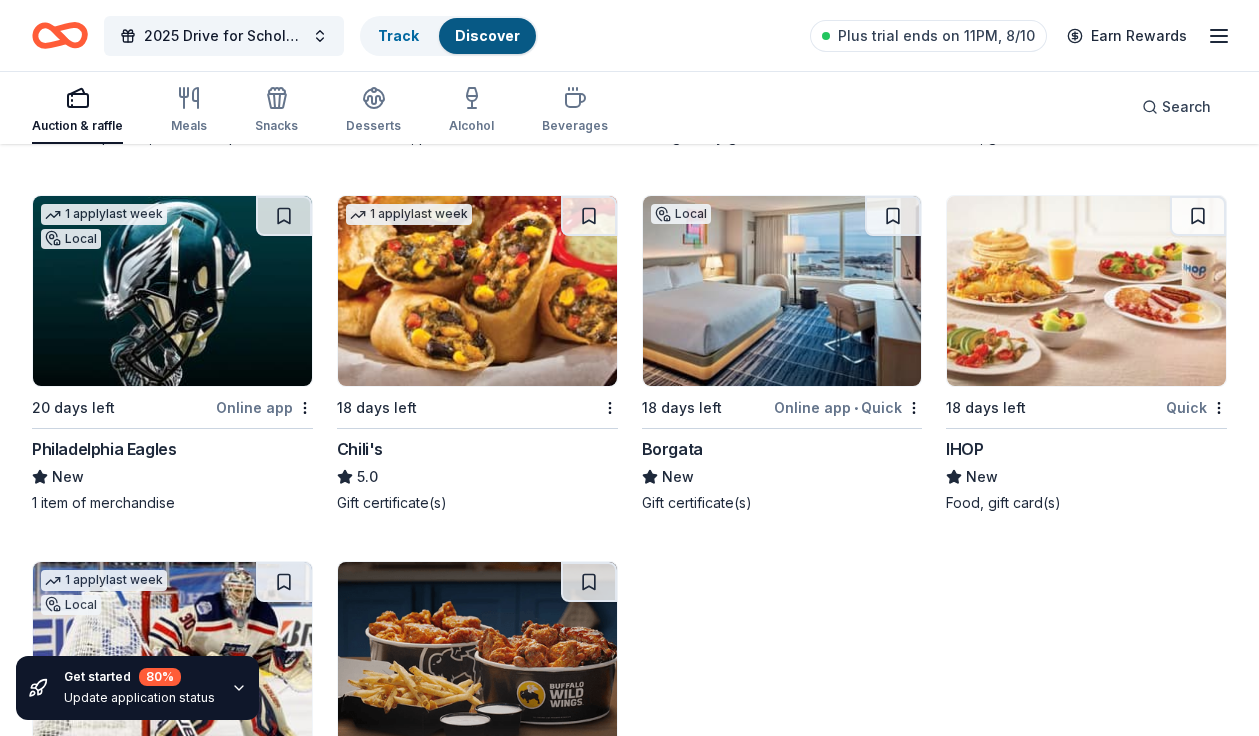 click on "Chili's" at bounding box center [360, 449] 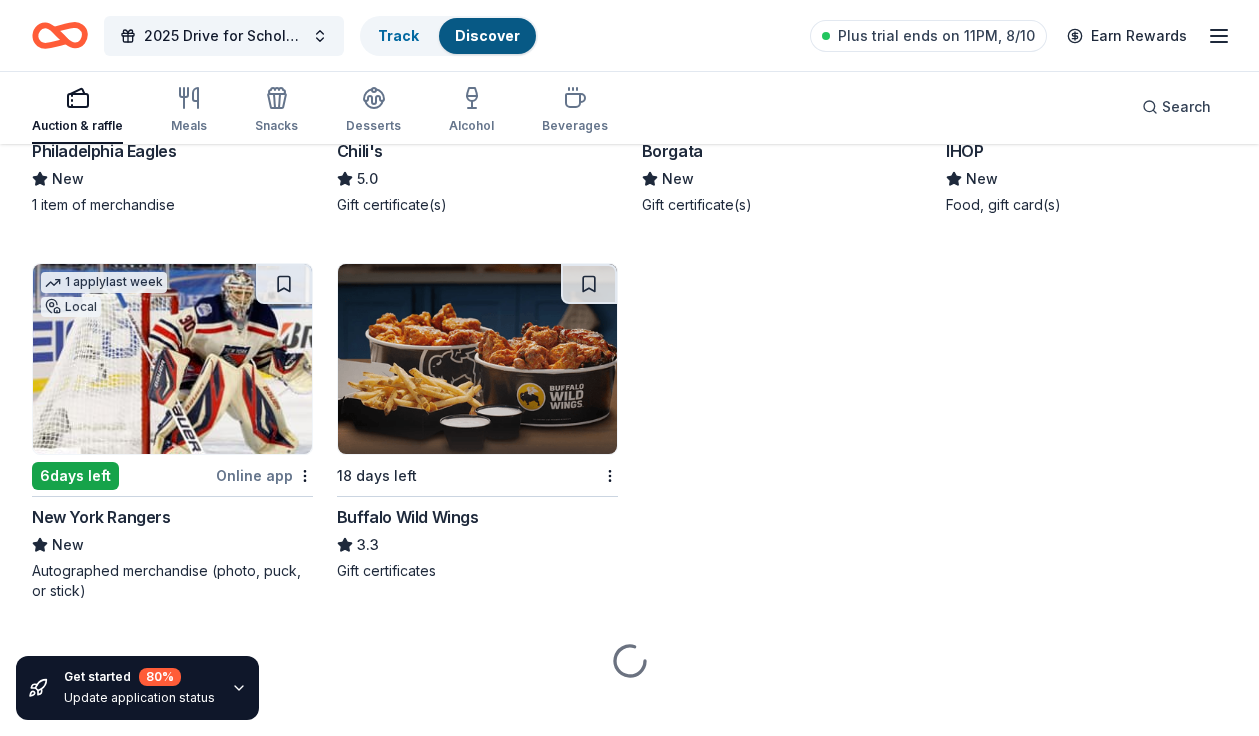 scroll, scrollTop: 12222, scrollLeft: 0, axis: vertical 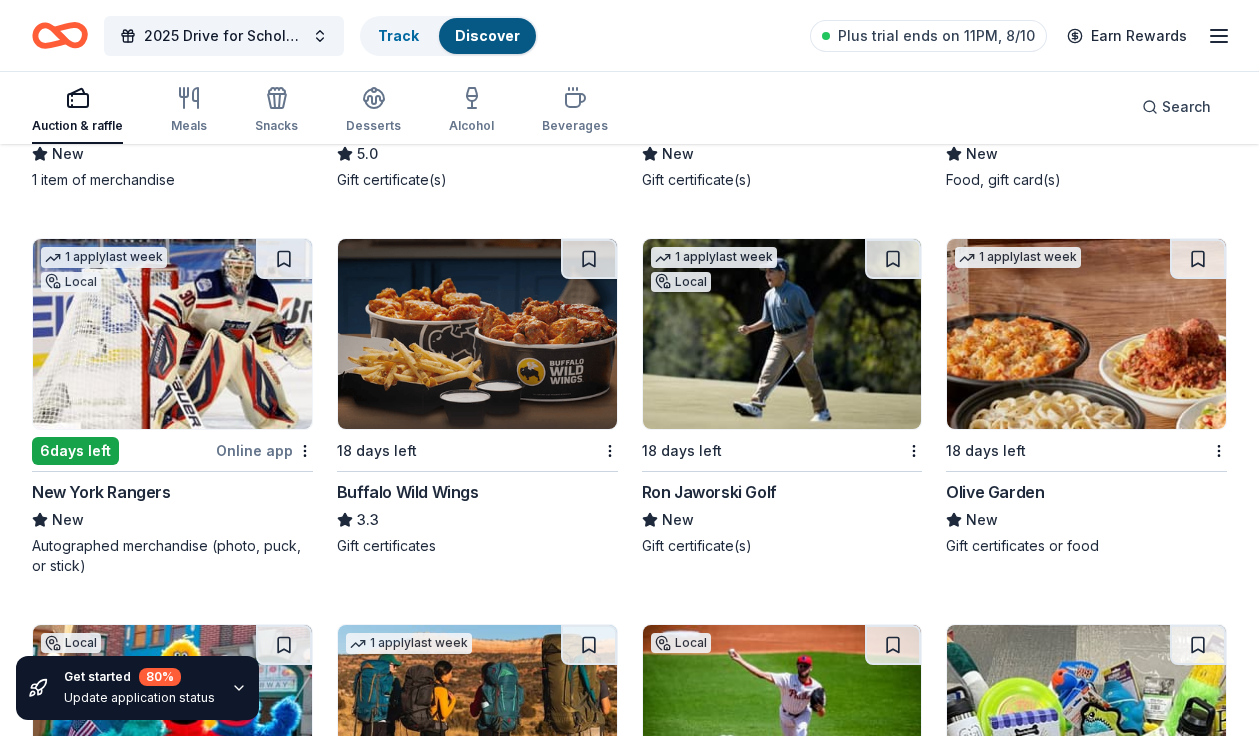 click at bounding box center [477, 334] 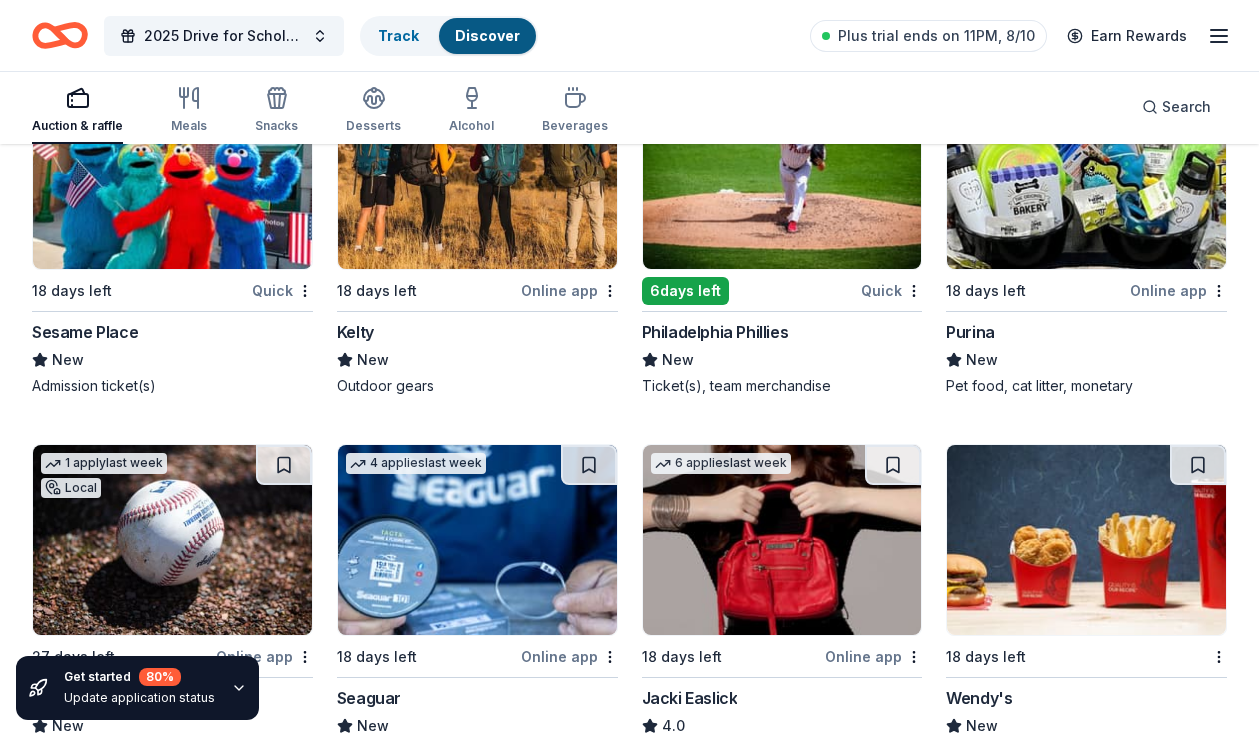 scroll, scrollTop: 12745, scrollLeft: 0, axis: vertical 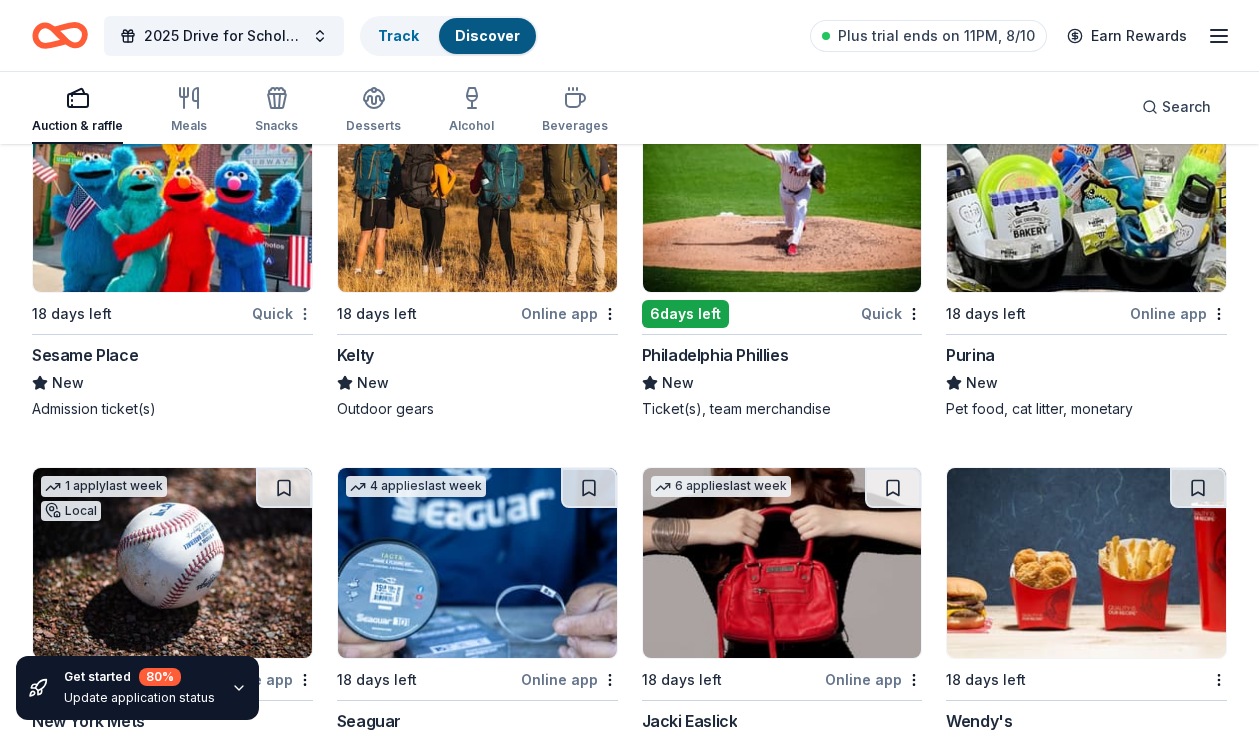 click on "2025 Drive for Scholarship Track  Discover Plus trial ends on 11PM, 8/10 Earn Rewards Auction & raffle Meals Snacks Desserts Alcohol Beverages Search Get started 80 % Update application status 200 results  in  Mount Laurel Township, NJ Application deadlines 190  this month 10  in September 35  passed Local 18 days left Online app • Quick Living Deliciously New Baked goods, gift cards Top rated 4   applies  last week 27 days left Online app Wawa Foundation 4.8 Wawa brand fruit drinks, teas, or water; Wawa gift basket (includes Wawa products and coupons) Top rated 19   applies  last week 20 days left Online app Oriental Trading 4.8 Donation depends on request 4   applies  last week 18 days left Online app • Quick Mission BBQ New Food, gift cards Local 18 days left Online app • Quick Tac Ops Laser Tag New Ticket(s) 3   applies  last week 18 days left Online app • Quick Firebirds Wood Fired Grill New Food, gift card(s) 5   applies  last week 18 days left Online app Let's Roam 4.4 Local 18 days left New 1" at bounding box center [629, -12377] 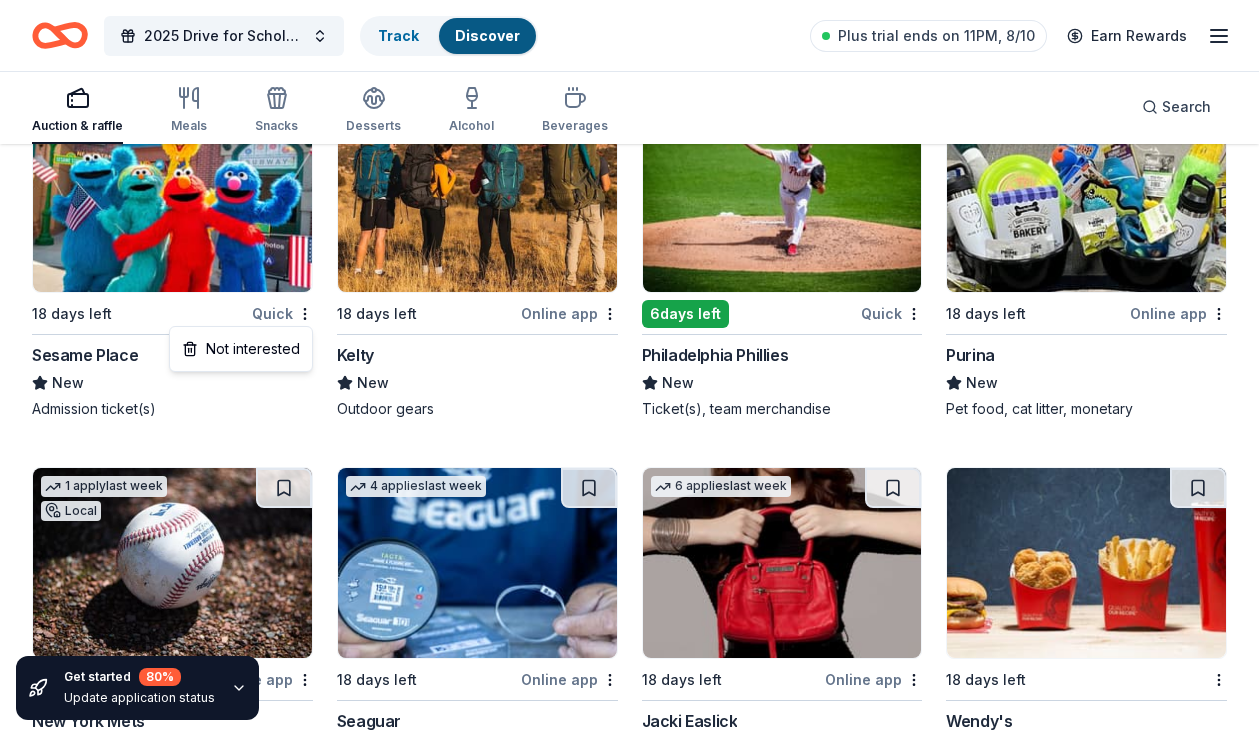 click on "2025 Drive for Scholarship Track  Discover Plus trial ends on 11PM, 8/10 Earn Rewards Auction & raffle Meals Snacks Desserts Alcohol Beverages Search Get started 80 % Update application status 200 results  in  Mount Laurel Township, NJ Application deadlines 190  this month 10  in September 35  passed Local 18 days left Online app • Quick Living Deliciously New Baked goods, gift cards Top rated 4   applies  last week 27 days left Online app Wawa Foundation 4.8 Wawa brand fruit drinks, teas, or water; Wawa gift basket (includes Wawa products and coupons) Top rated 19   applies  last week 20 days left Online app Oriental Trading 4.8 Donation depends on request 4   applies  last week 18 days left Online app • Quick Mission BBQ New Food, gift cards Local 18 days left Online app • Quick Tac Ops Laser Tag New Ticket(s) 3   applies  last week 18 days left Online app • Quick Firebirds Wood Fired Grill New Food, gift card(s) 5   applies  last week 18 days left Online app Let's Roam 4.4 Local 18 days left New 1" at bounding box center [629, -12377] 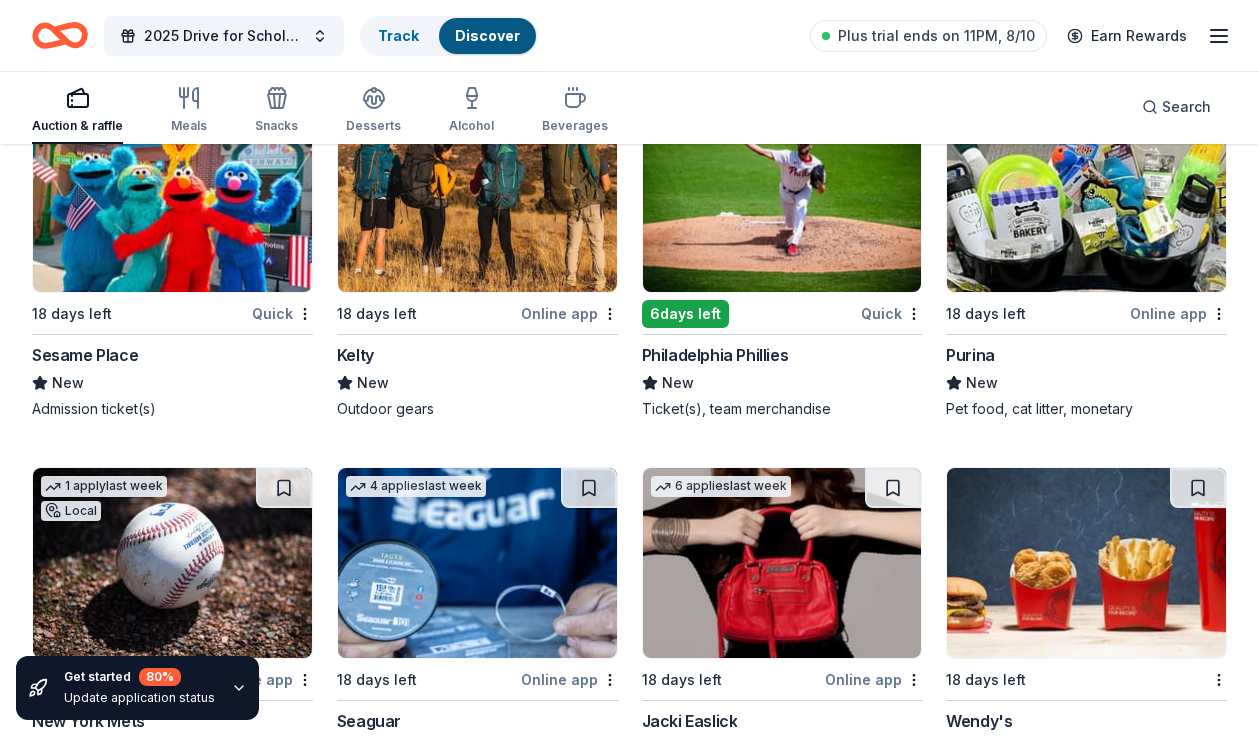 click at bounding box center [172, 197] 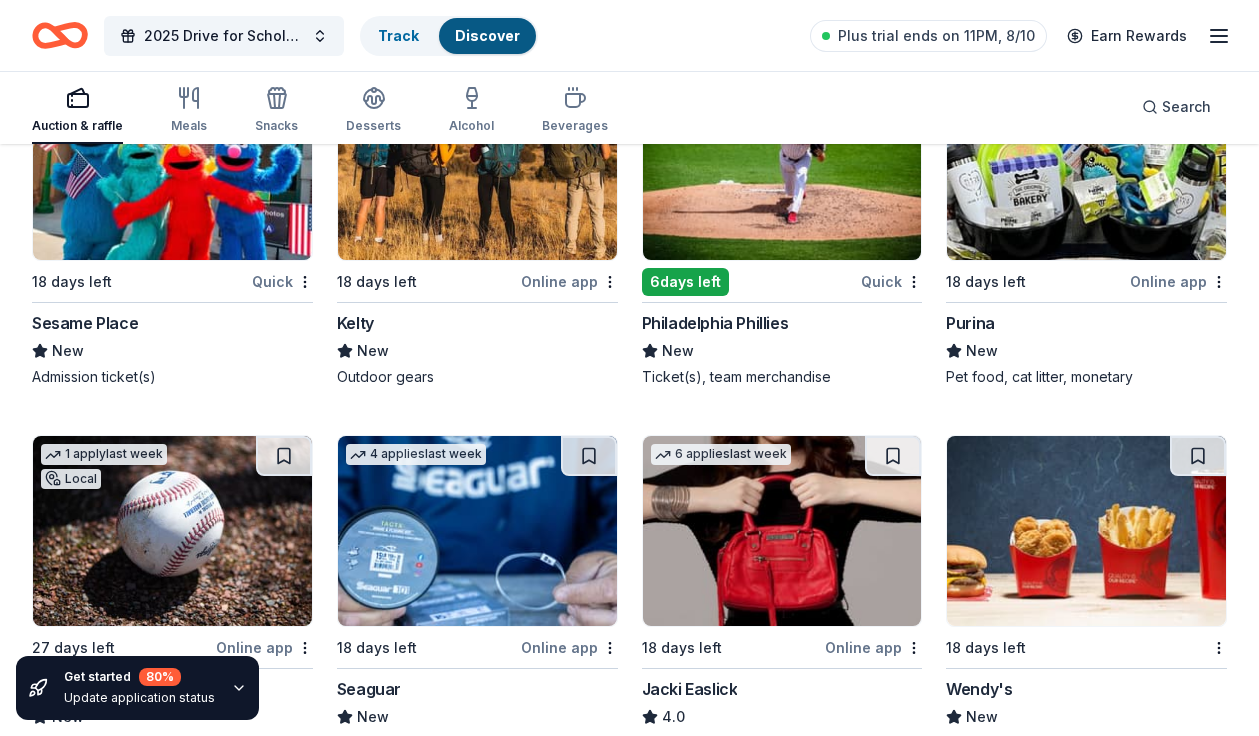 scroll, scrollTop: 12776, scrollLeft: 0, axis: vertical 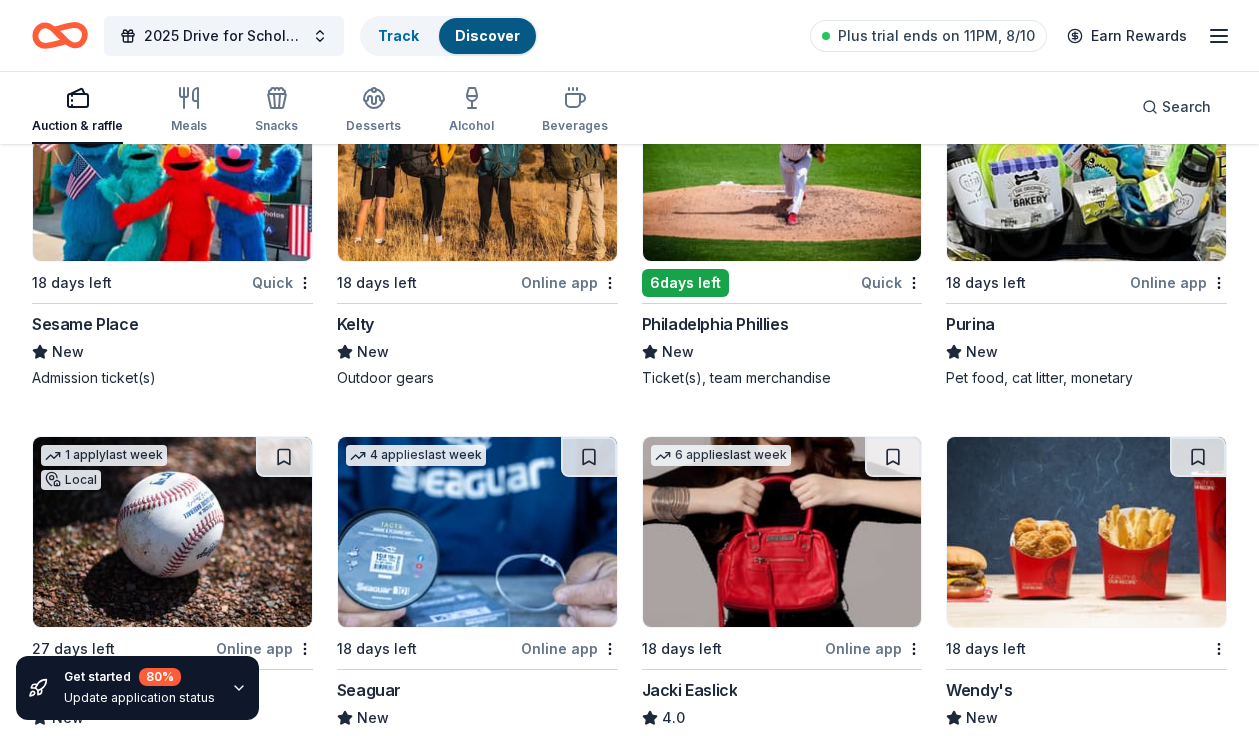 click on "Philadelphia Phillies" at bounding box center [715, 324] 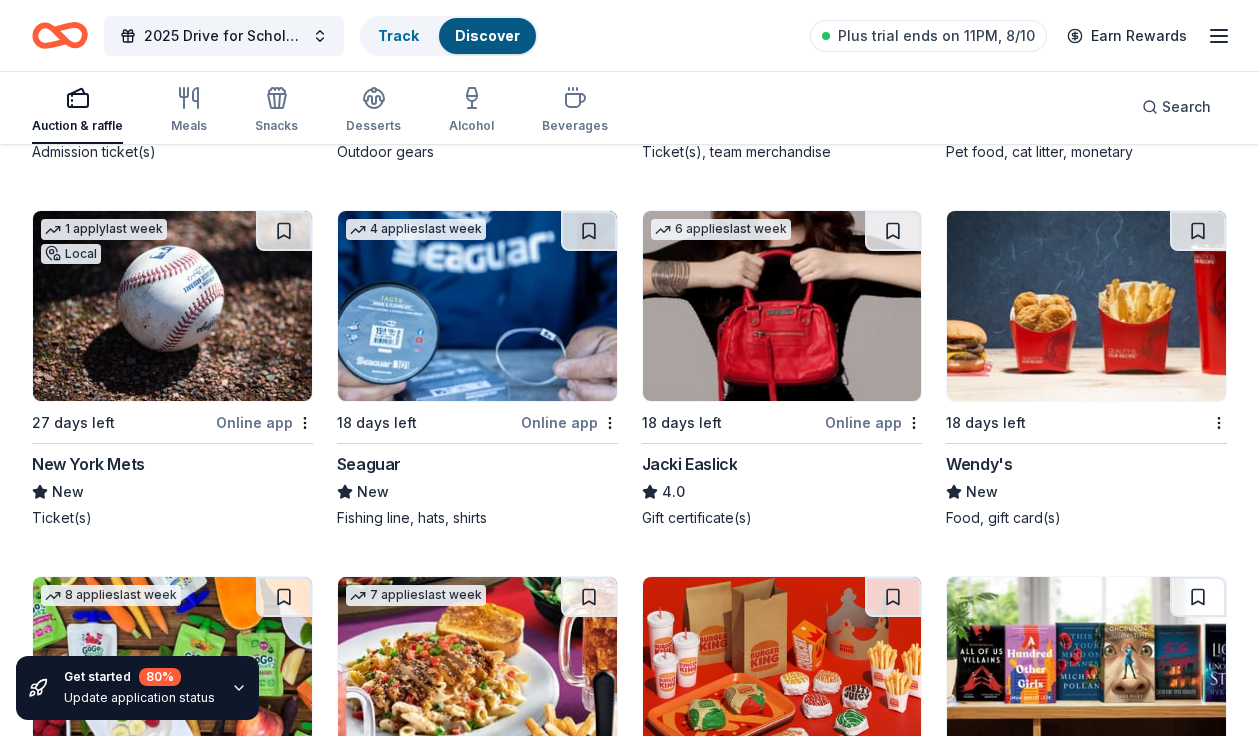 scroll, scrollTop: 13009, scrollLeft: 0, axis: vertical 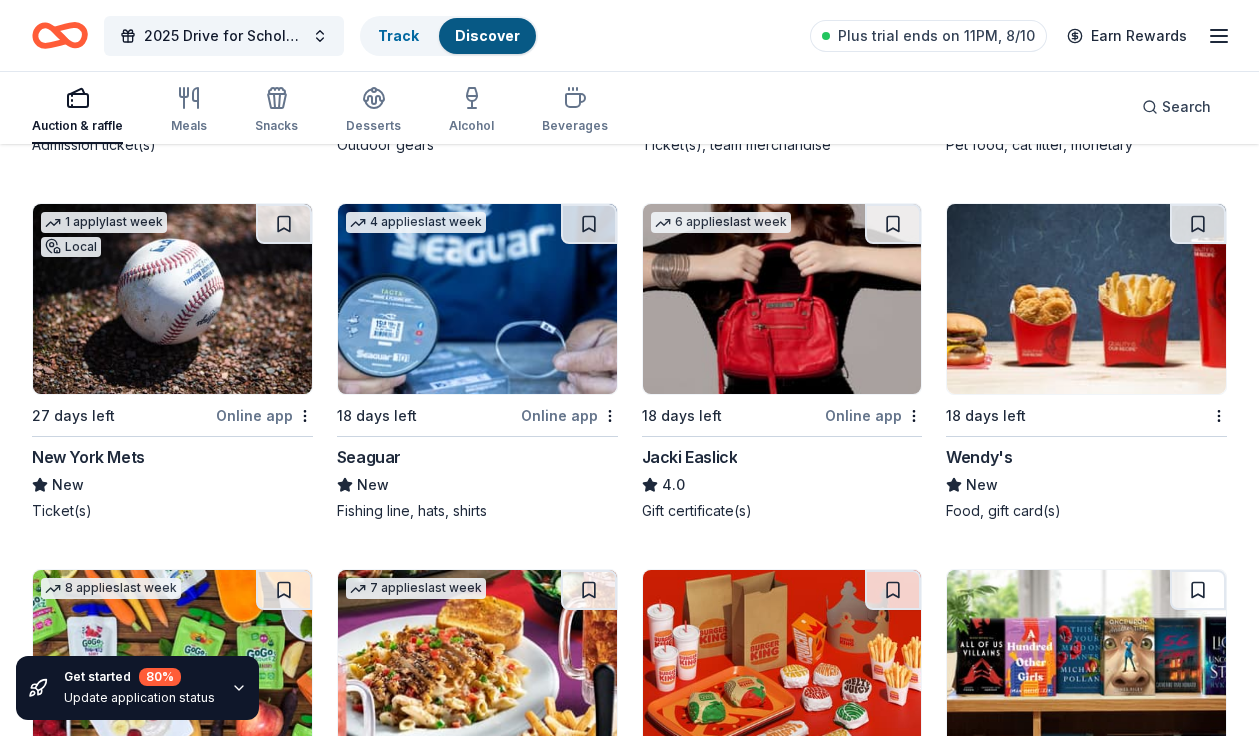 click on "Wendy's" at bounding box center (979, 457) 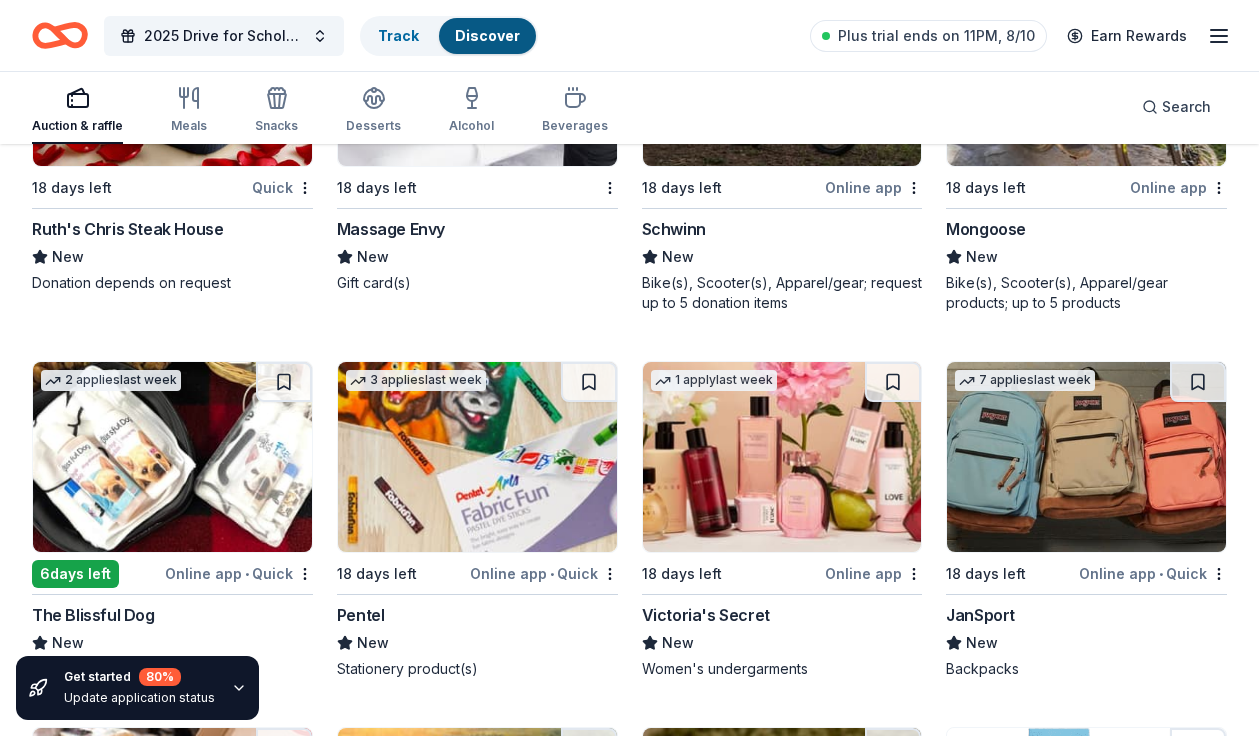scroll, scrollTop: 13972, scrollLeft: 0, axis: vertical 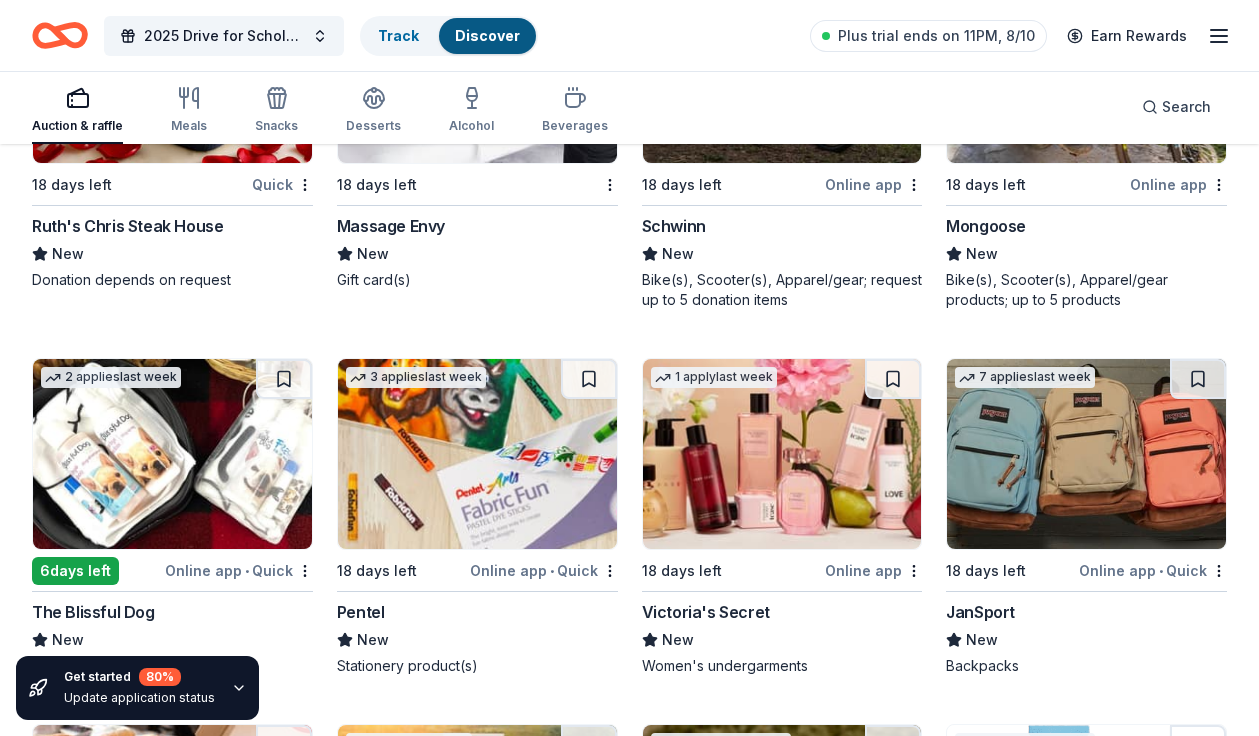 click on "JanSport" at bounding box center (980, 612) 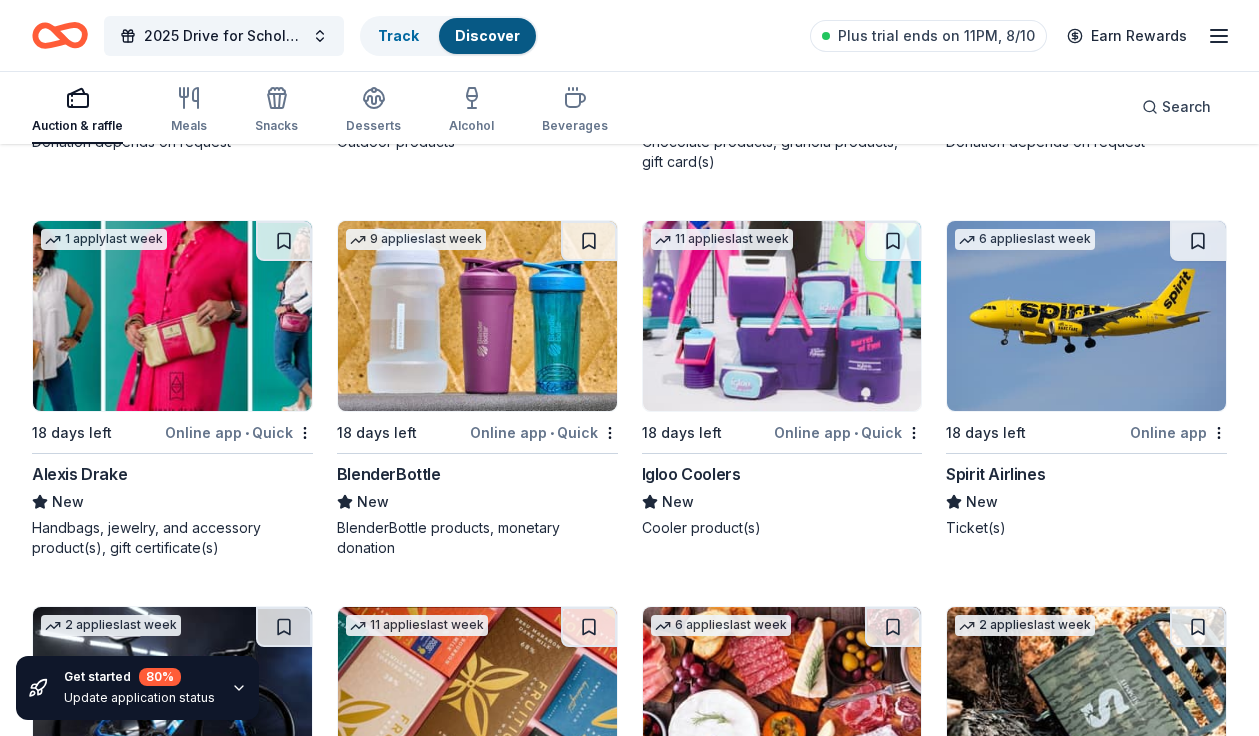 scroll, scrollTop: 15227, scrollLeft: 0, axis: vertical 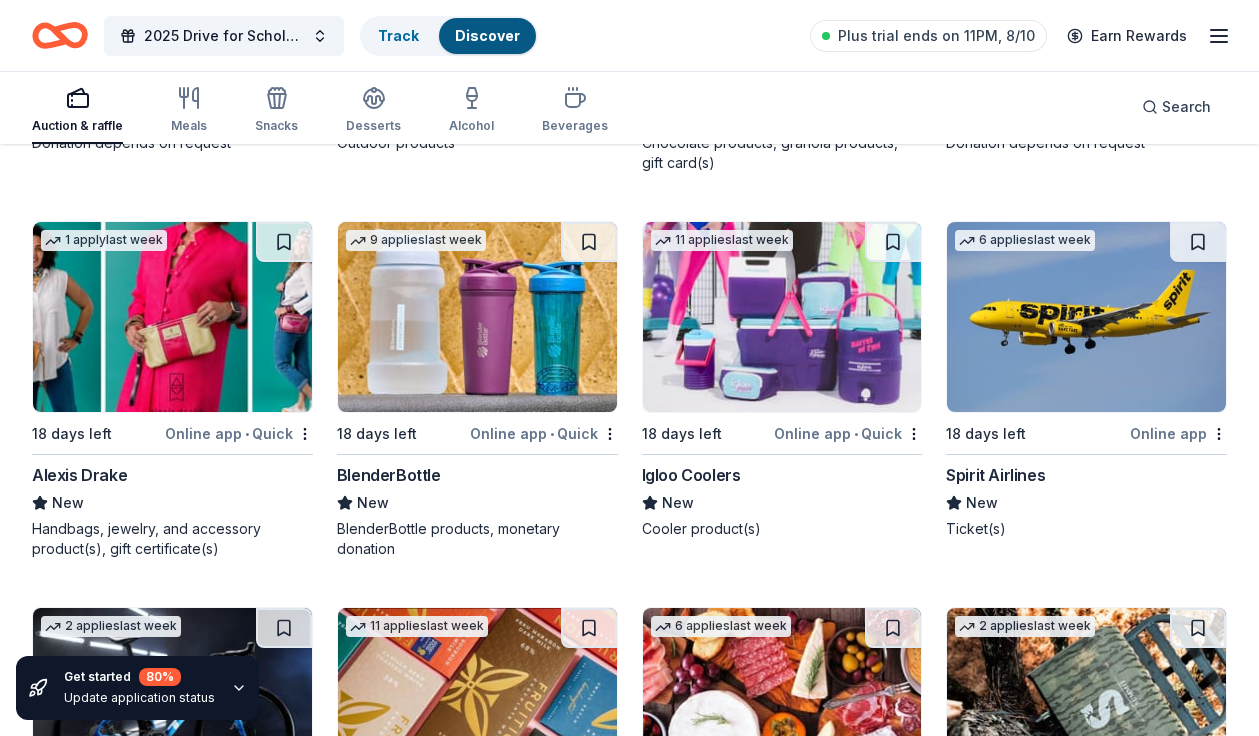 click at bounding box center (477, 317) 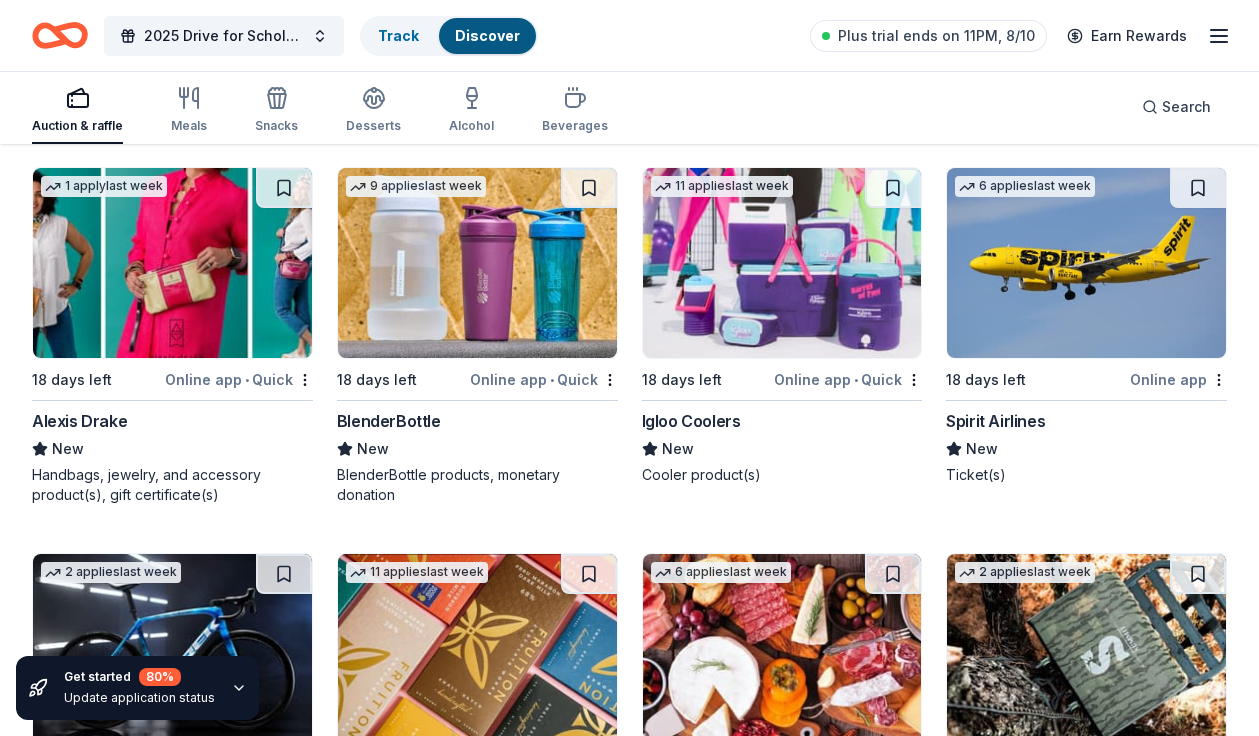 scroll, scrollTop: 15247, scrollLeft: 0, axis: vertical 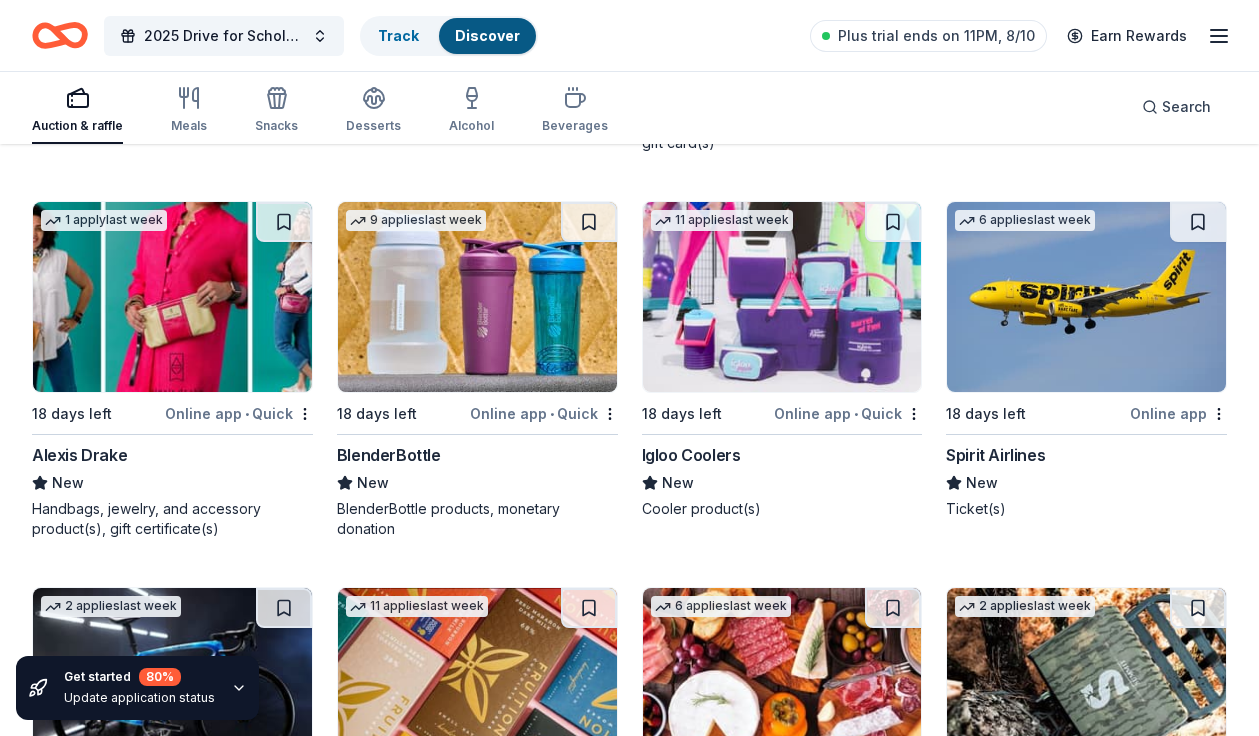 click at bounding box center [782, 297] 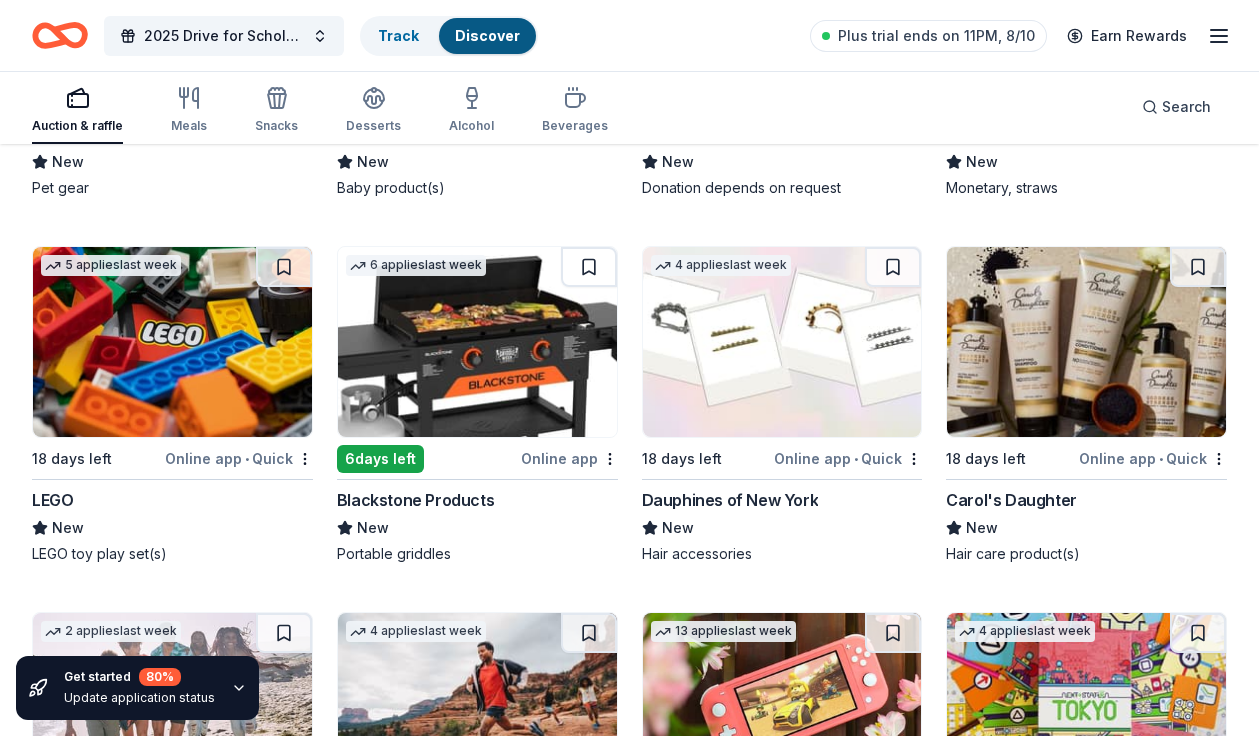 scroll, scrollTop: 17129, scrollLeft: 0, axis: vertical 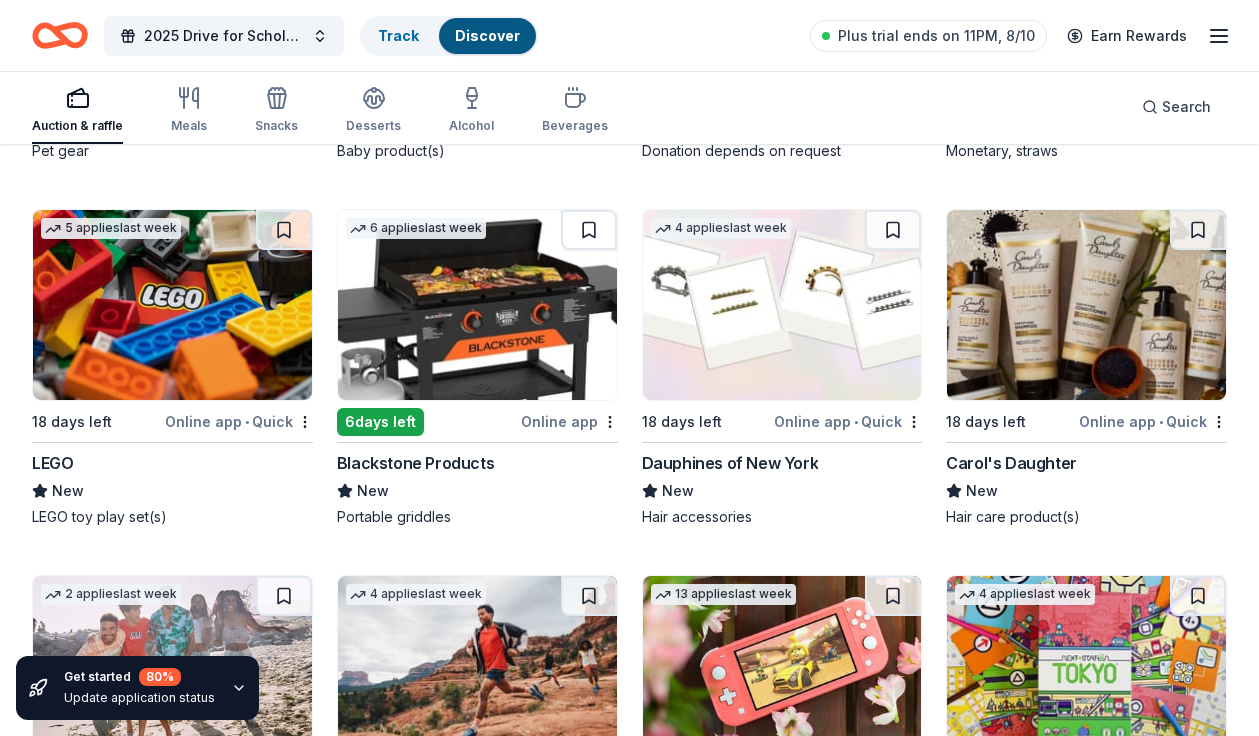 click on "Online app" at bounding box center [569, 421] 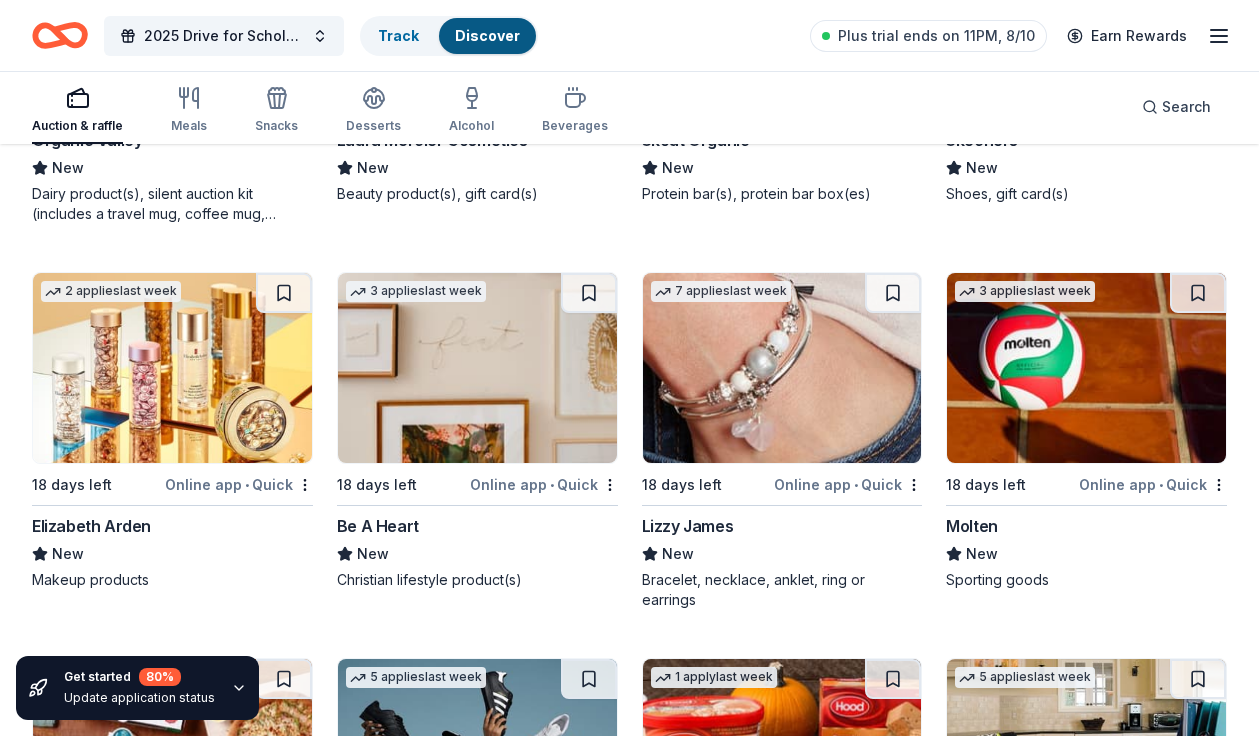 scroll, scrollTop: 18183, scrollLeft: 0, axis: vertical 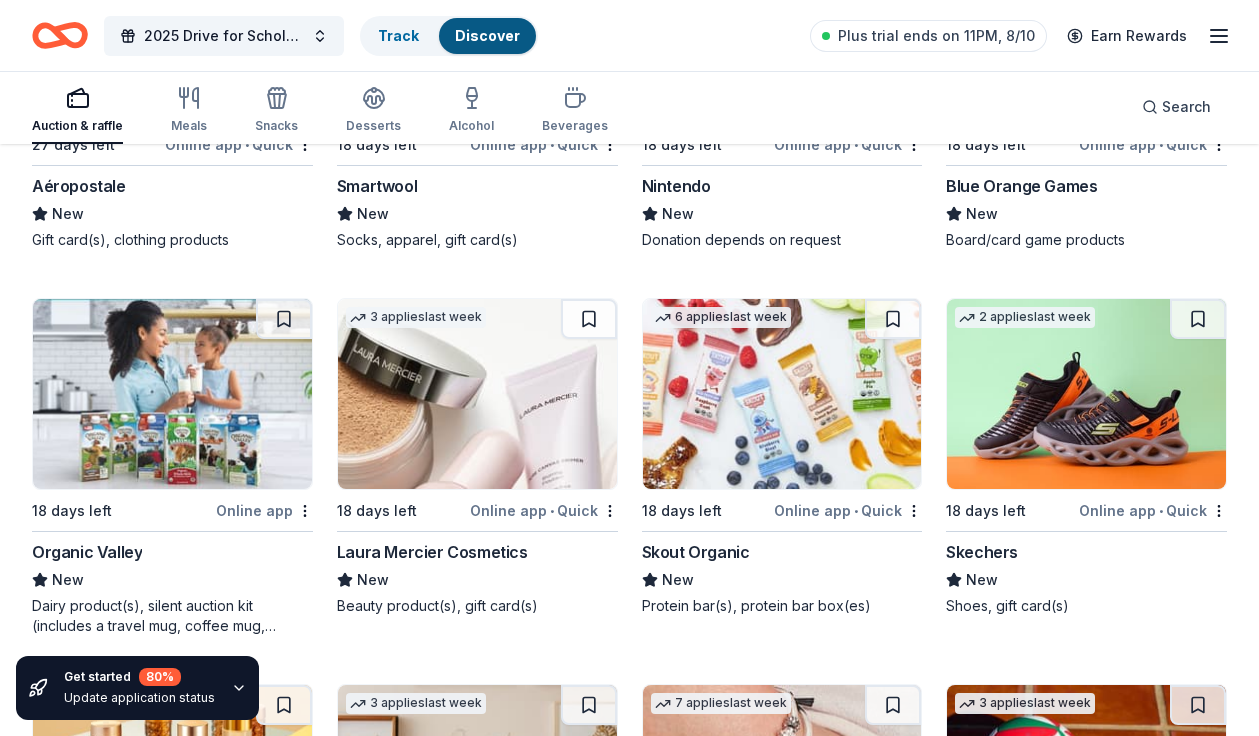 click on "Laura Mercier Cosmetics" at bounding box center [432, 552] 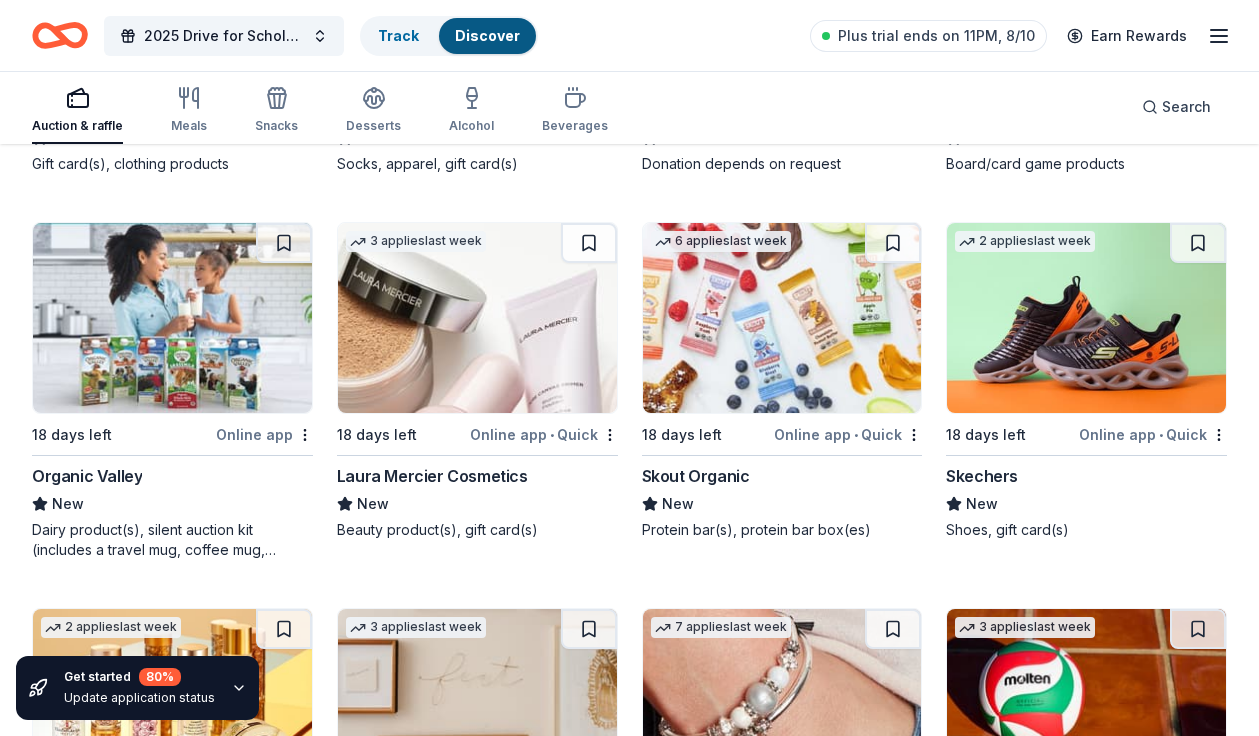scroll, scrollTop: 17847, scrollLeft: 0, axis: vertical 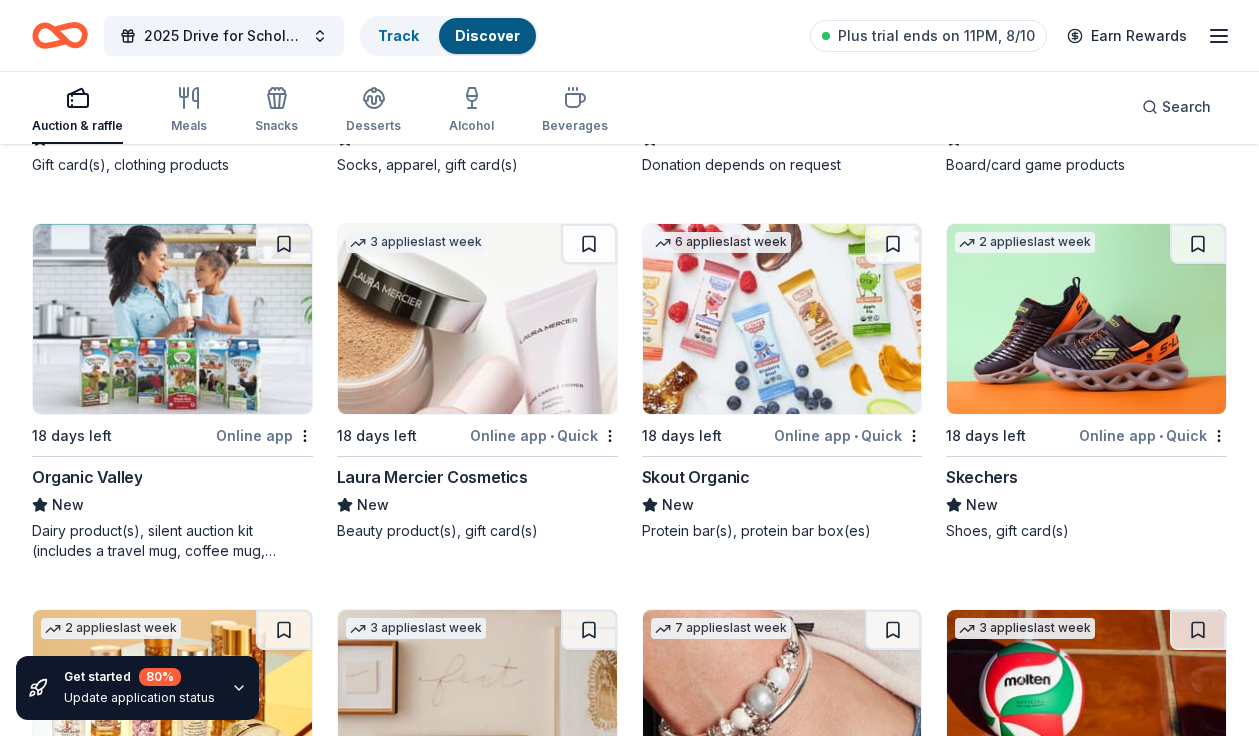 click at bounding box center (1086, 319) 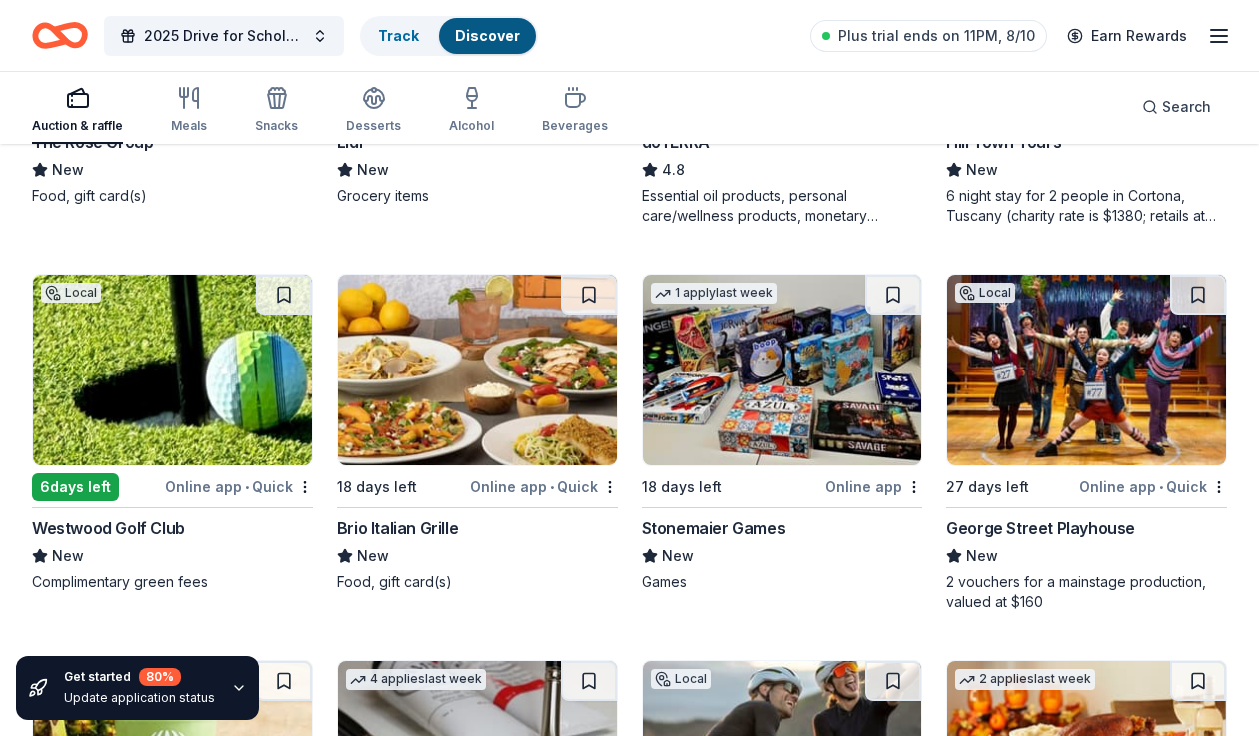 scroll, scrollTop: 5783, scrollLeft: 0, axis: vertical 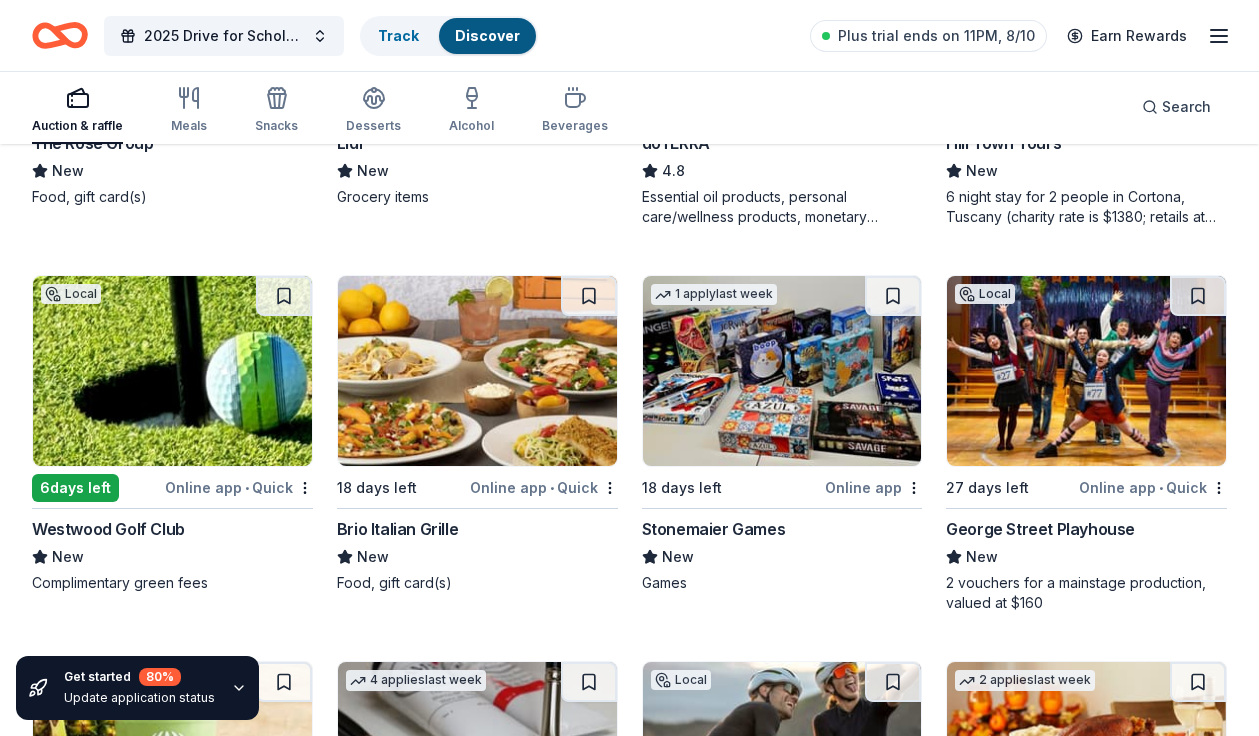 click on "George Street Playhouse" at bounding box center (1040, 529) 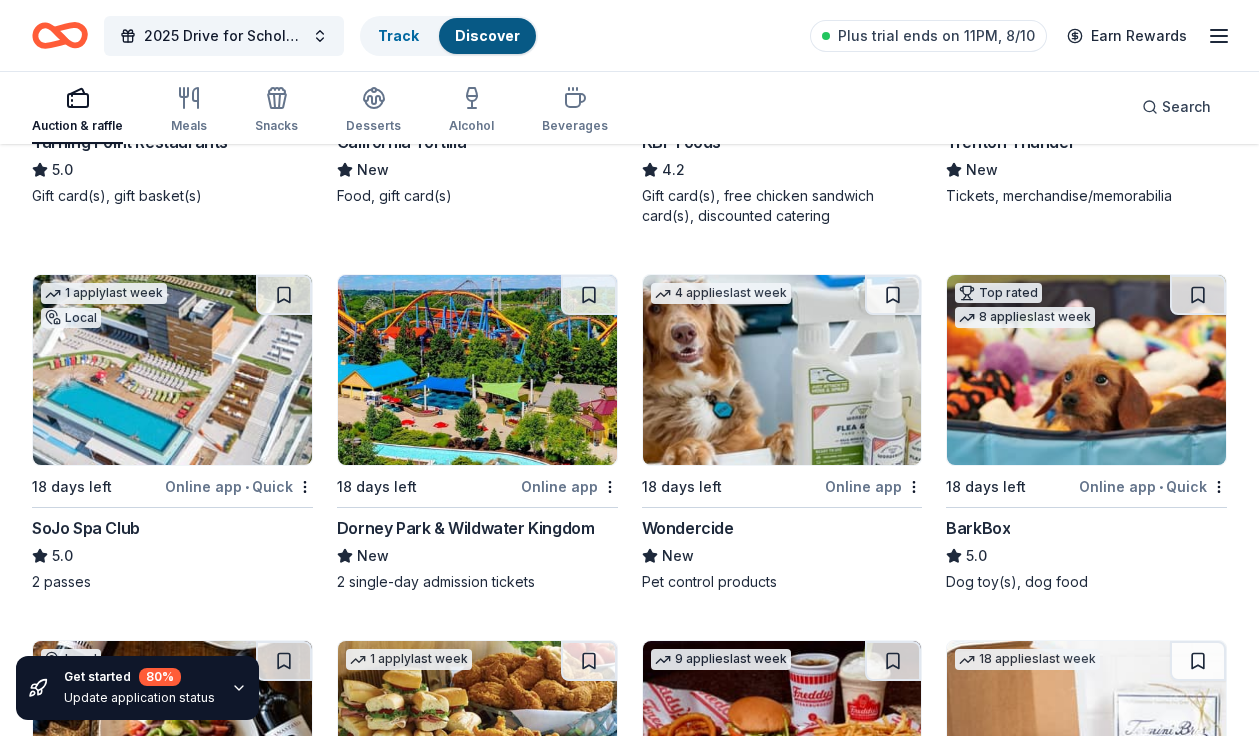 scroll, scrollTop: 1232, scrollLeft: 0, axis: vertical 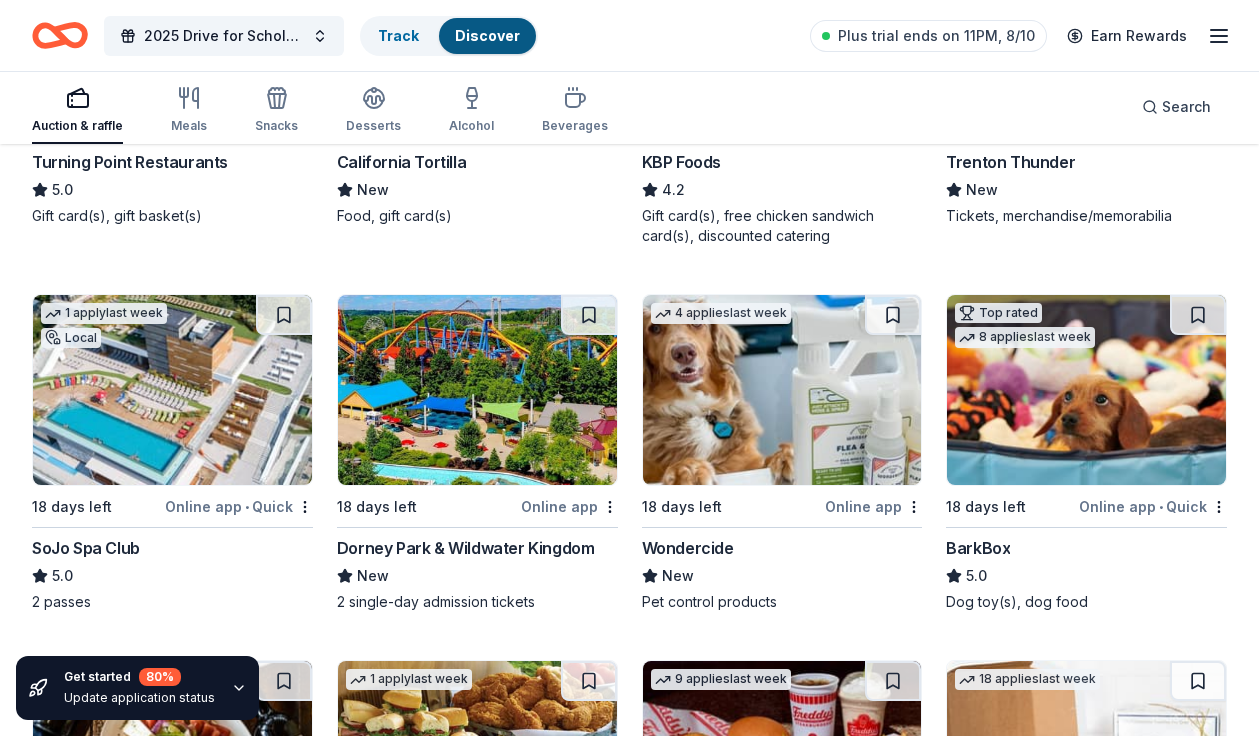 click on "Online app" at bounding box center (873, 506) 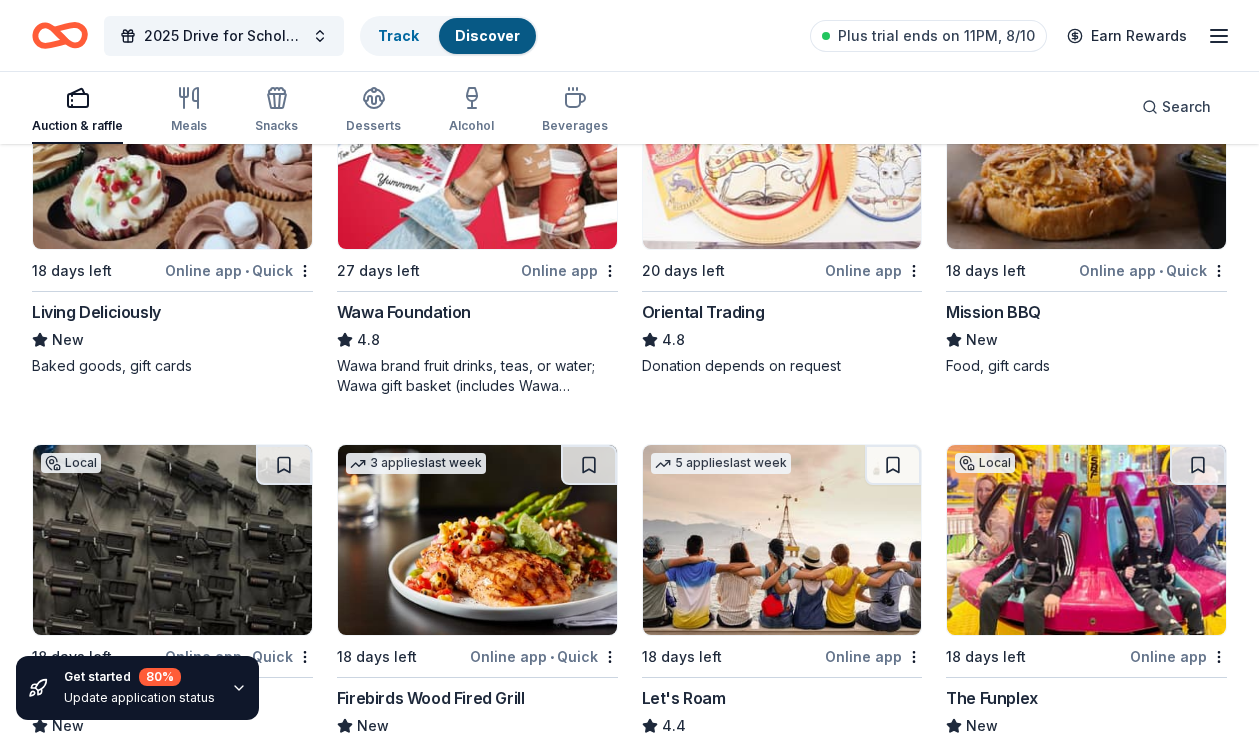 scroll, scrollTop: 0, scrollLeft: 0, axis: both 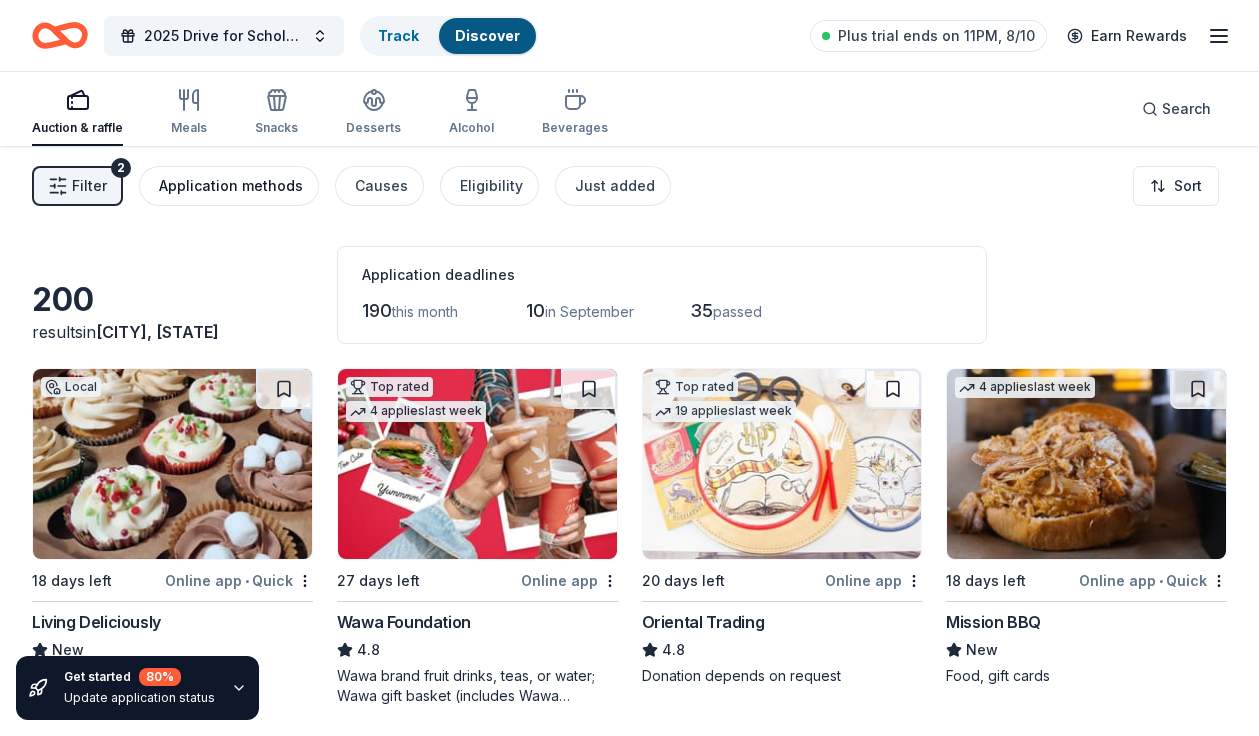 click on "Application methods" at bounding box center [231, 186] 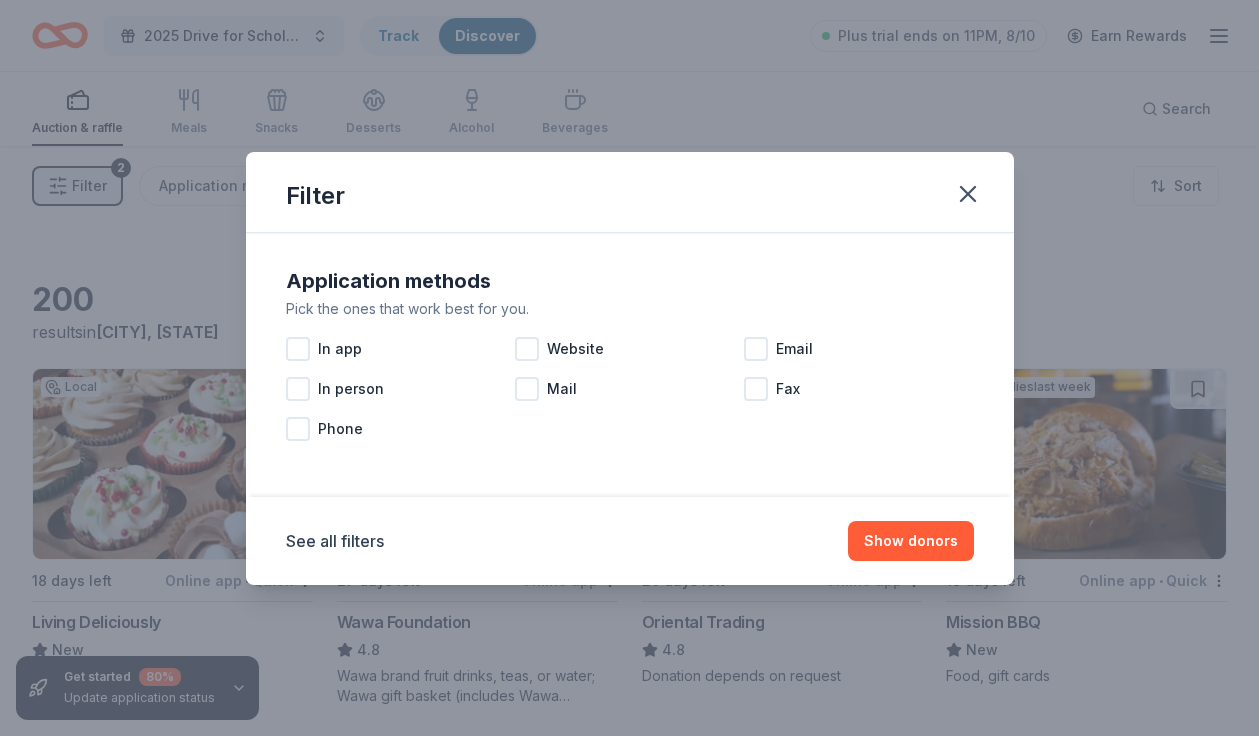 click on "Filter" at bounding box center (630, 192) 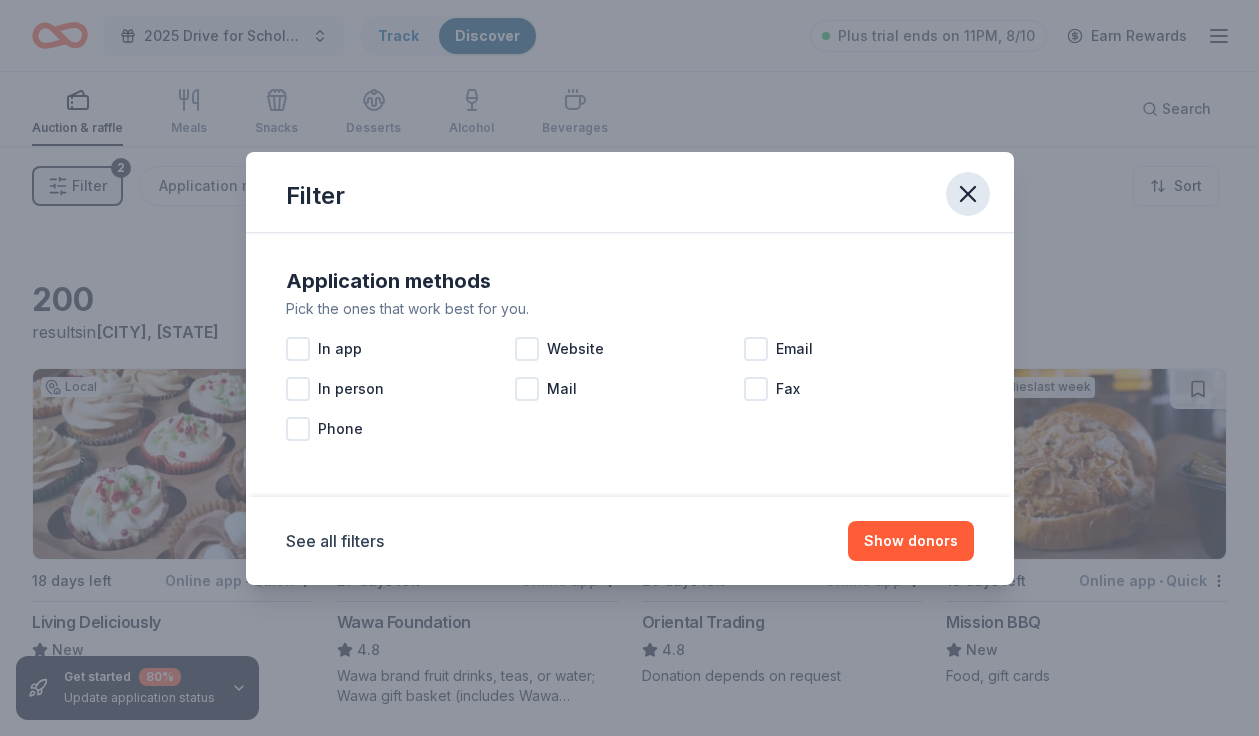 click 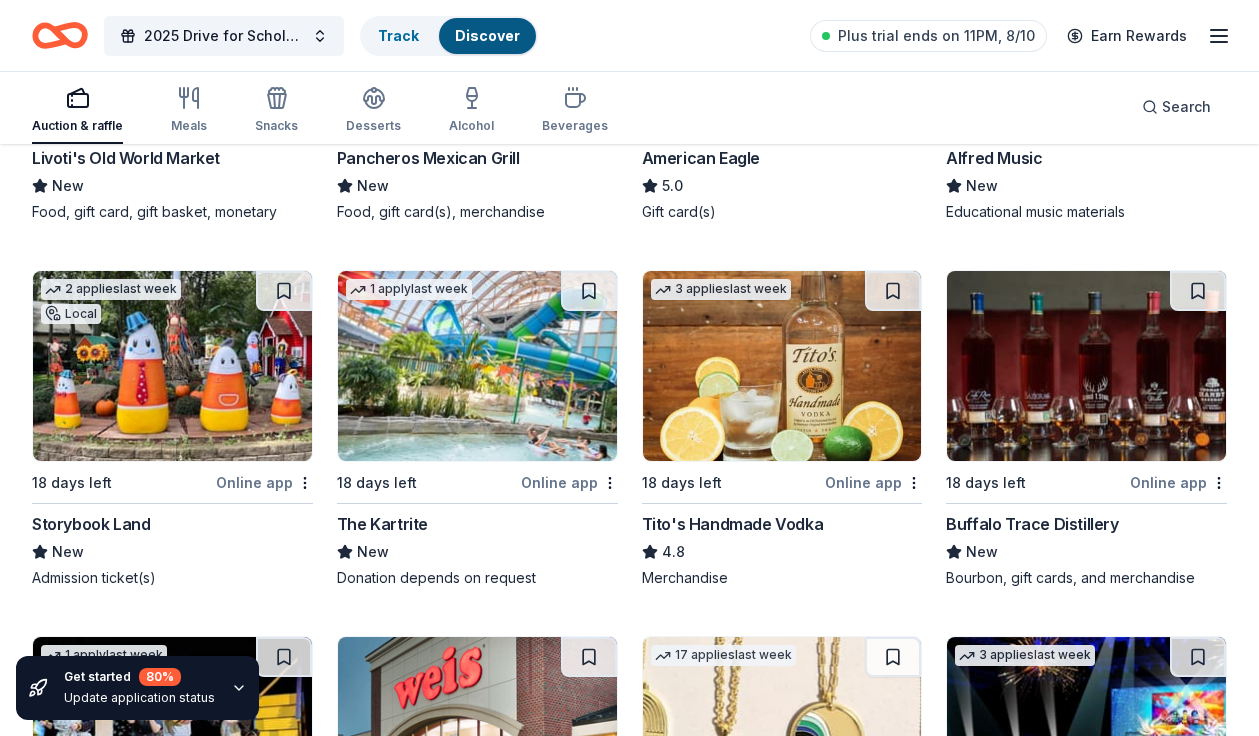 scroll, scrollTop: 3302, scrollLeft: 0, axis: vertical 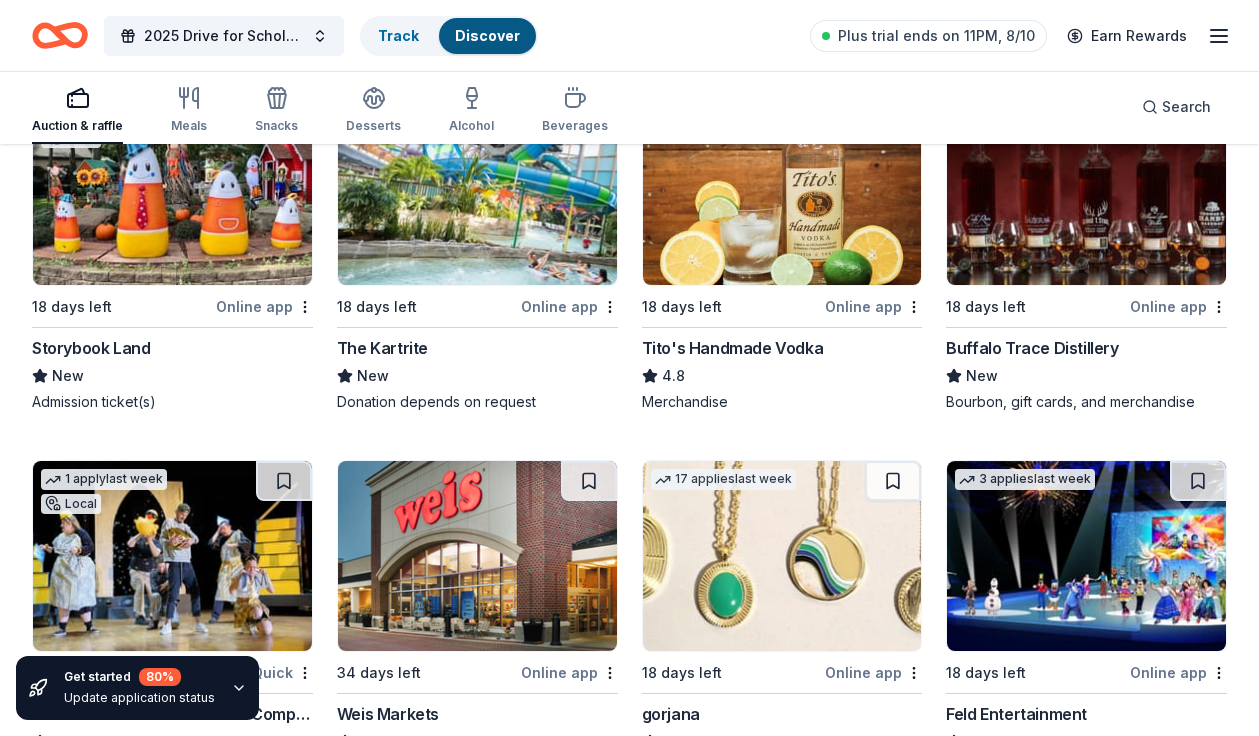 click on "Online app" at bounding box center [264, 306] 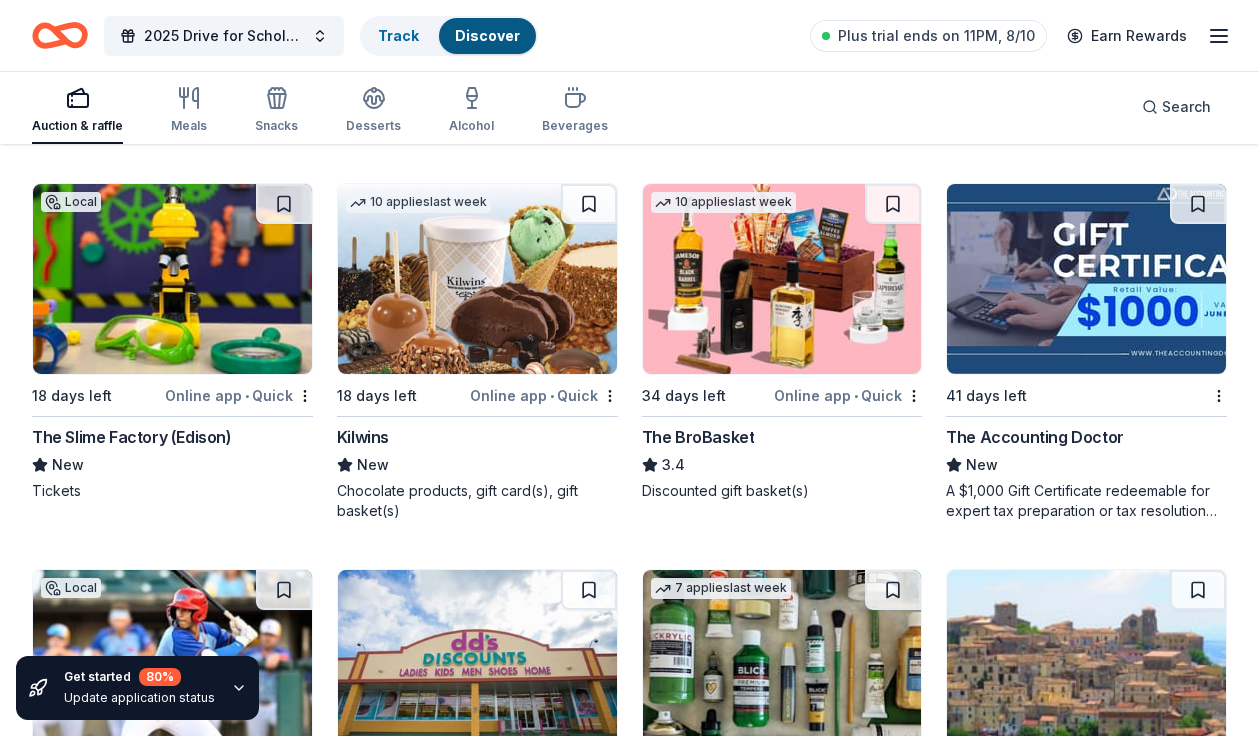 click on "Local 18 days left Online app • Quick Living Deliciously New Baked goods, gift cards Top rated 4   applies  last week 27 days left Online app Wawa Foundation 4.8 Wawa brand fruit drinks, teas, or water; Wawa gift basket (includes Wawa products and coupons) Top rated 19   applies  last week 20 days left Online app Oriental Trading 4.8 Donation depends on request 4   applies  last week 18 days left Online app • Quick Mission BBQ New Food, gift cards Local 18 days left Online app • Quick Tac Ops Laser Tag New Ticket(s) 3   applies  last week 18 days left Online app • Quick Firebirds Wood Fired Grill New Food, gift card(s) 5   applies  last week 18 days left Online app Let's Roam 4.4 3 Family Scavenger Hunt Six Pack ($270 Value), 2 Date Night Scavenger Hunt Two Pack ($130 Value) Local 18 days left Online app The Funplex New Gift certificates, passes, coupons Top rated Local 18 days left Online app • Quick Turning Point Restaurants 5.0 Gift card(s), gift basket(s) 1   apply  last week 18 days left • 10" at bounding box center [629, 5819] 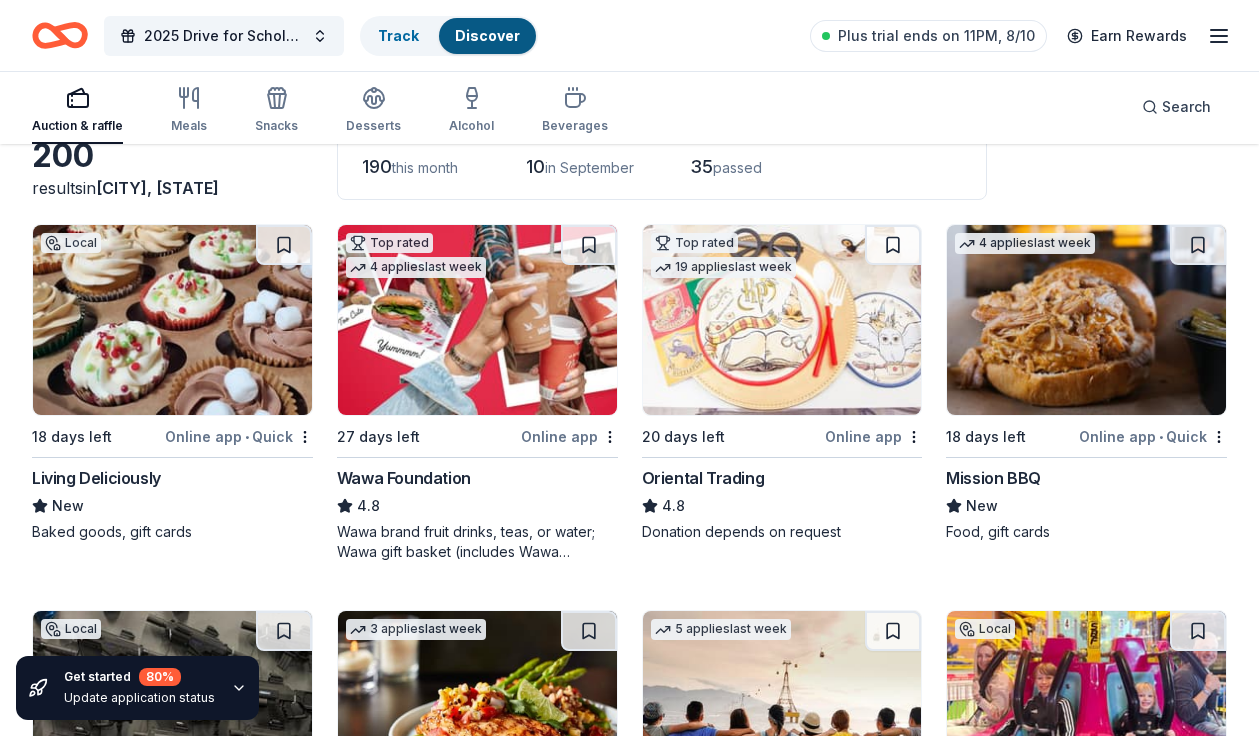 scroll, scrollTop: 0, scrollLeft: 0, axis: both 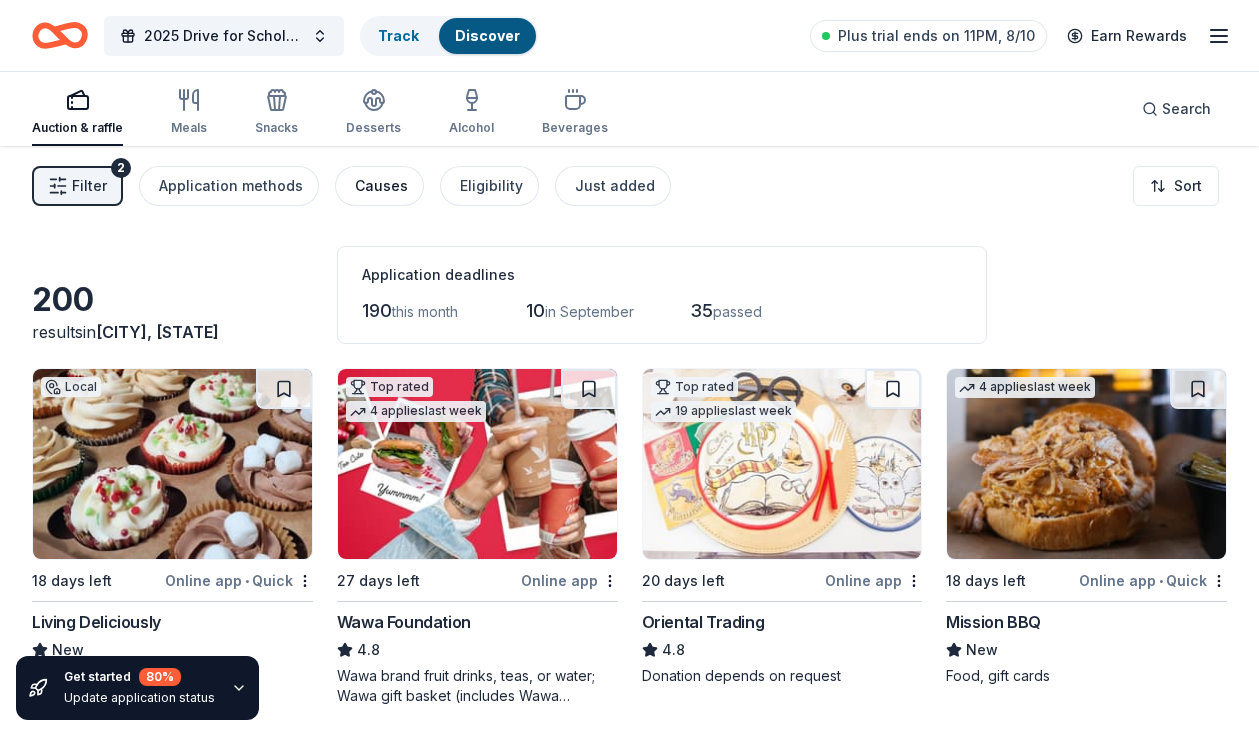 click on "Causes" at bounding box center (381, 186) 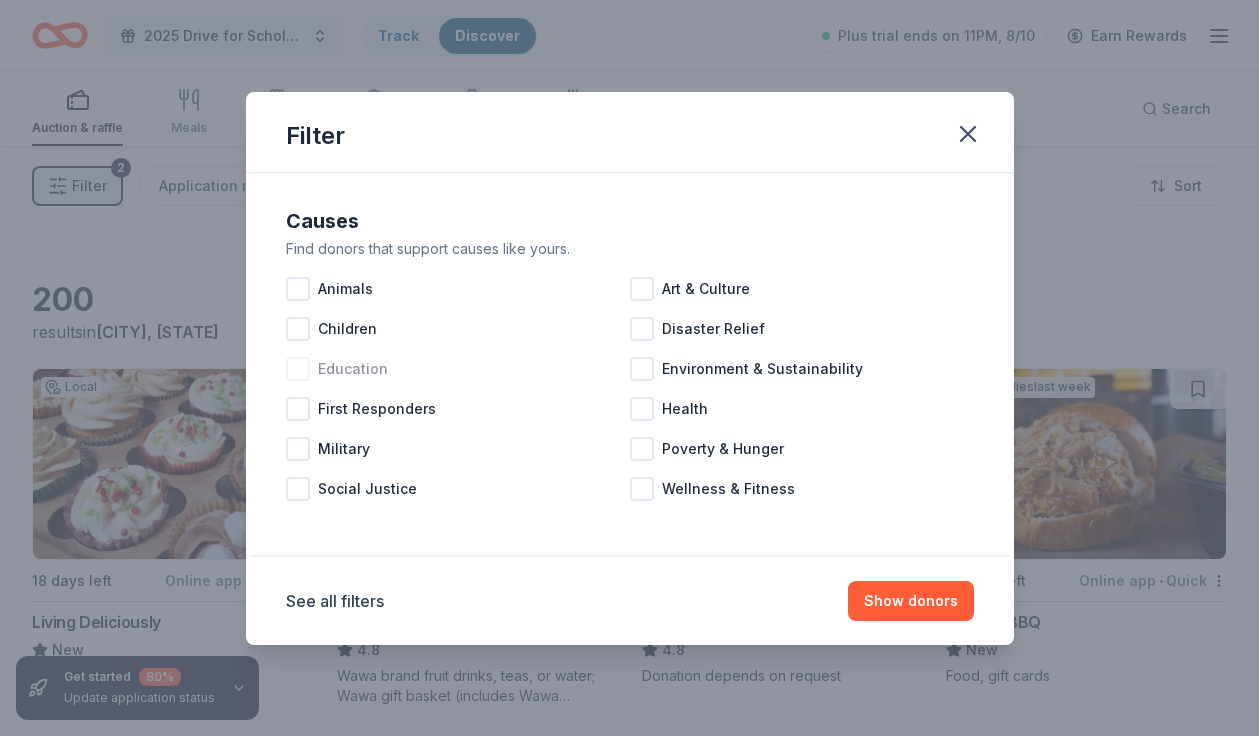 click at bounding box center (298, 369) 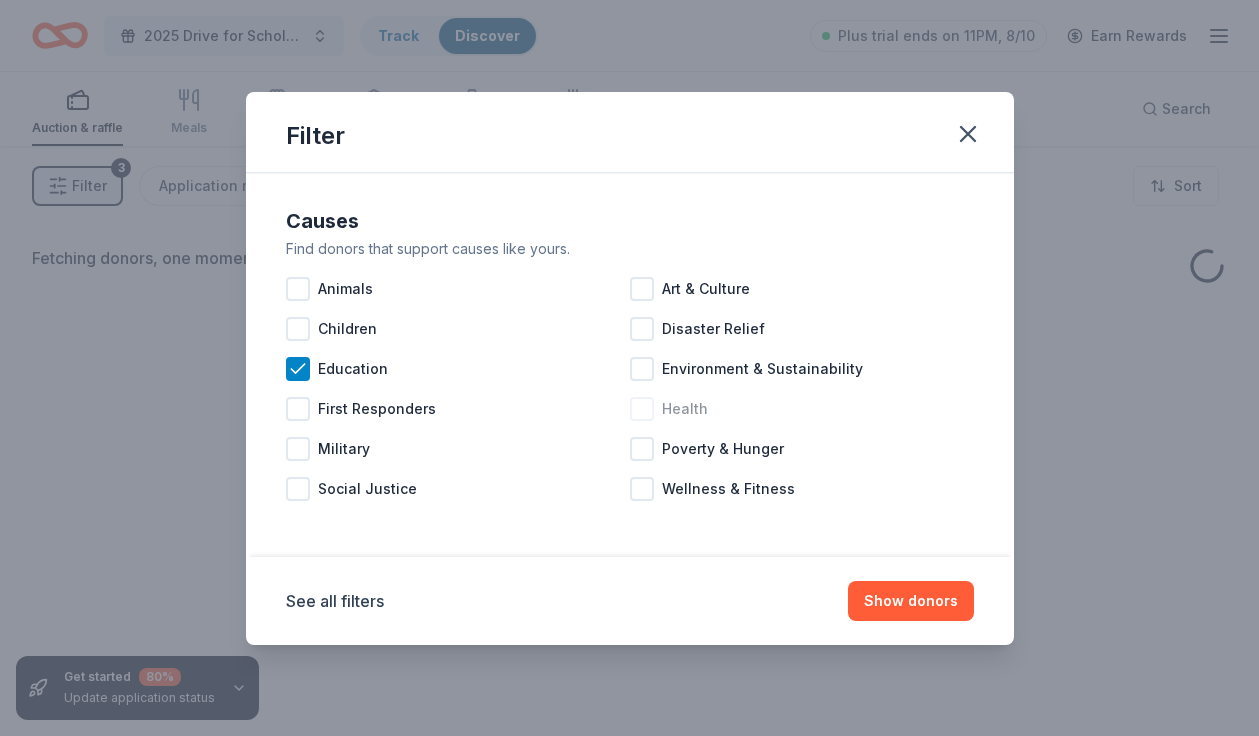 click at bounding box center (642, 409) 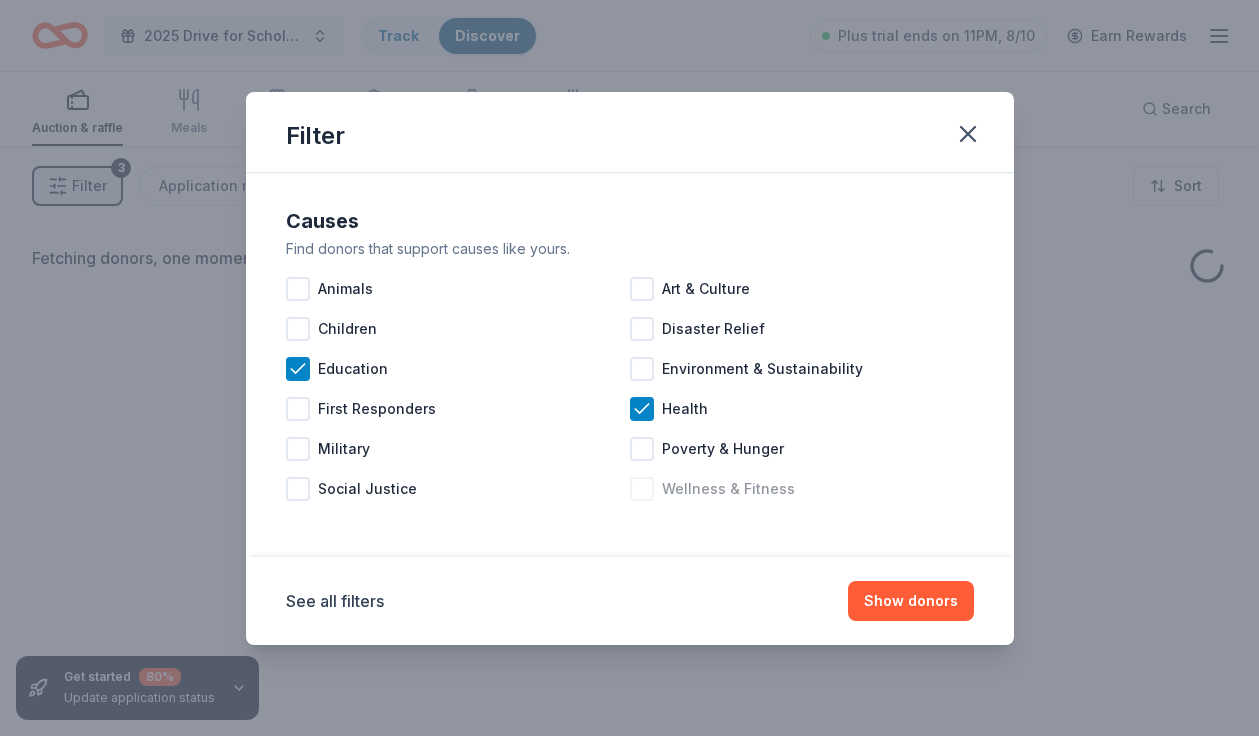 click at bounding box center [642, 489] 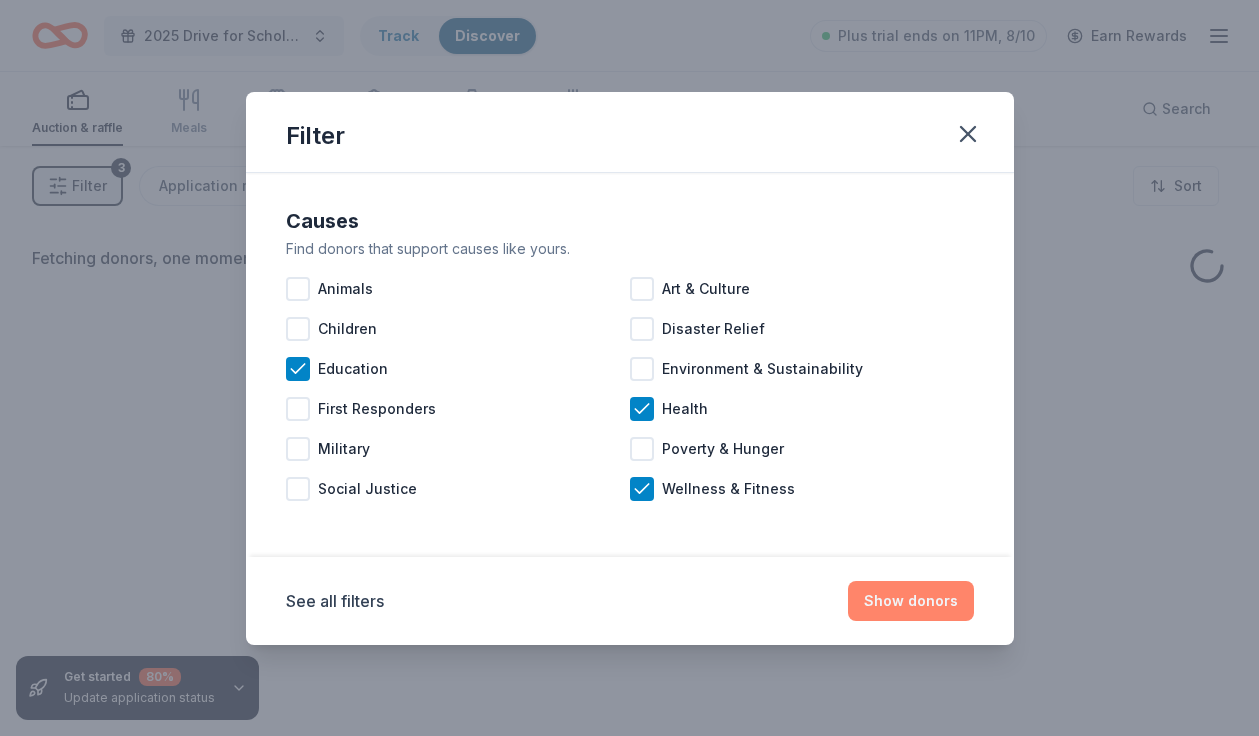 click on "Show    donors" at bounding box center (911, 601) 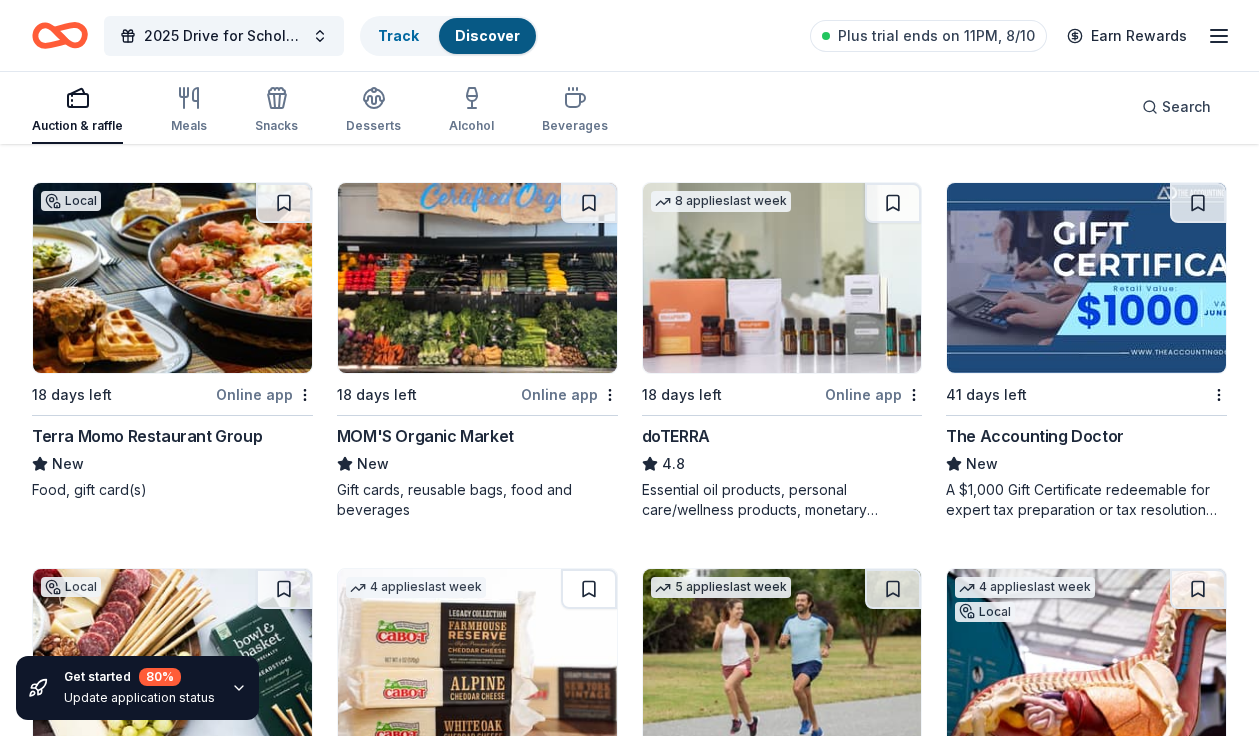 scroll, scrollTop: 554, scrollLeft: 0, axis: vertical 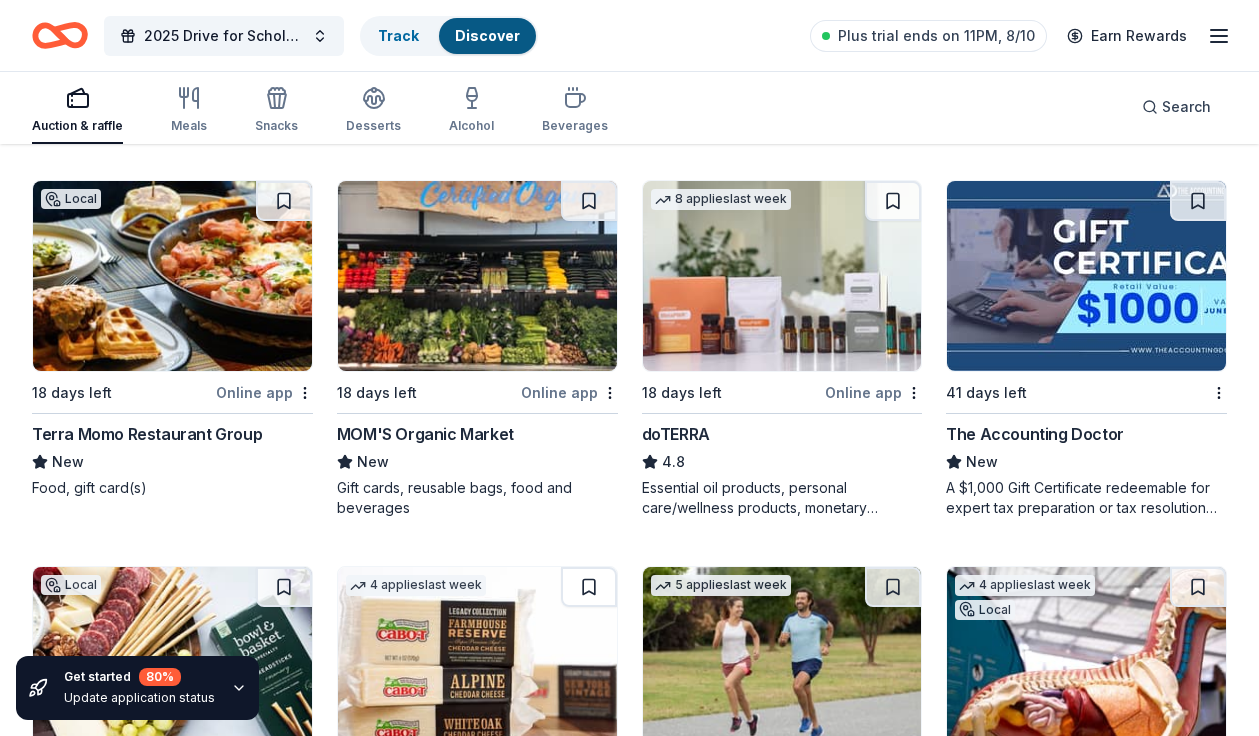 click on "doTERRA" at bounding box center [676, 434] 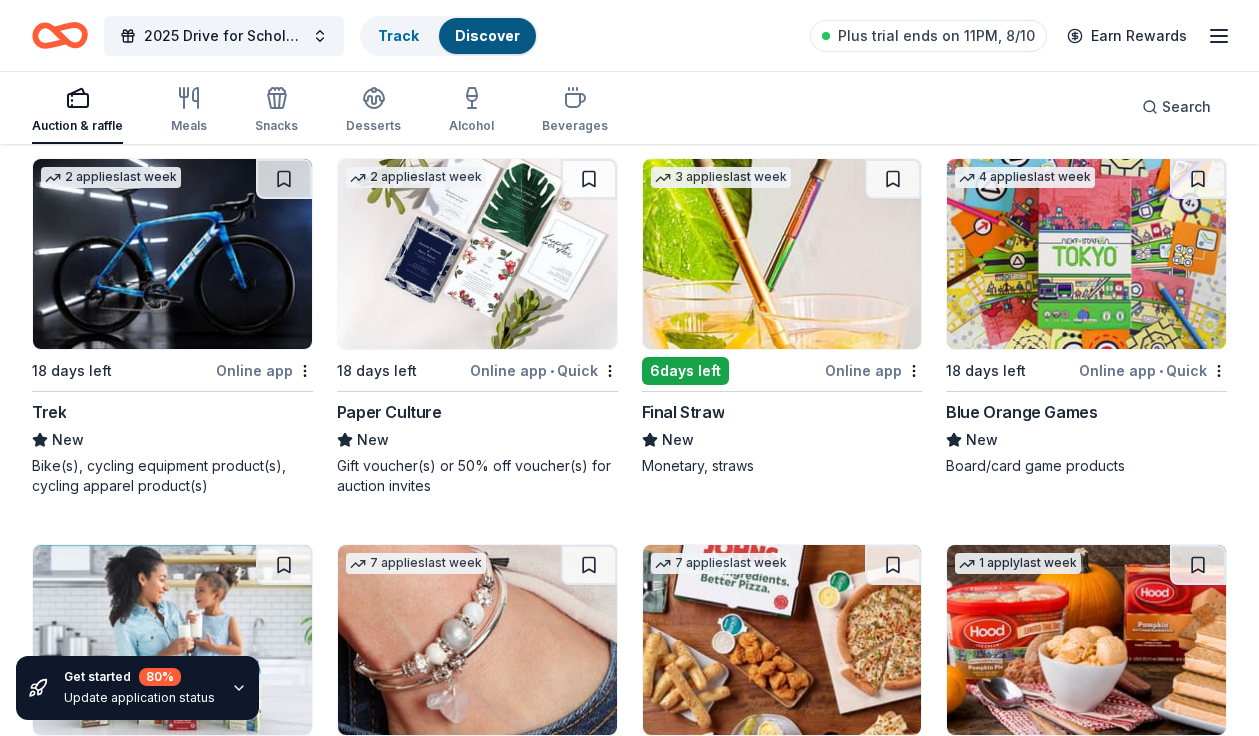 scroll, scrollTop: 3254, scrollLeft: 0, axis: vertical 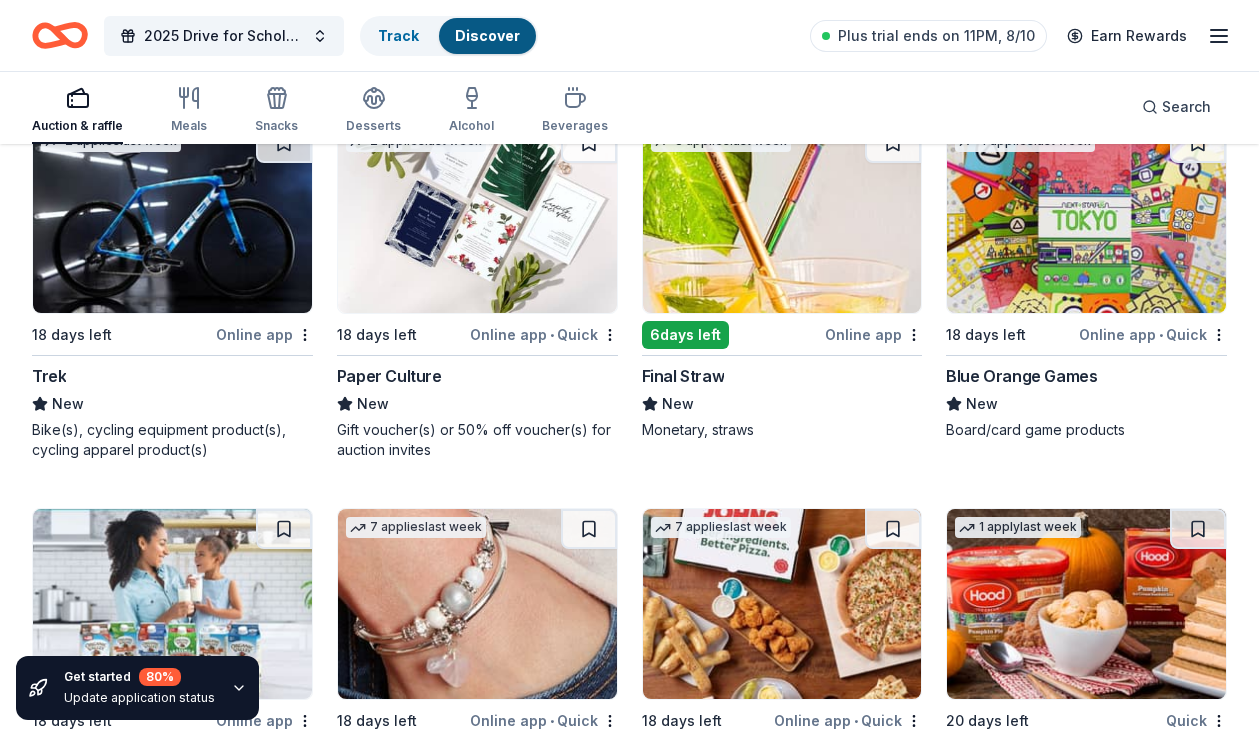 click on "Online app" at bounding box center [264, 334] 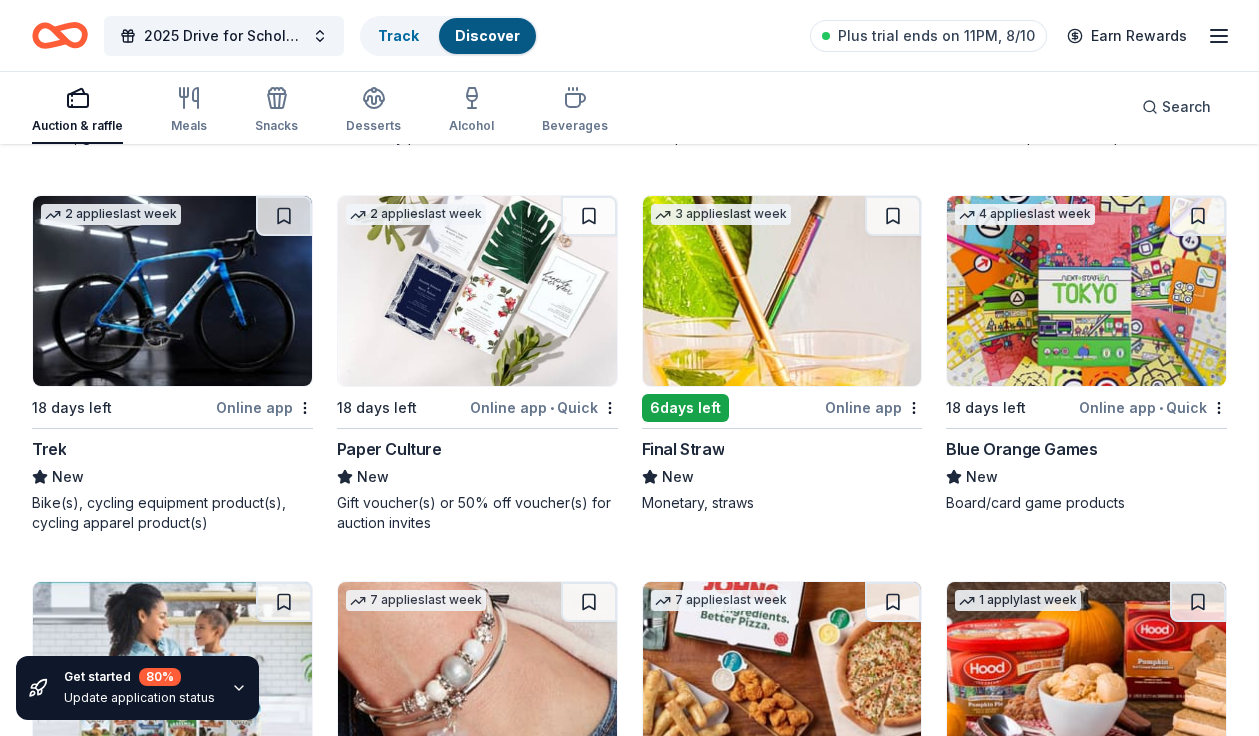 scroll, scrollTop: 3180, scrollLeft: 0, axis: vertical 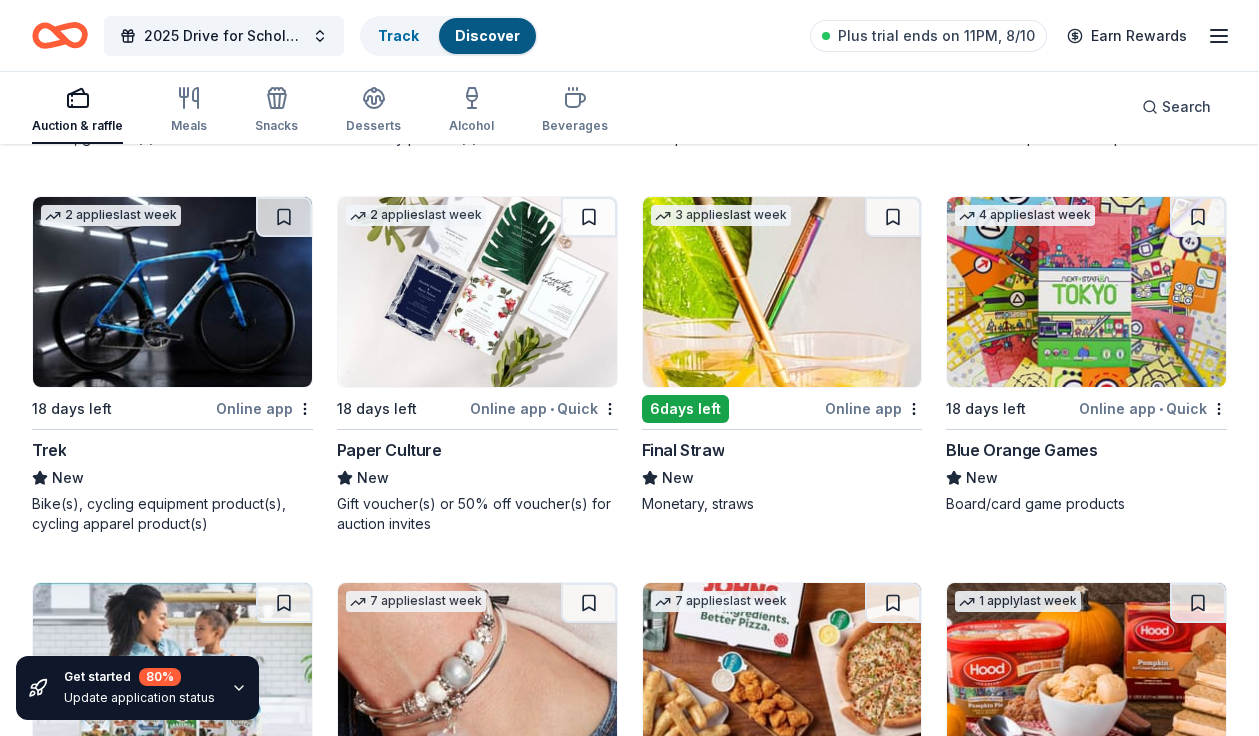 click on "Paper Culture" at bounding box center [389, 450] 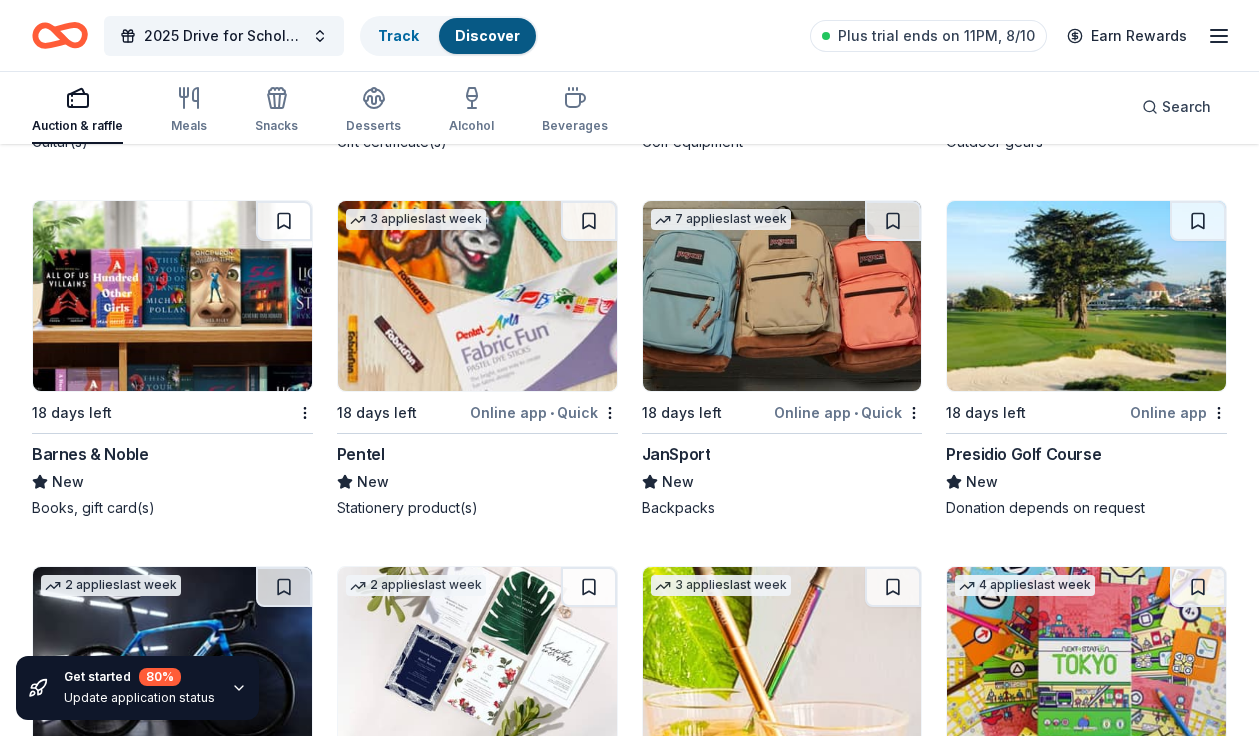 scroll, scrollTop: 3174, scrollLeft: 0, axis: vertical 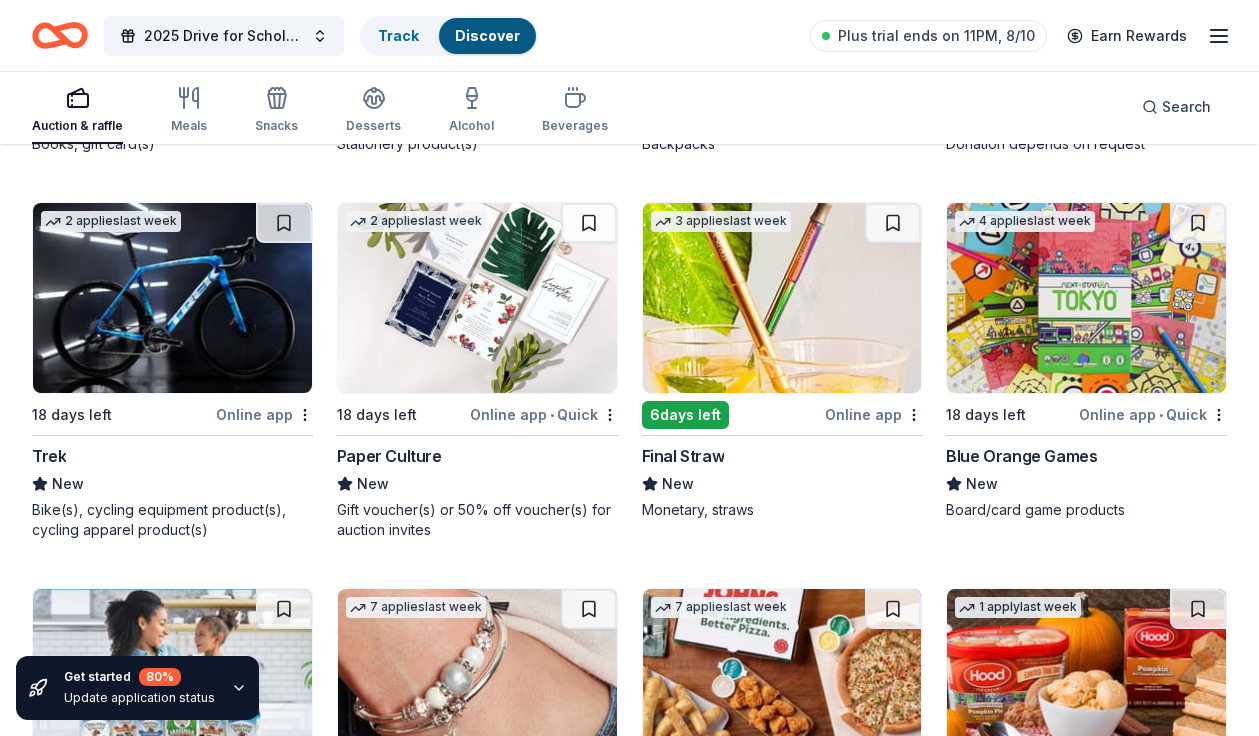 click on "Final Straw" at bounding box center (683, 456) 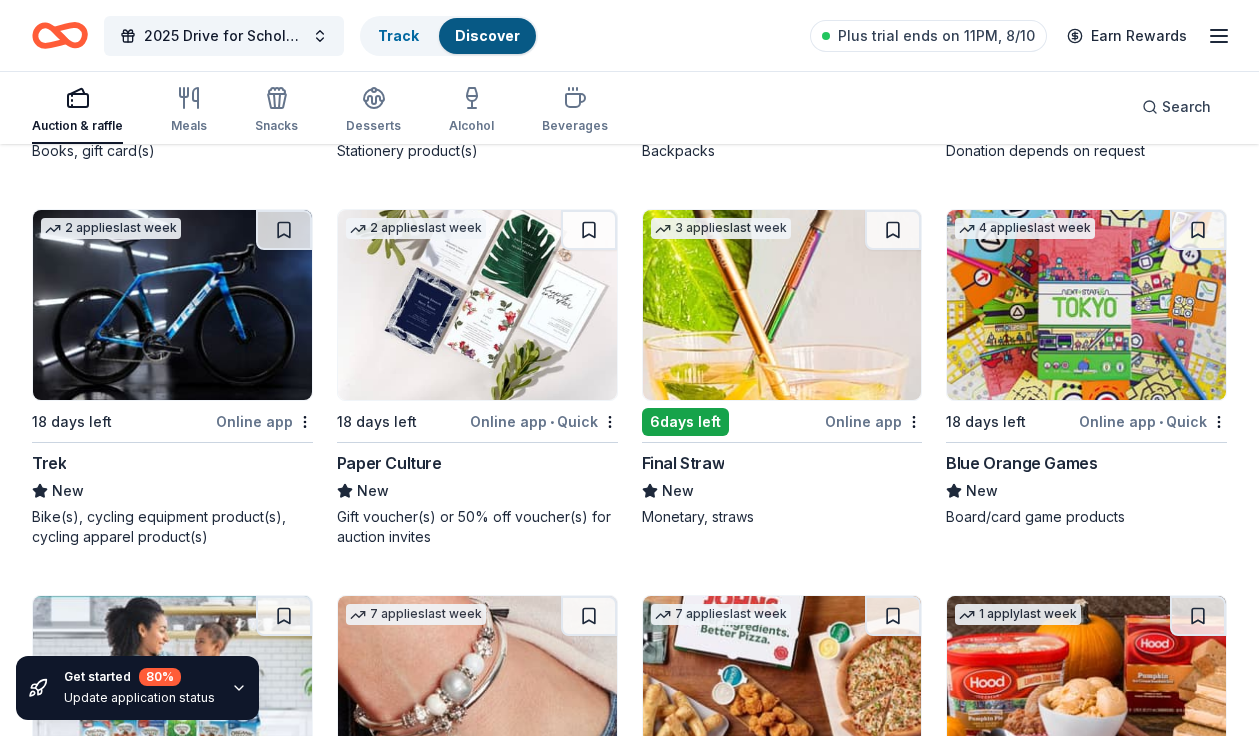 scroll, scrollTop: 3166, scrollLeft: 0, axis: vertical 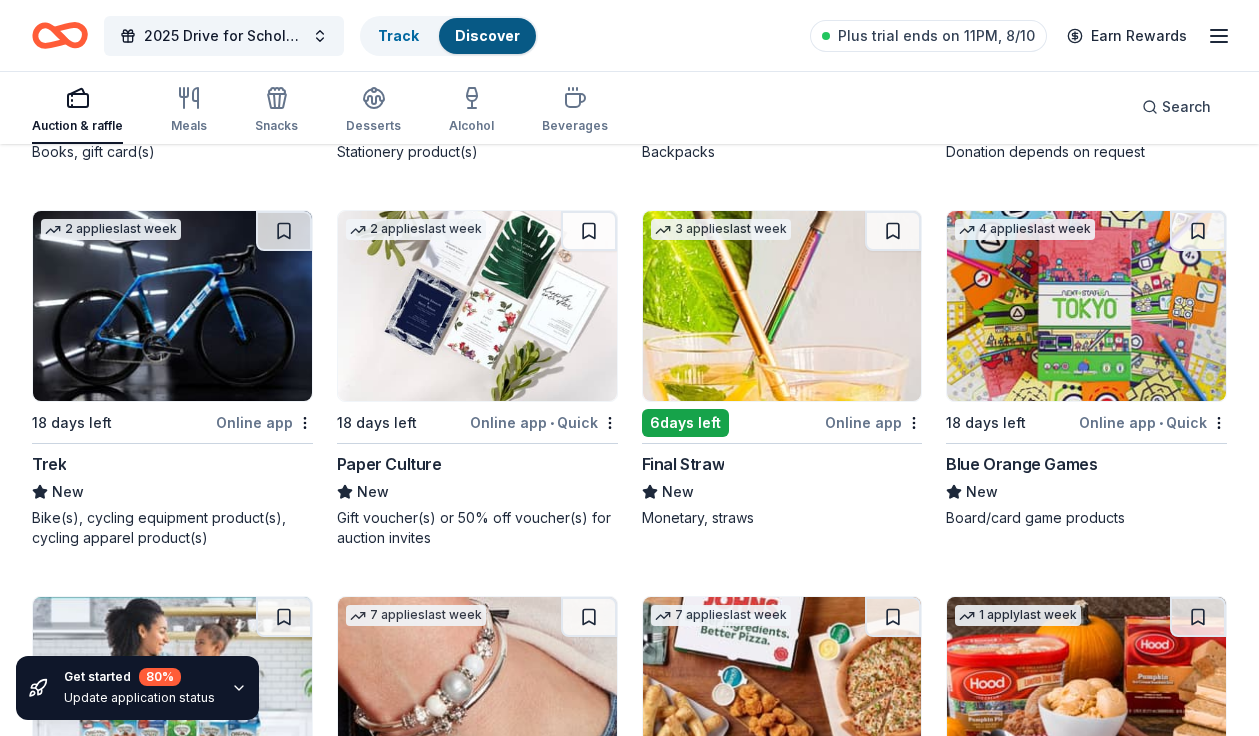 click on "Blue Orange Games" at bounding box center (1021, 464) 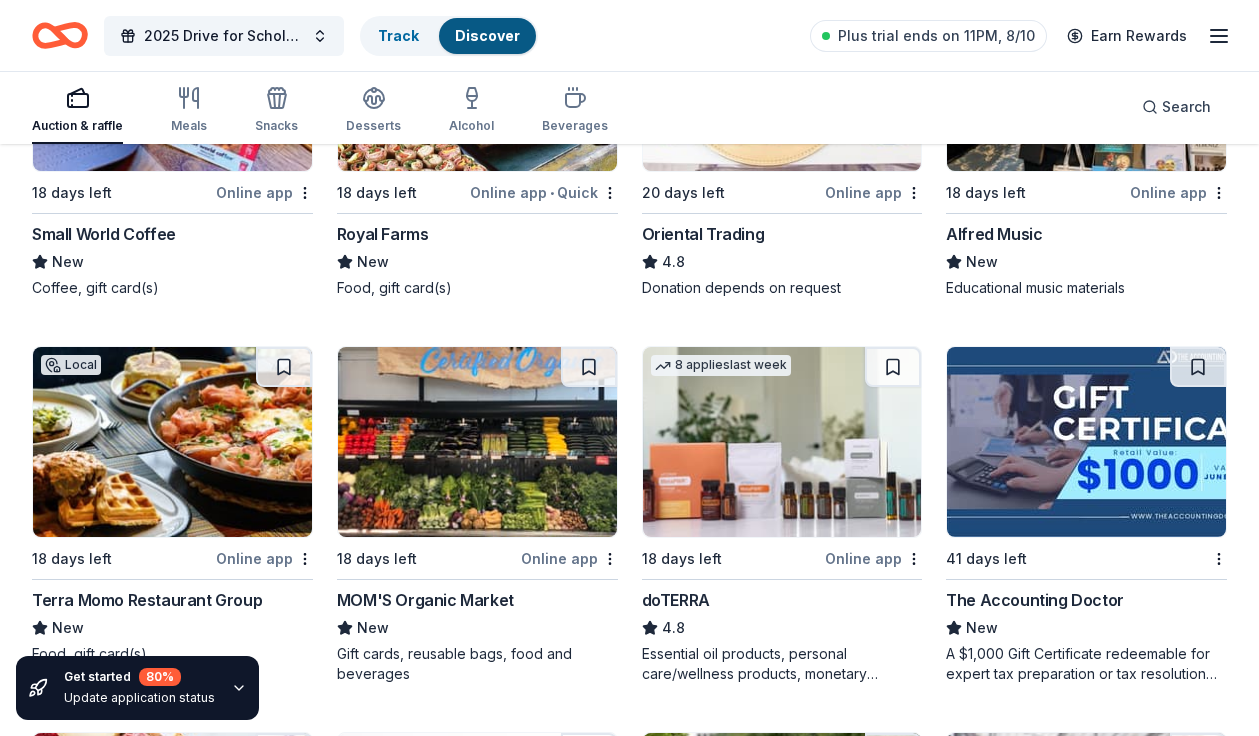 scroll, scrollTop: 427, scrollLeft: 0, axis: vertical 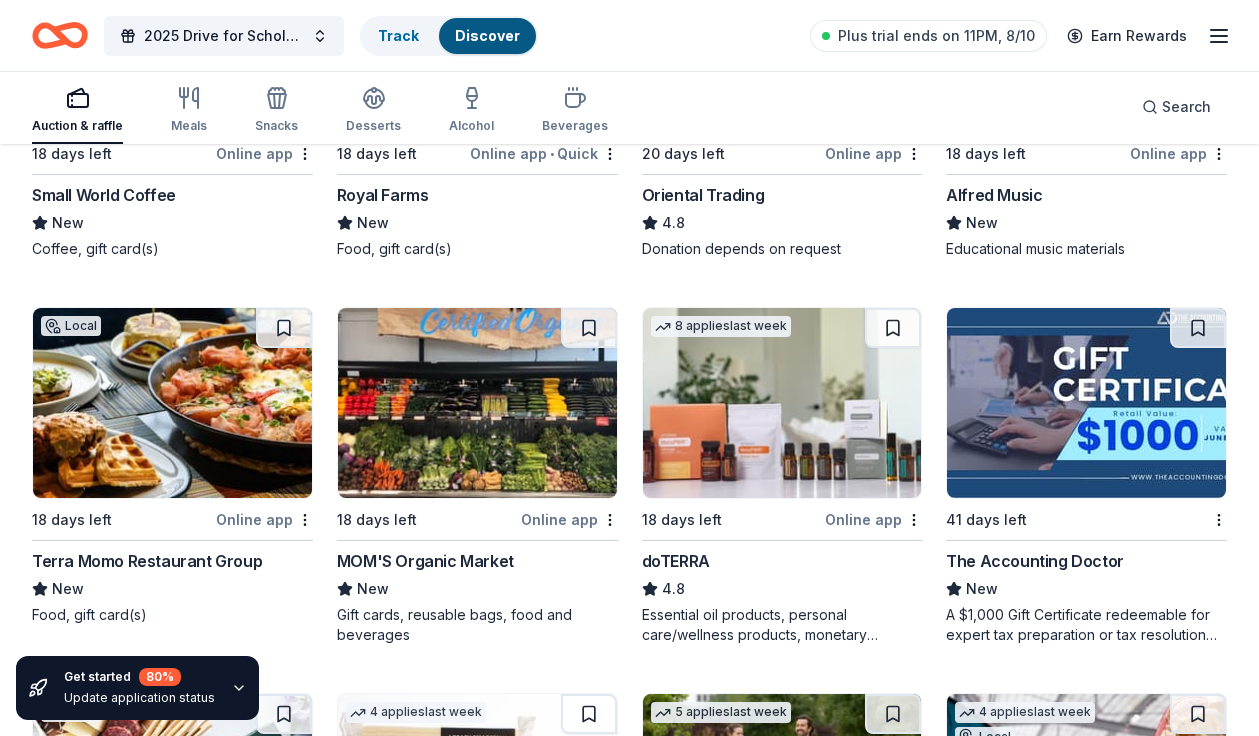 click on "The Accounting Doctor" at bounding box center (1035, 561) 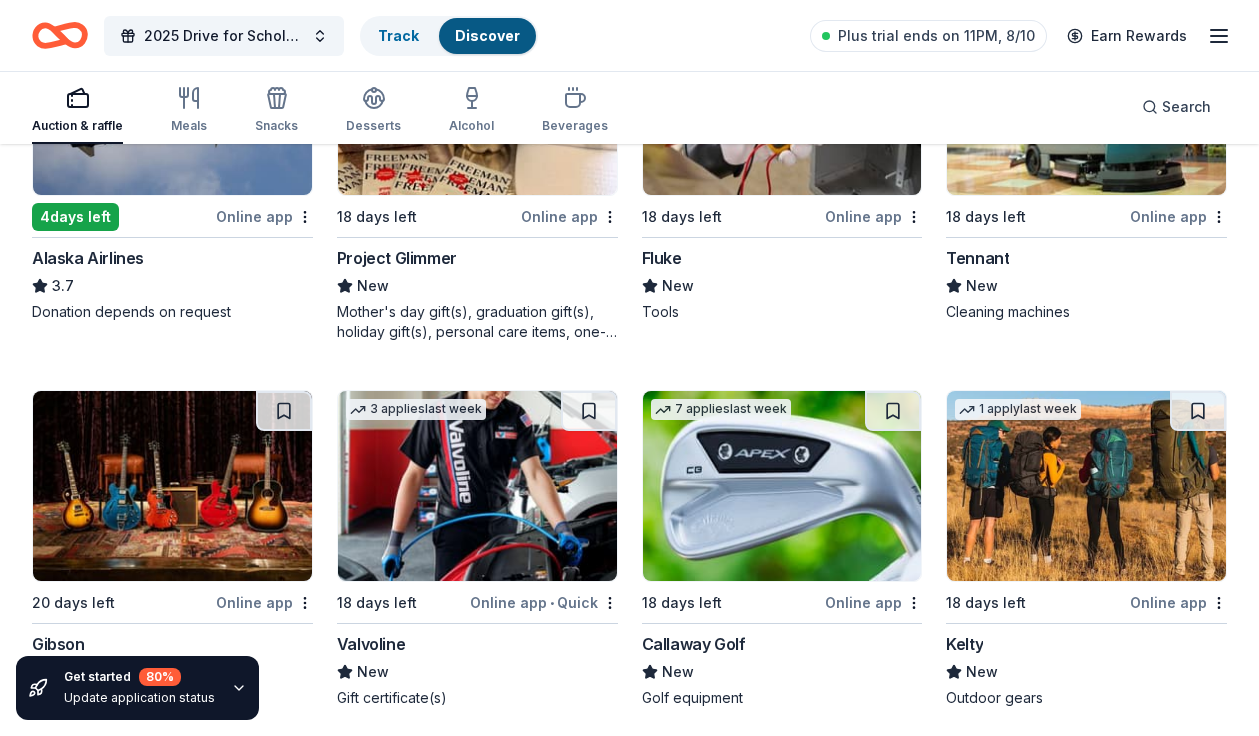 scroll, scrollTop: 2257, scrollLeft: 0, axis: vertical 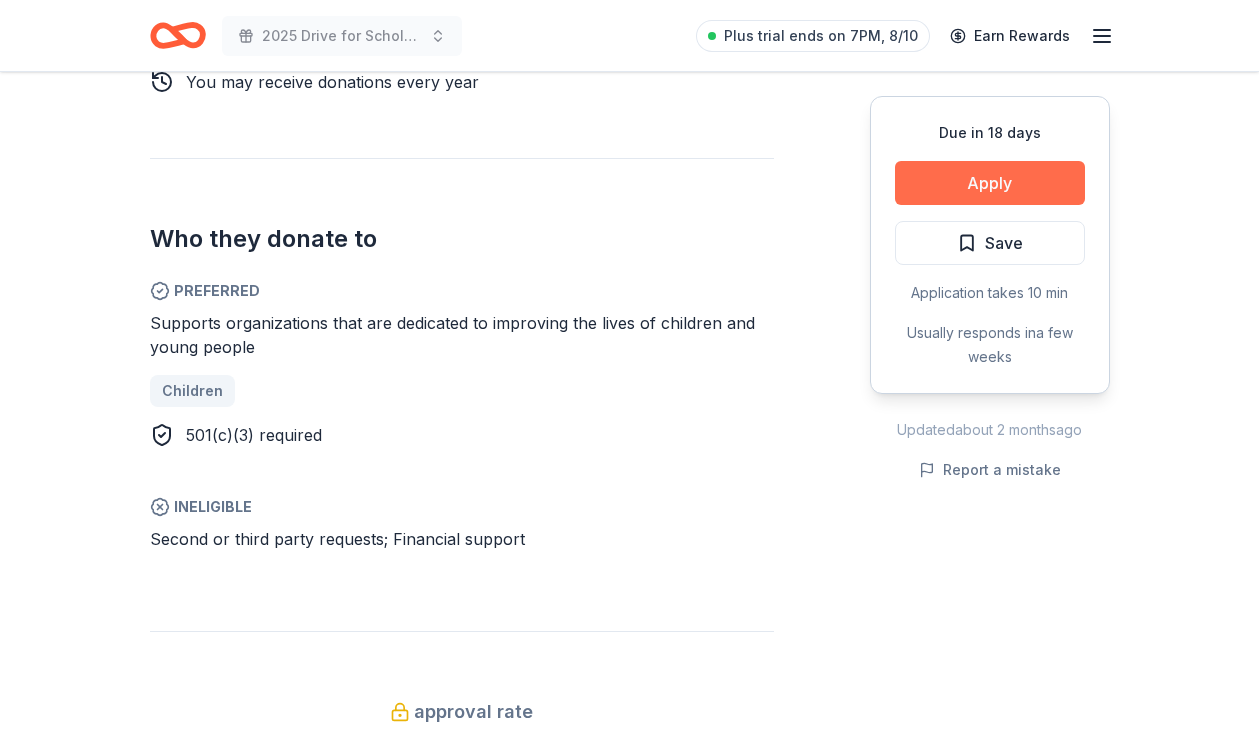 click on "Apply" at bounding box center (990, 183) 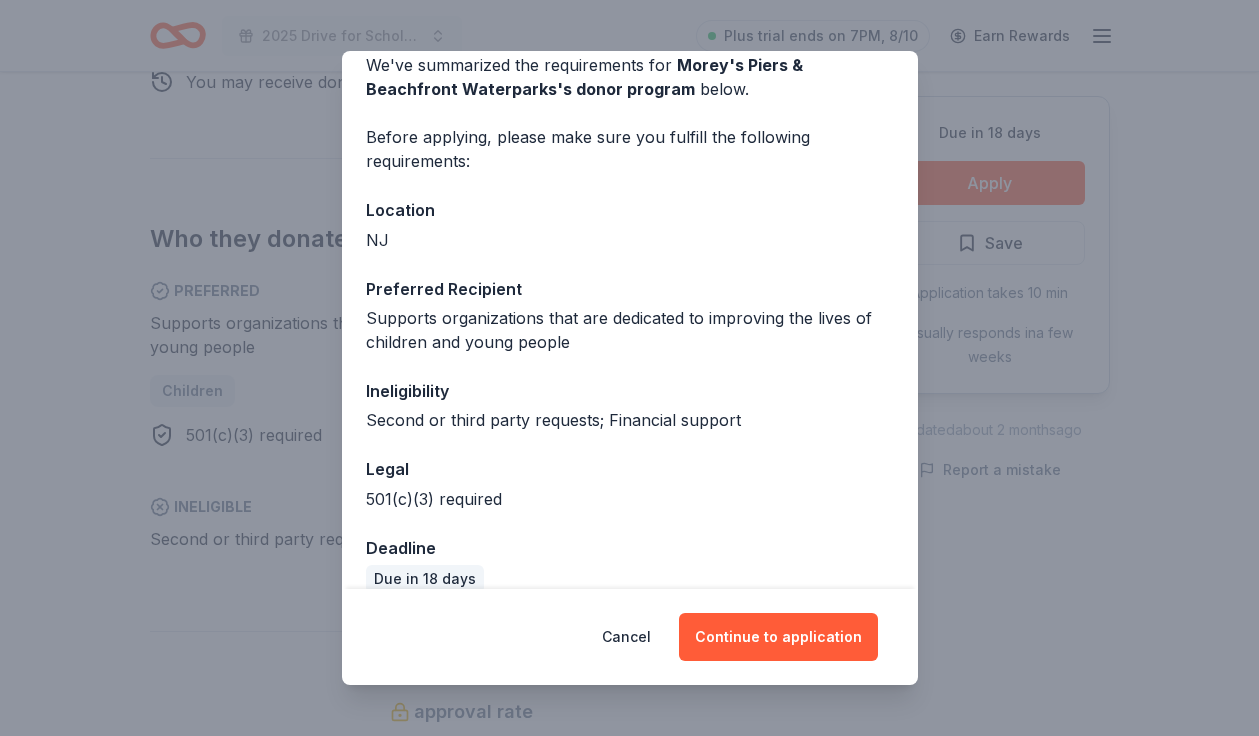 scroll, scrollTop: 123, scrollLeft: 0, axis: vertical 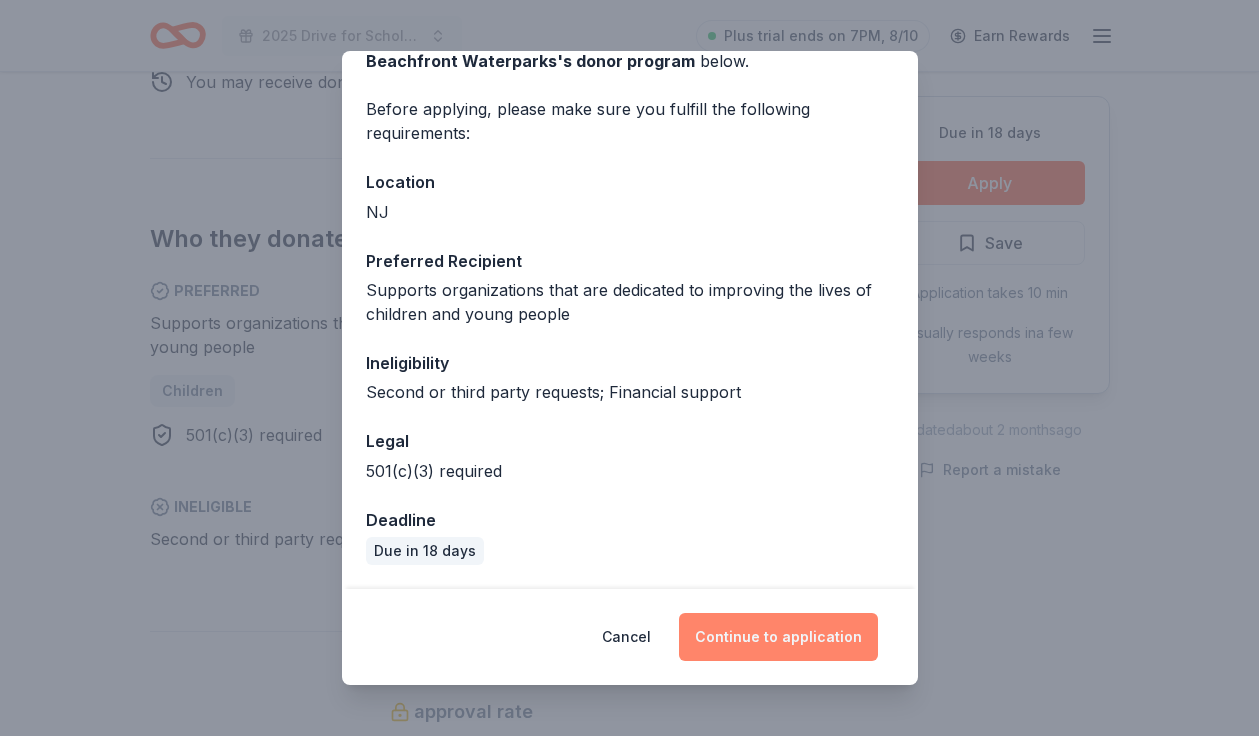 click on "Continue to application" at bounding box center [778, 637] 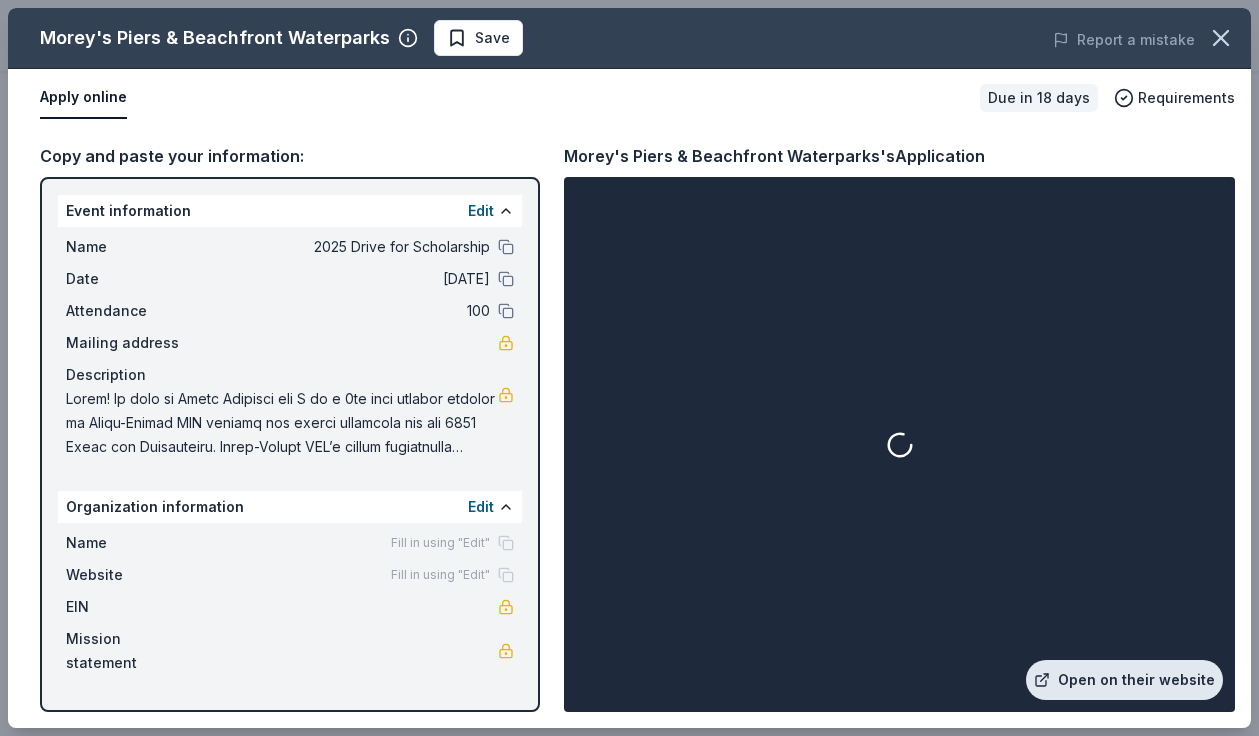 click on "Open on their website" at bounding box center [1124, 680] 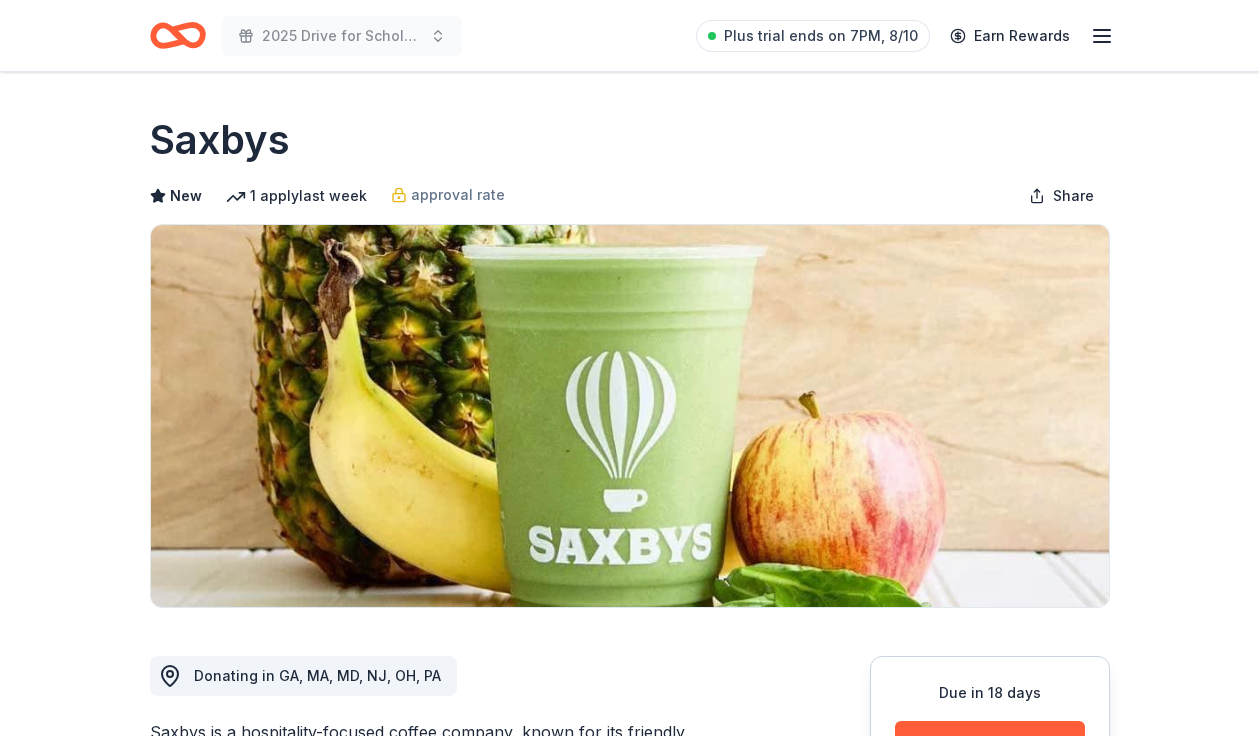 scroll, scrollTop: 365, scrollLeft: 0, axis: vertical 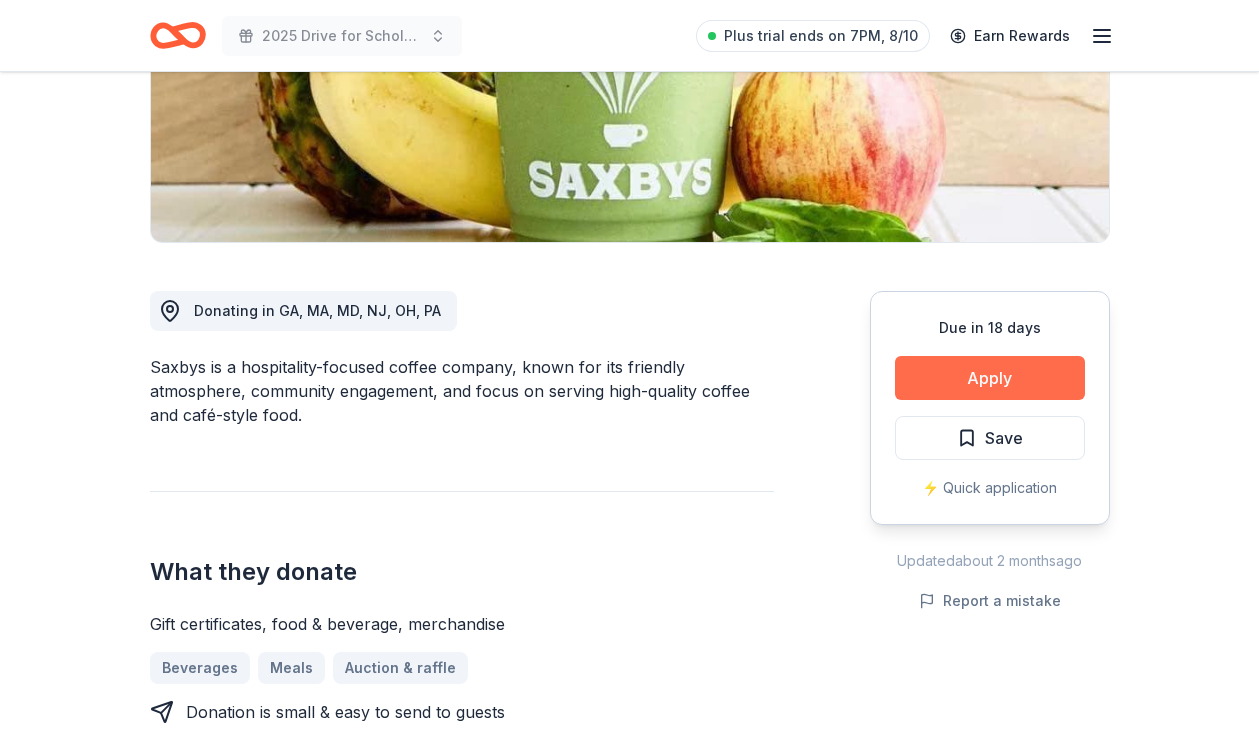 click on "Apply" at bounding box center [990, 378] 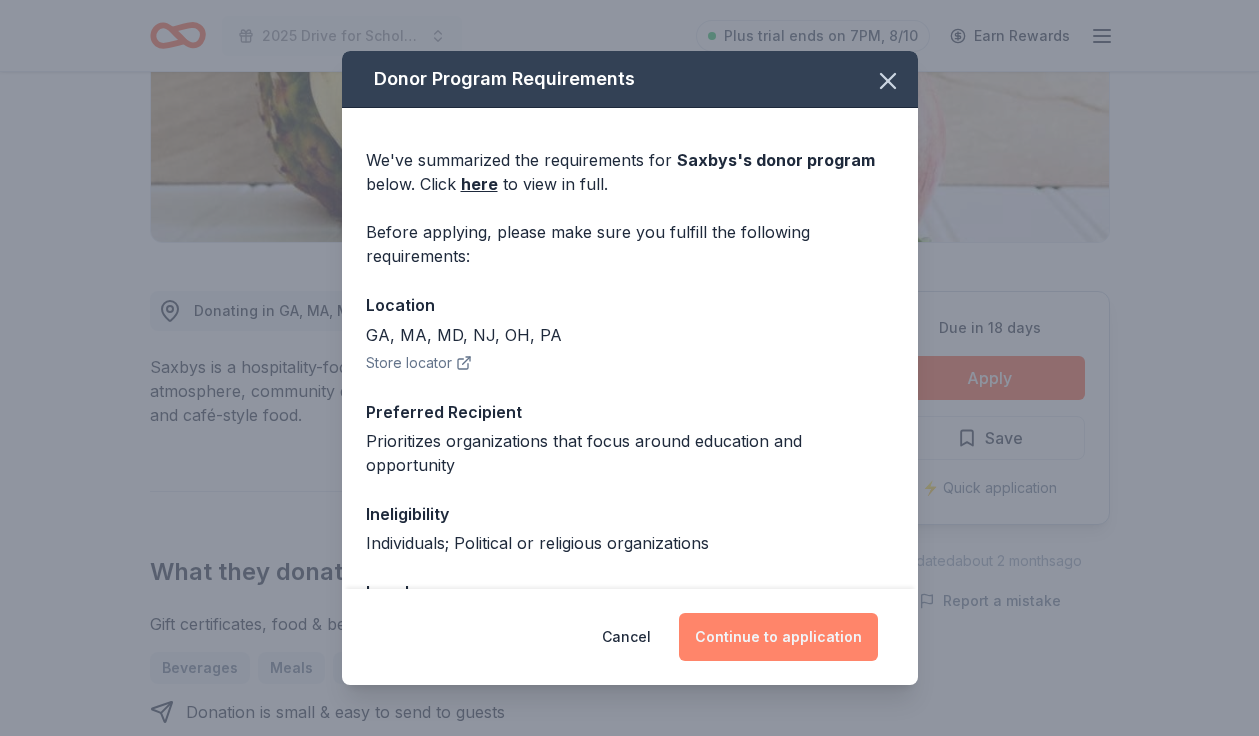 click on "Continue to application" at bounding box center (778, 637) 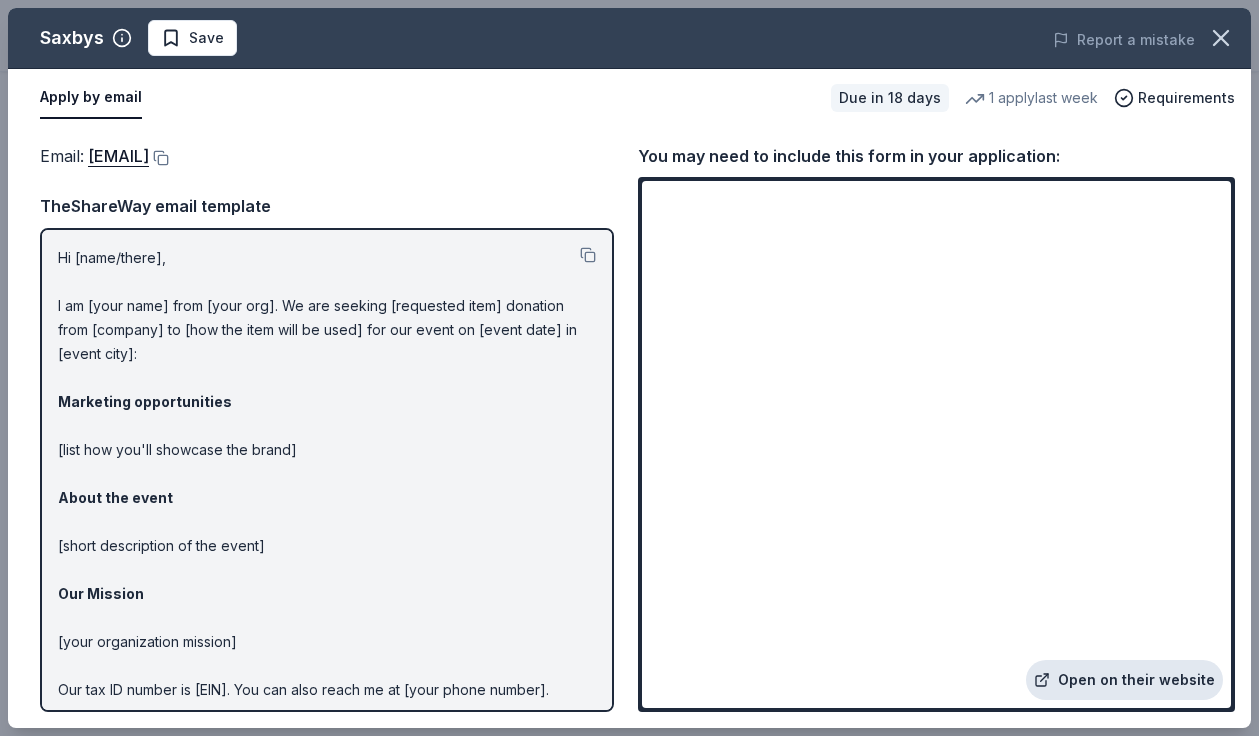 click on "Open on their website" at bounding box center [1124, 680] 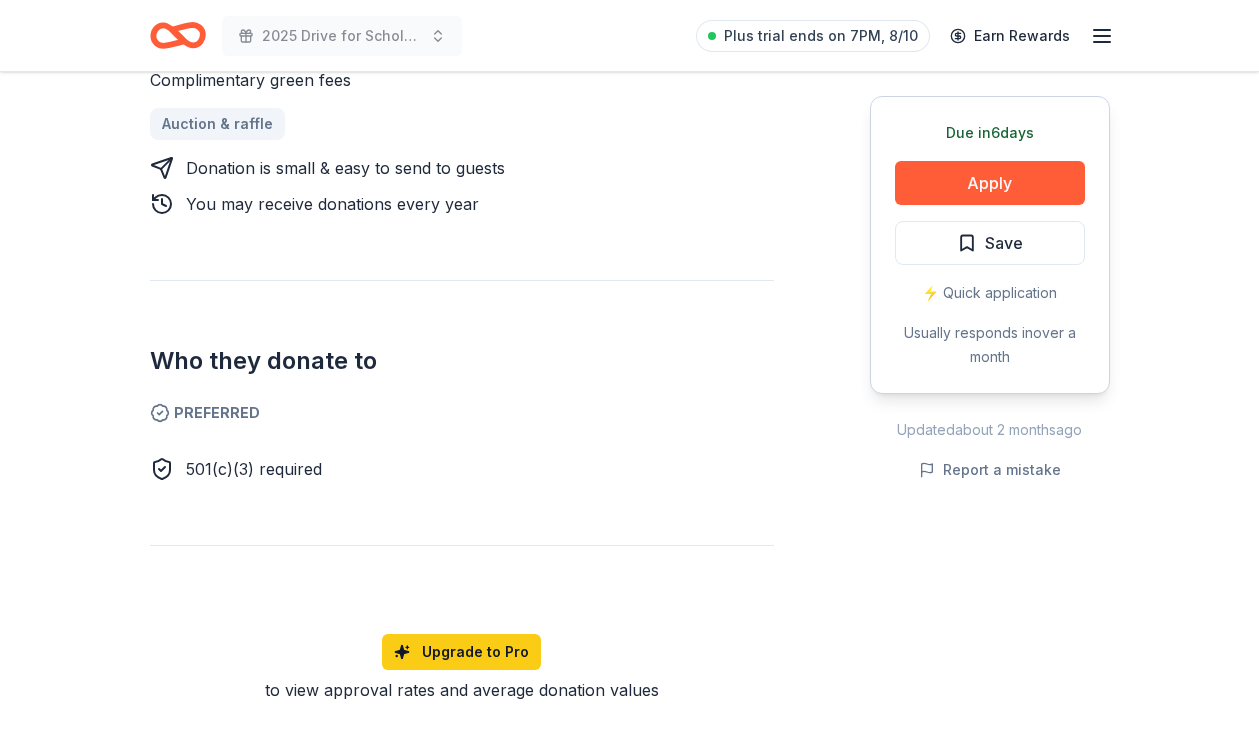 scroll, scrollTop: 908, scrollLeft: 0, axis: vertical 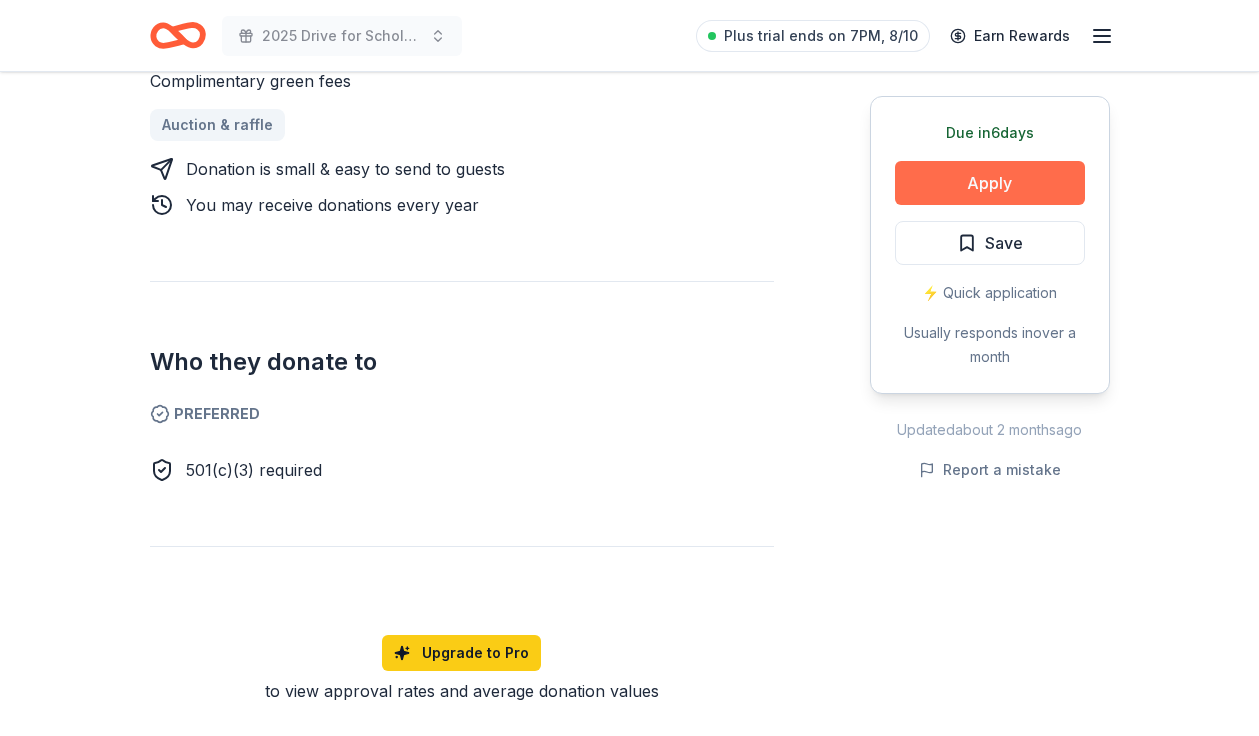 click on "Apply" at bounding box center [990, 183] 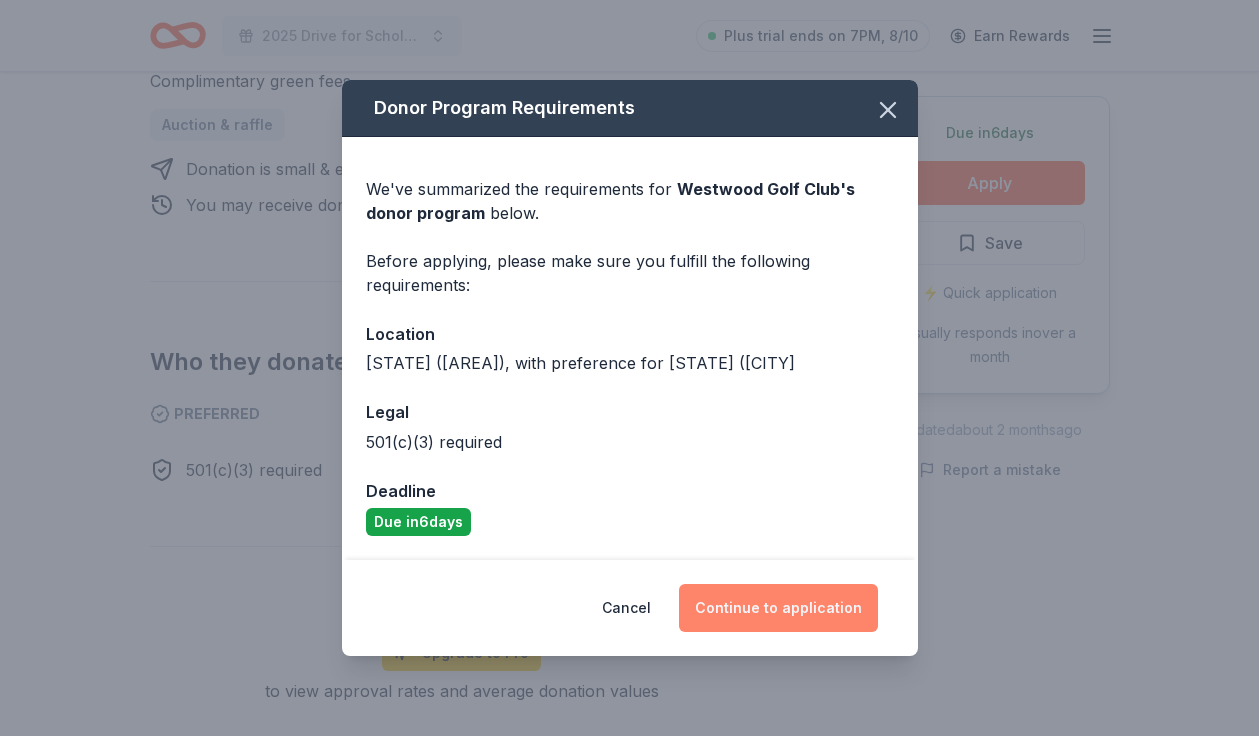 click on "Continue to application" at bounding box center (778, 608) 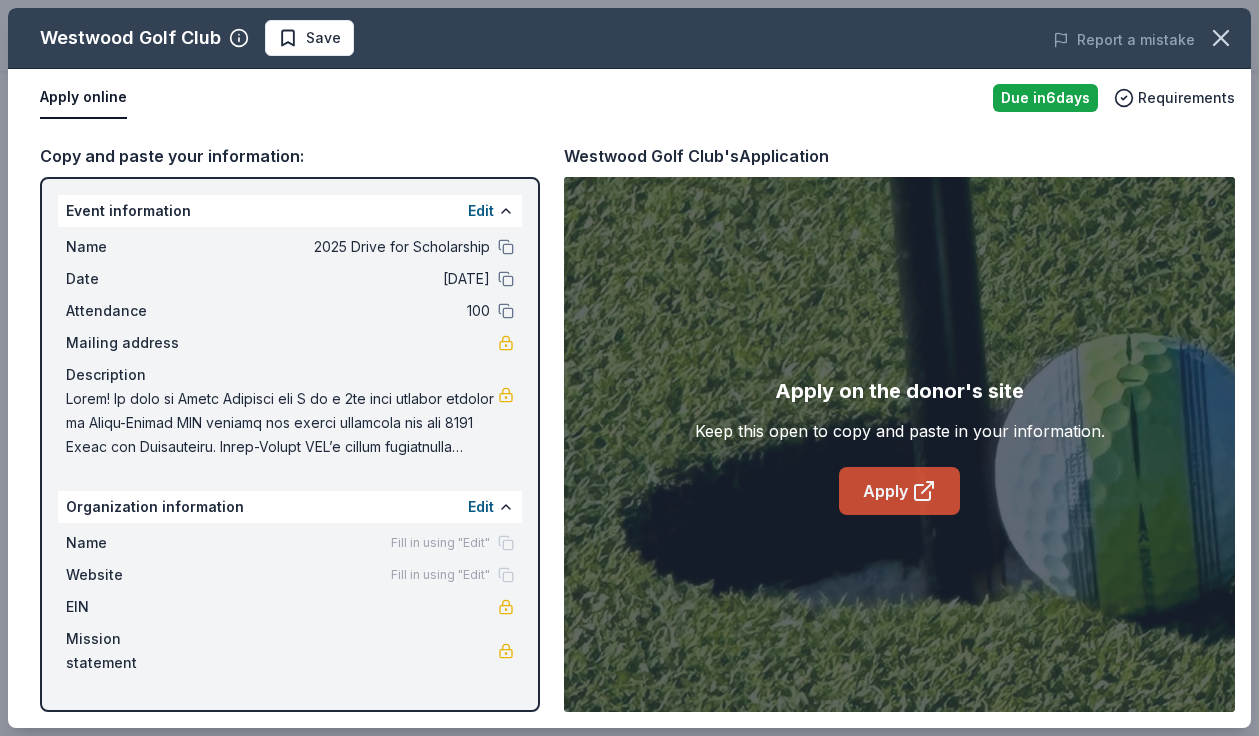 click on "Apply" at bounding box center [899, 491] 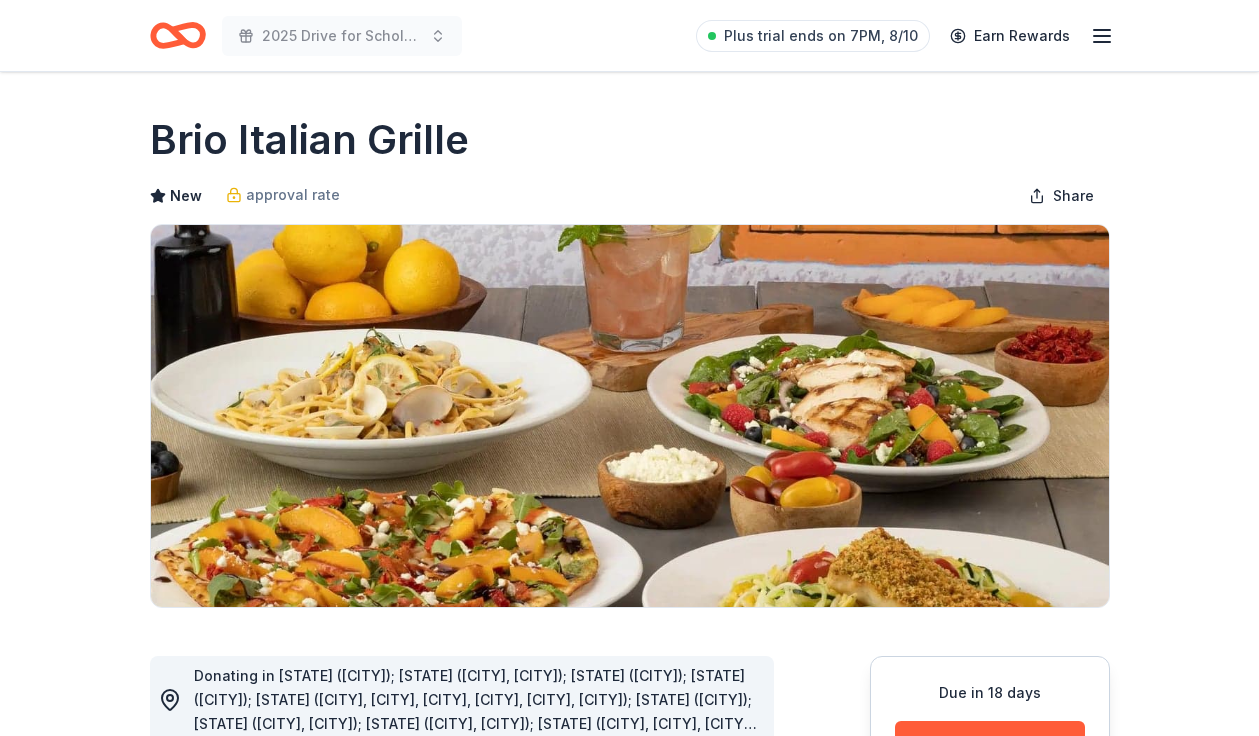 scroll, scrollTop: 303, scrollLeft: 0, axis: vertical 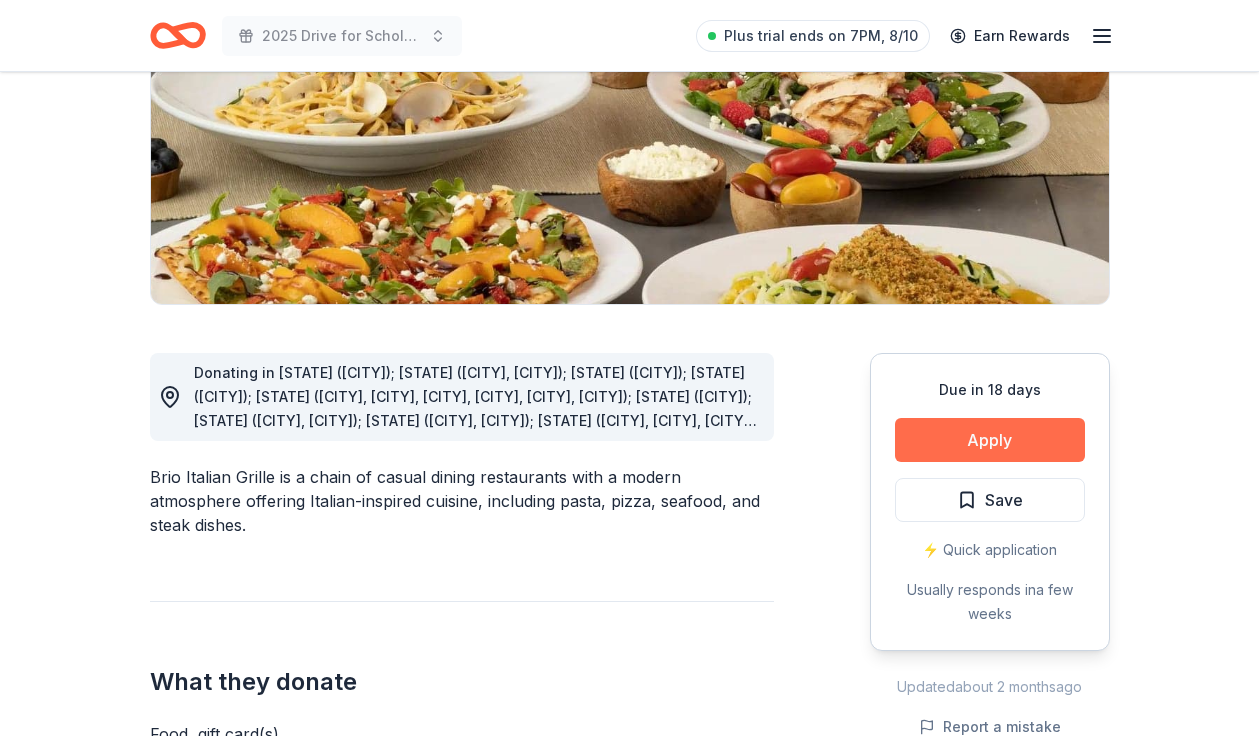 click on "Apply" at bounding box center (990, 440) 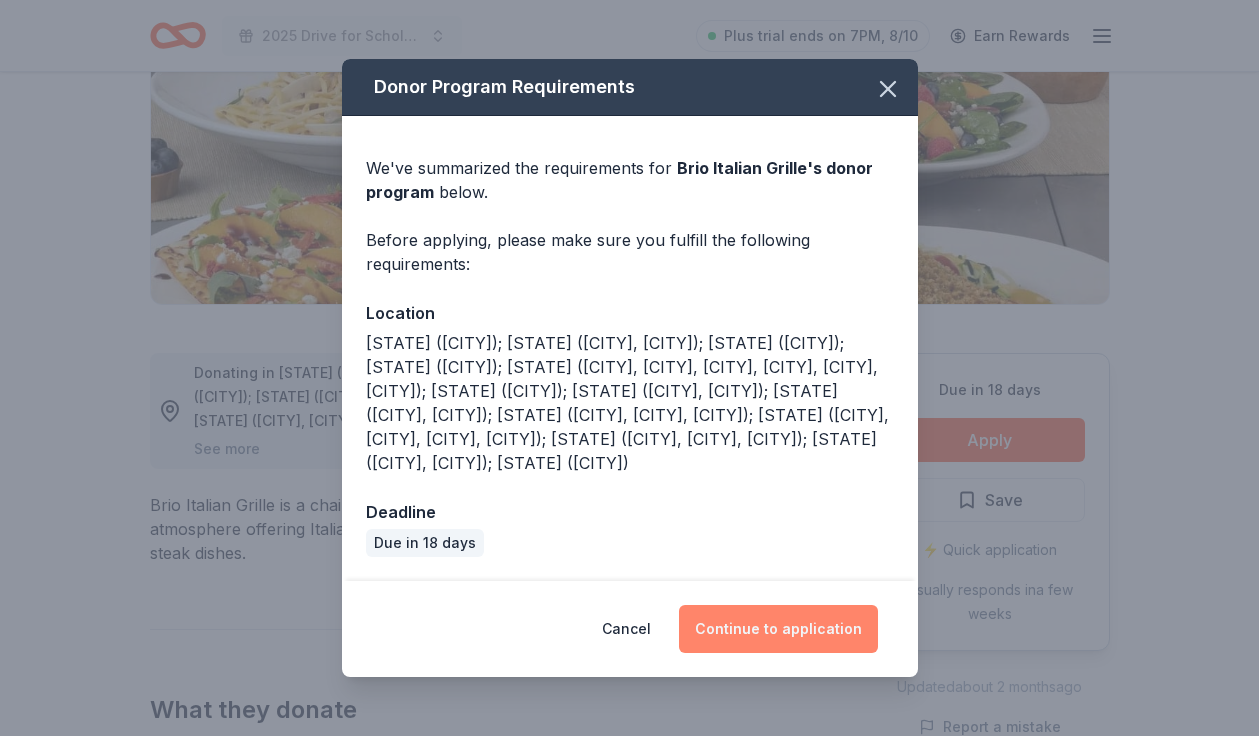 click on "Continue to application" at bounding box center (778, 629) 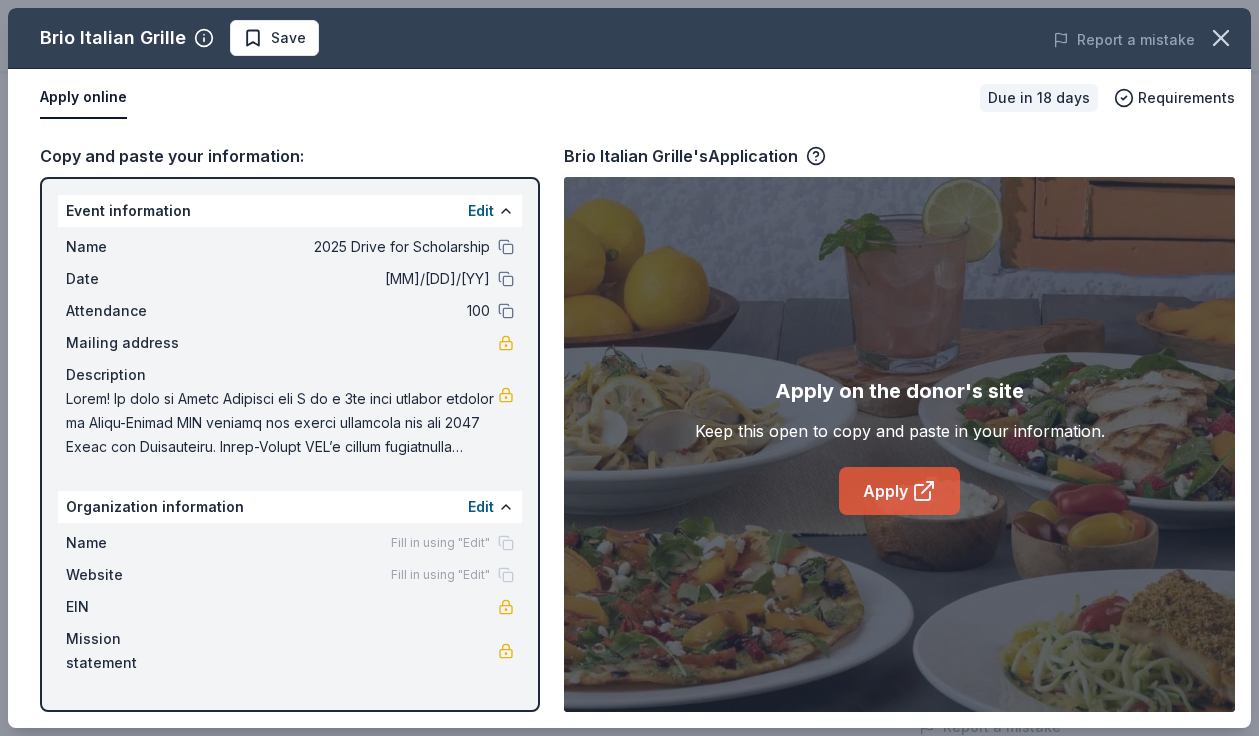 click 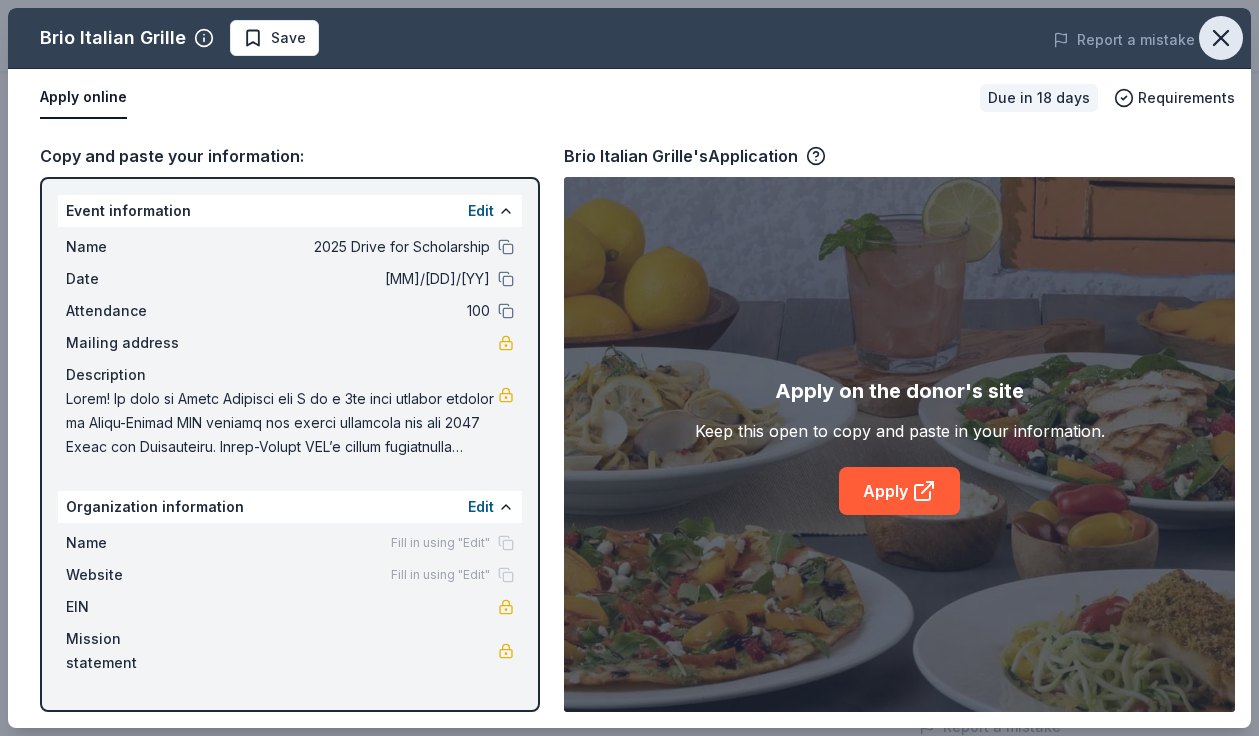 click 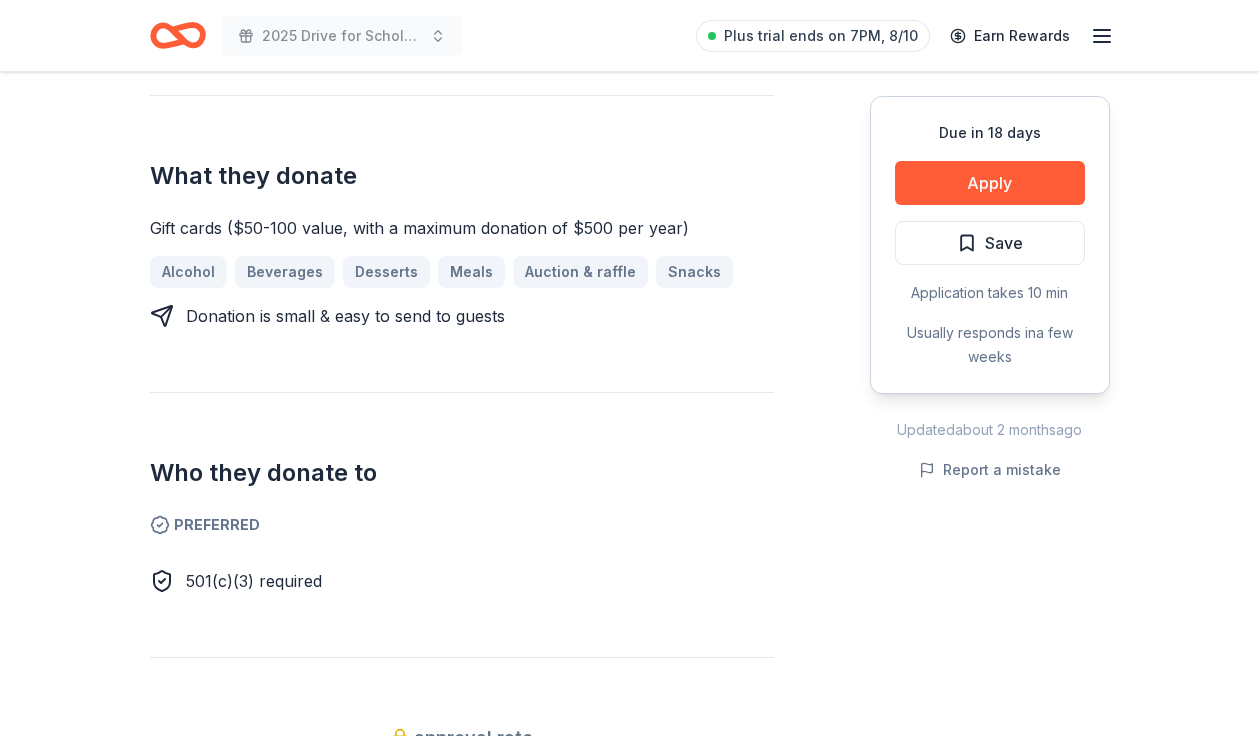 scroll, scrollTop: 814, scrollLeft: 0, axis: vertical 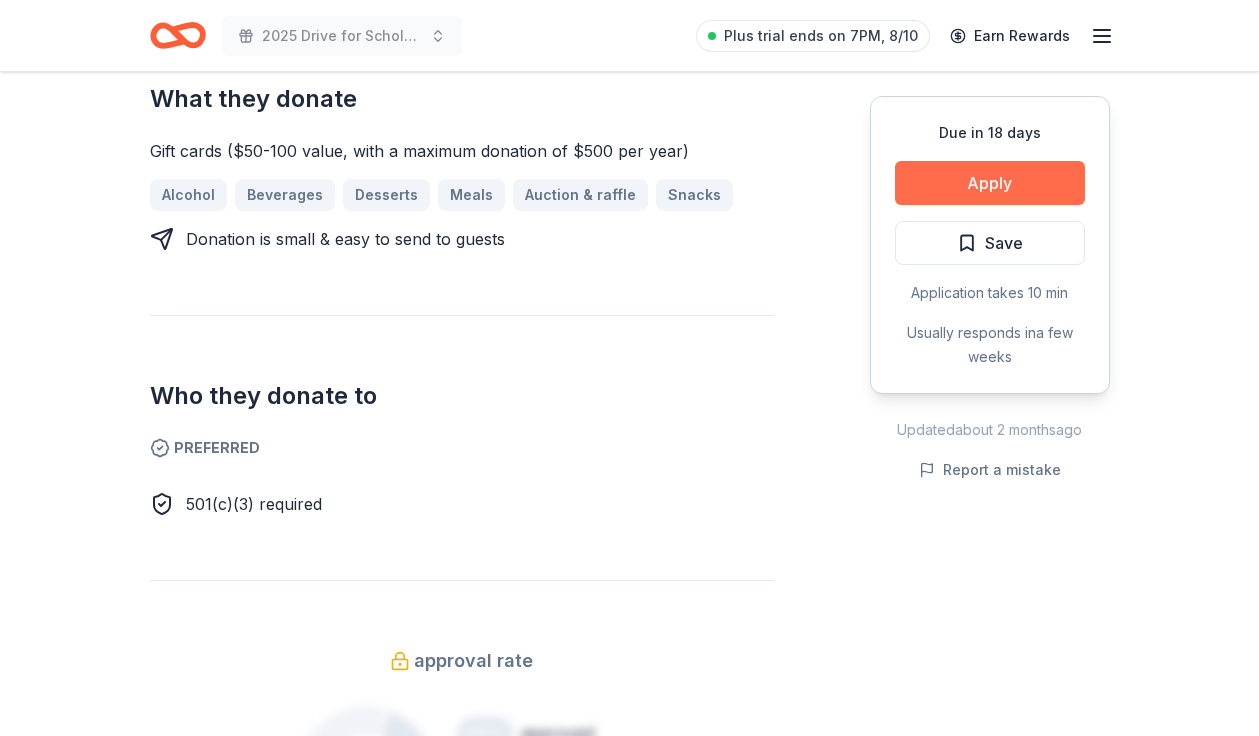 click on "Apply" at bounding box center (990, 183) 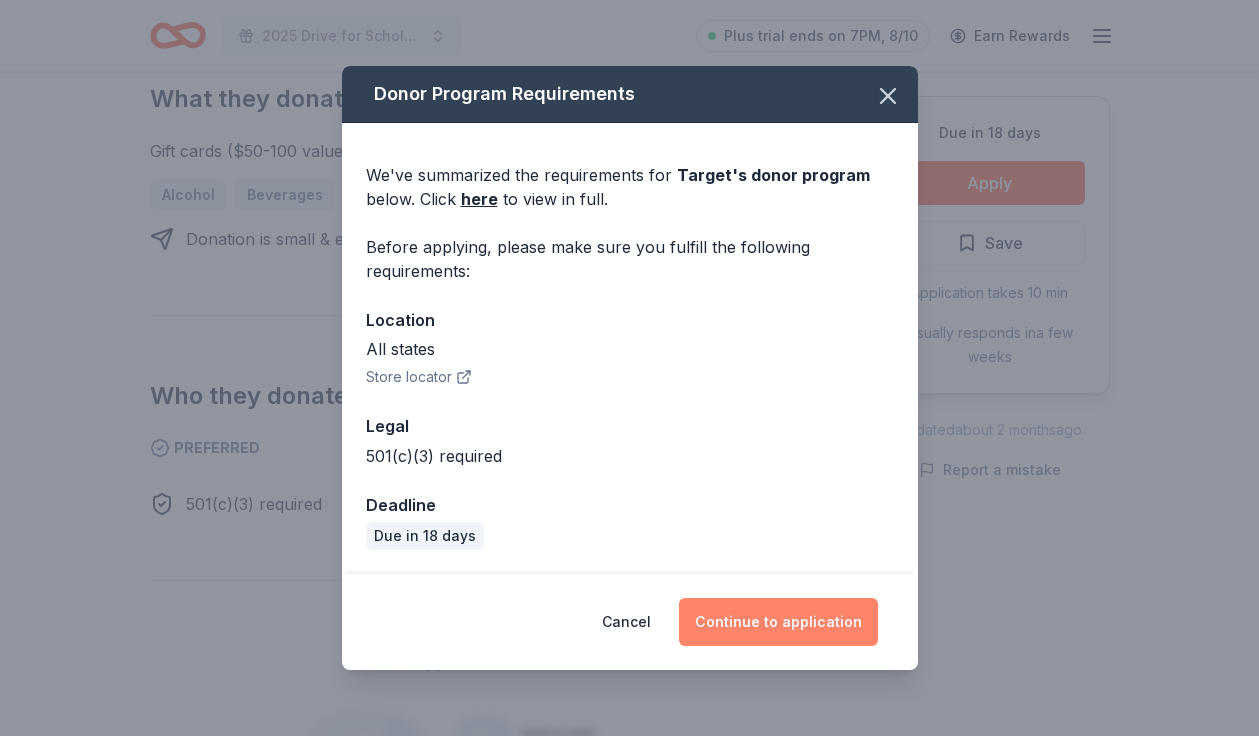 click on "Continue to application" at bounding box center [778, 622] 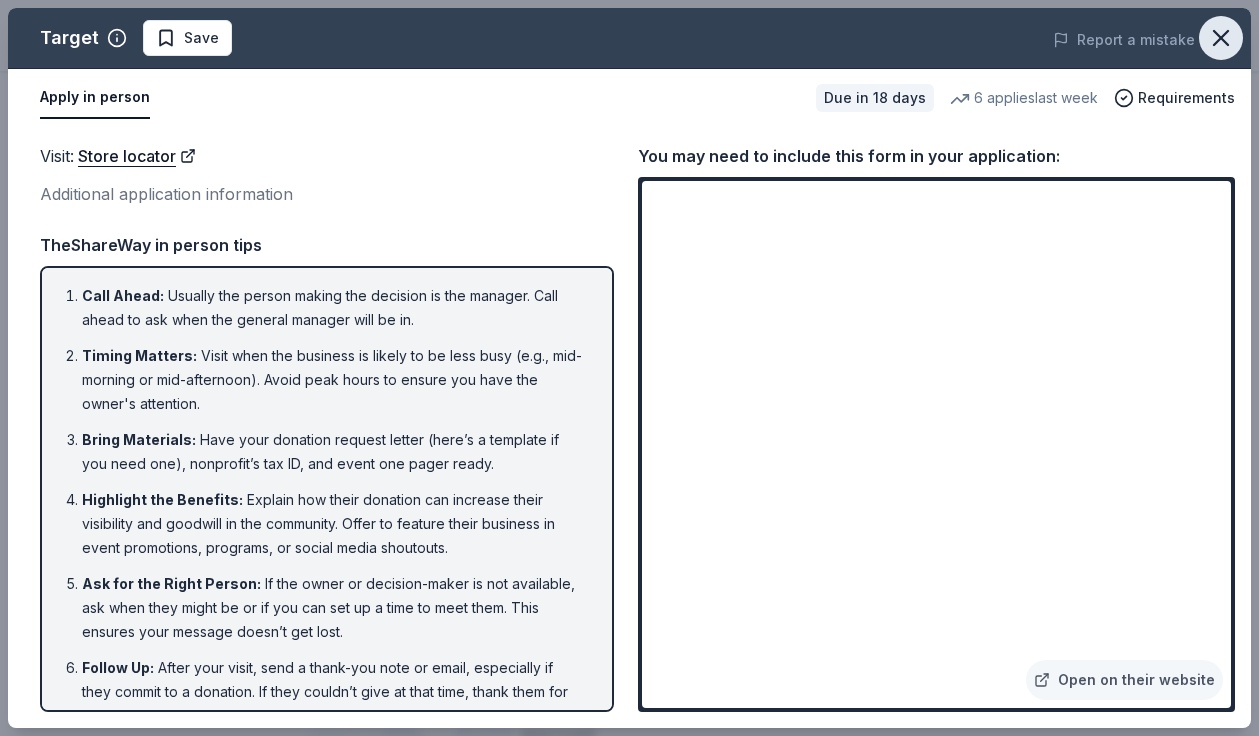 click 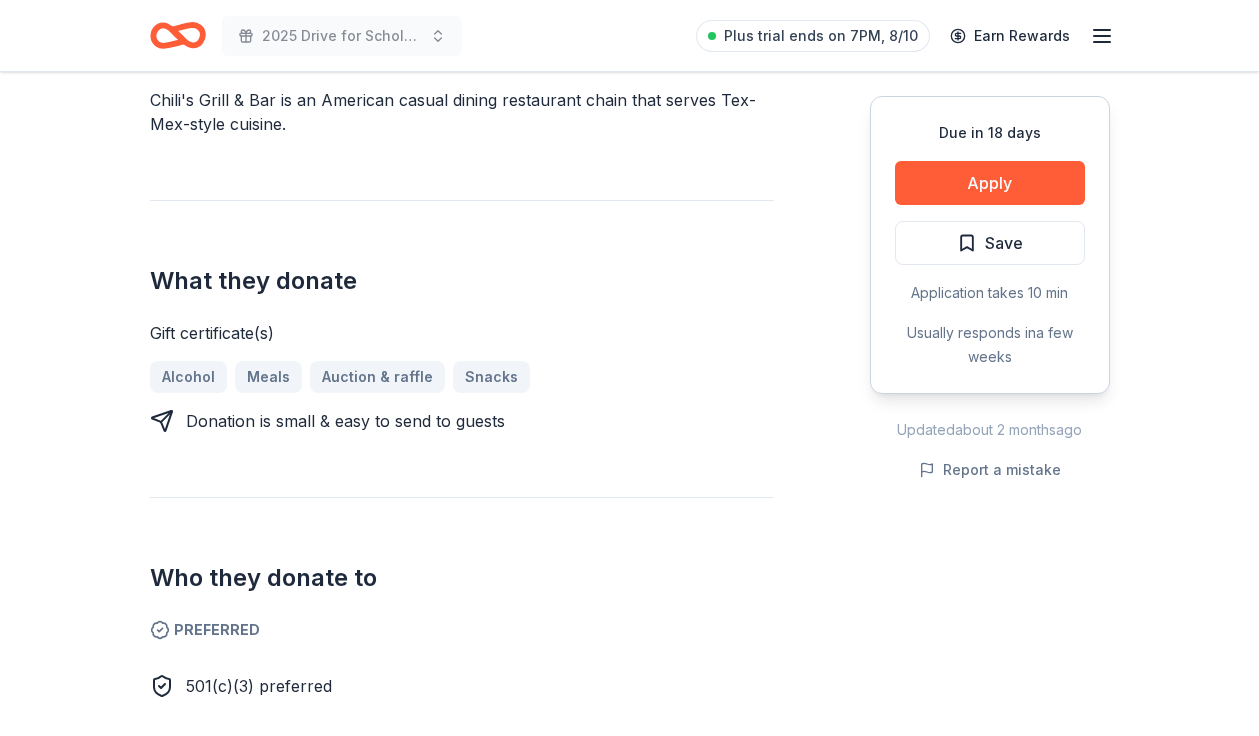 scroll, scrollTop: 610, scrollLeft: 0, axis: vertical 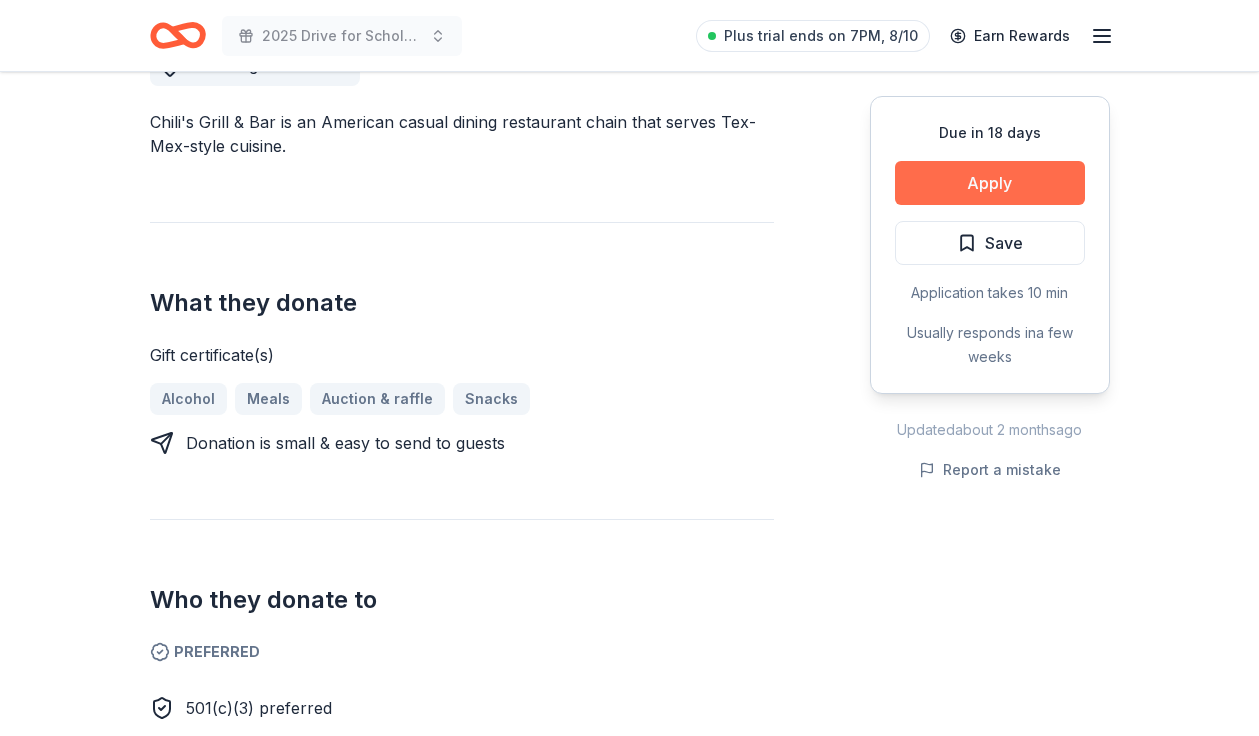 click on "Apply" at bounding box center (990, 183) 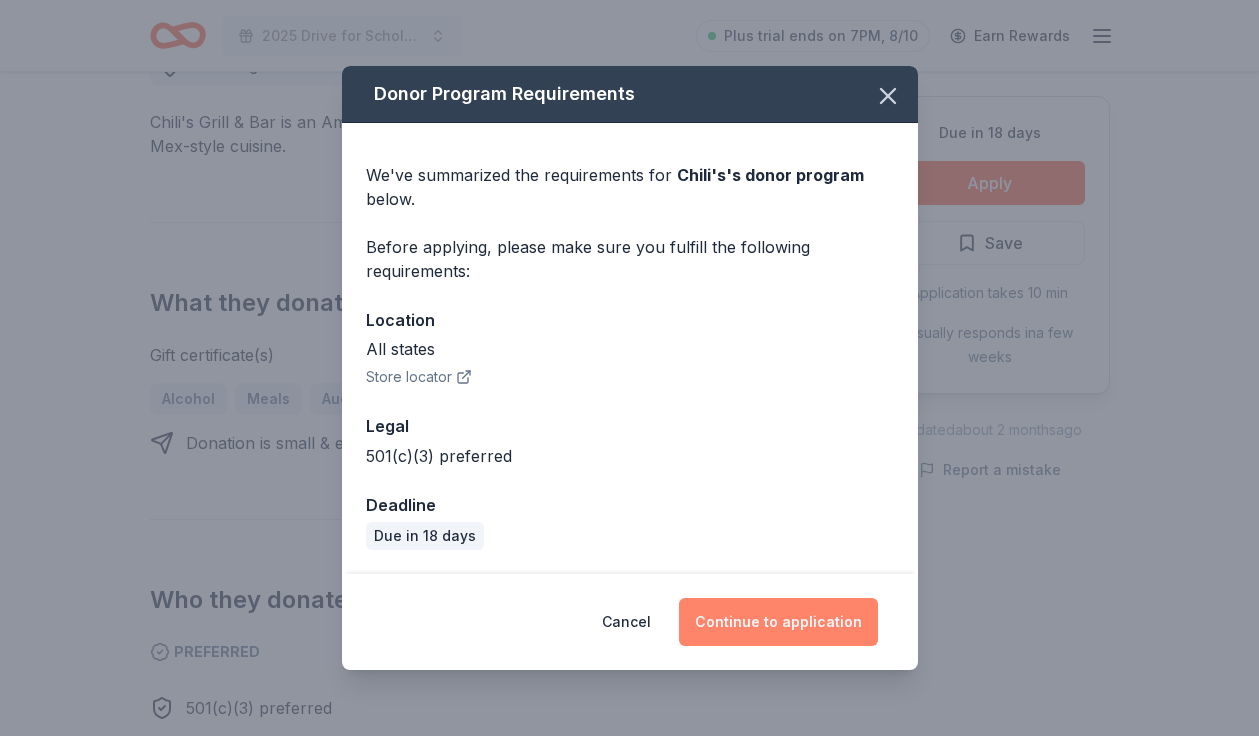 click on "Continue to application" at bounding box center (778, 622) 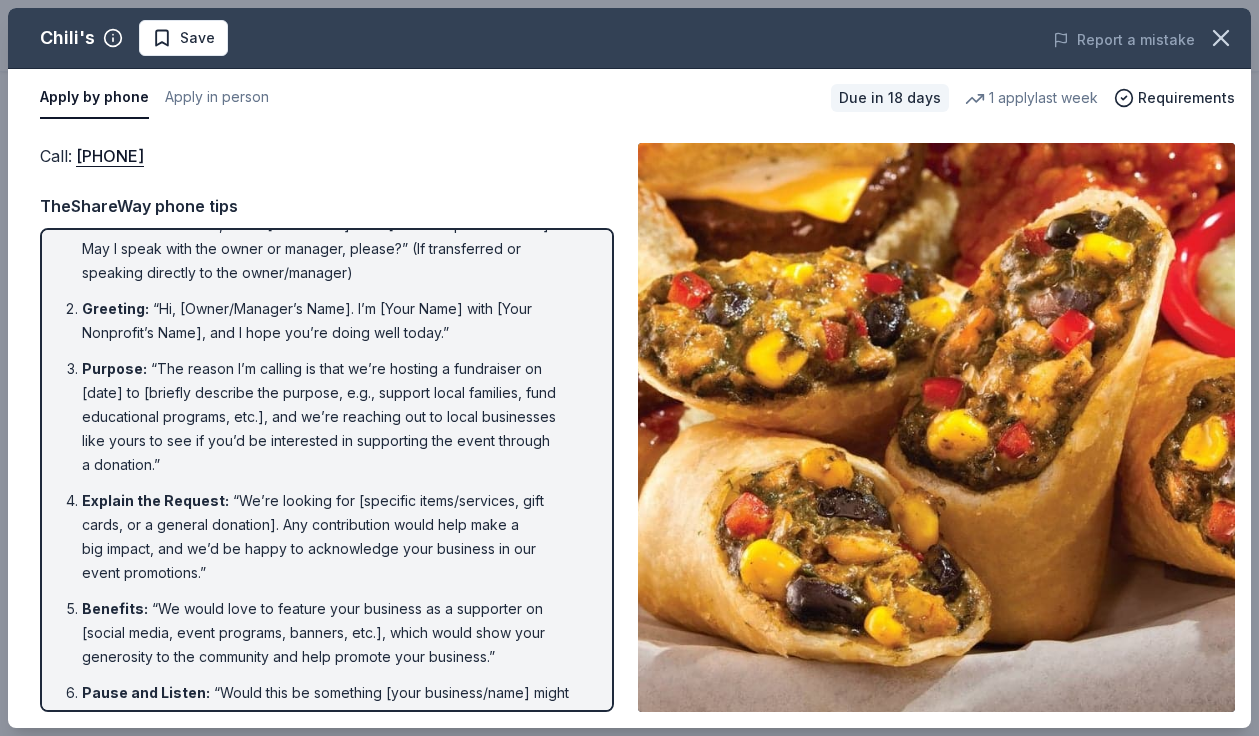 scroll, scrollTop: 34, scrollLeft: 0, axis: vertical 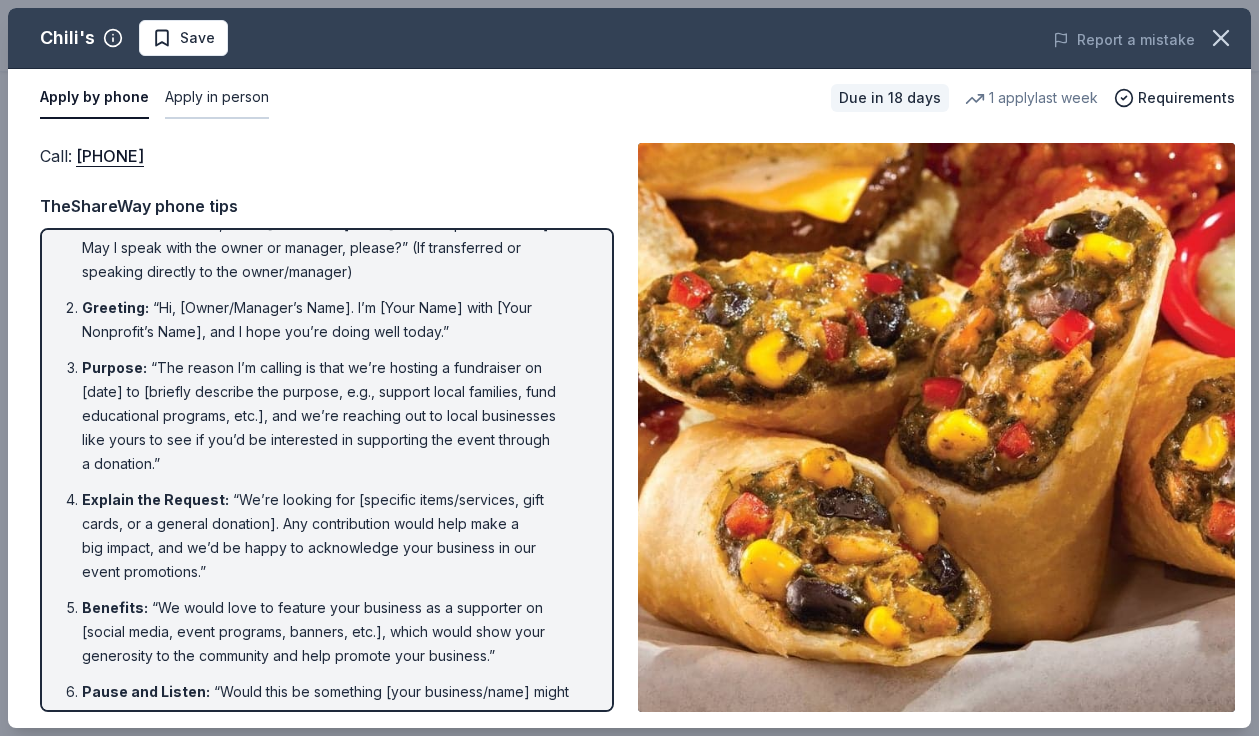 click on "Apply in person" at bounding box center (217, 98) 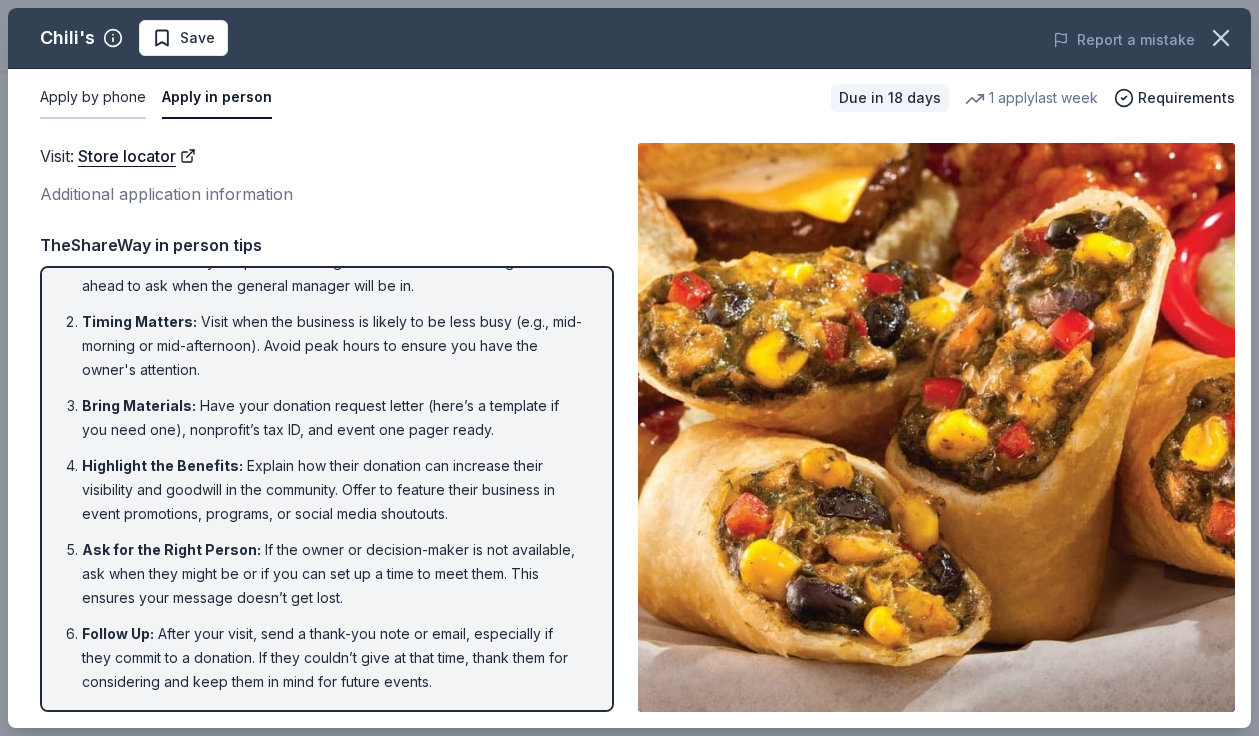 click on "Apply by phone" at bounding box center [93, 98] 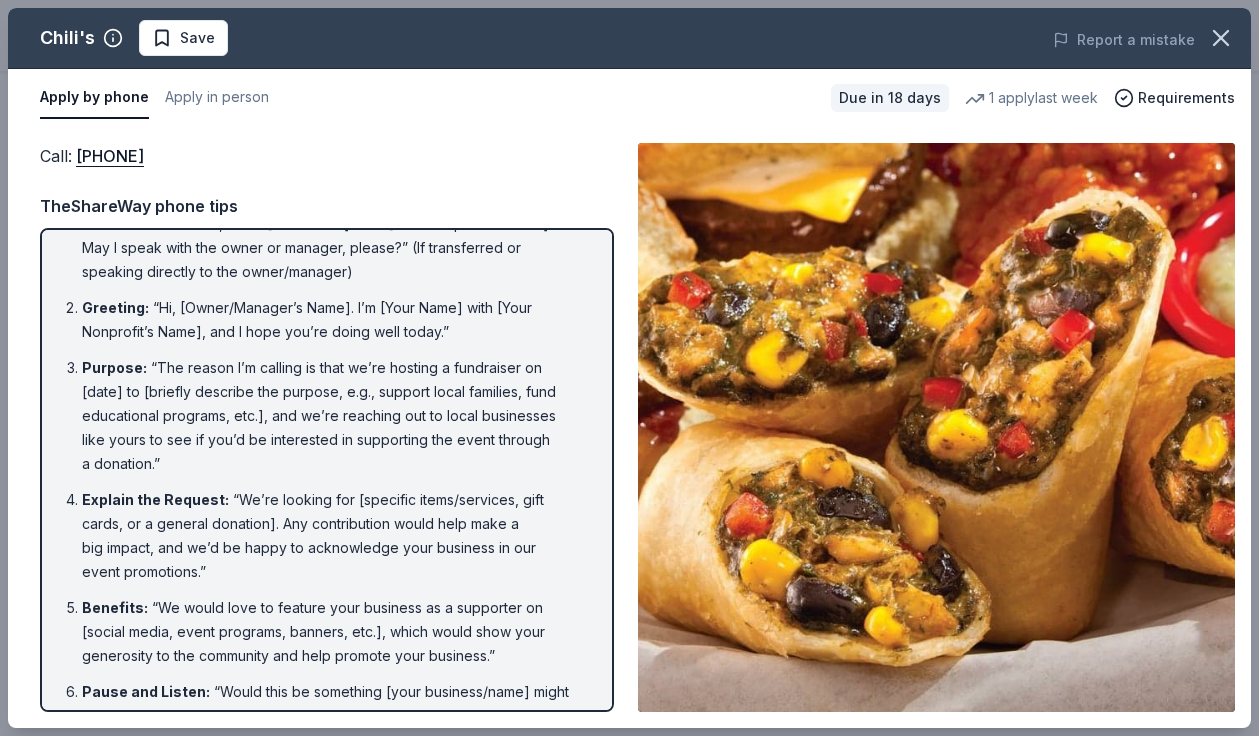 scroll, scrollTop: 0, scrollLeft: 0, axis: both 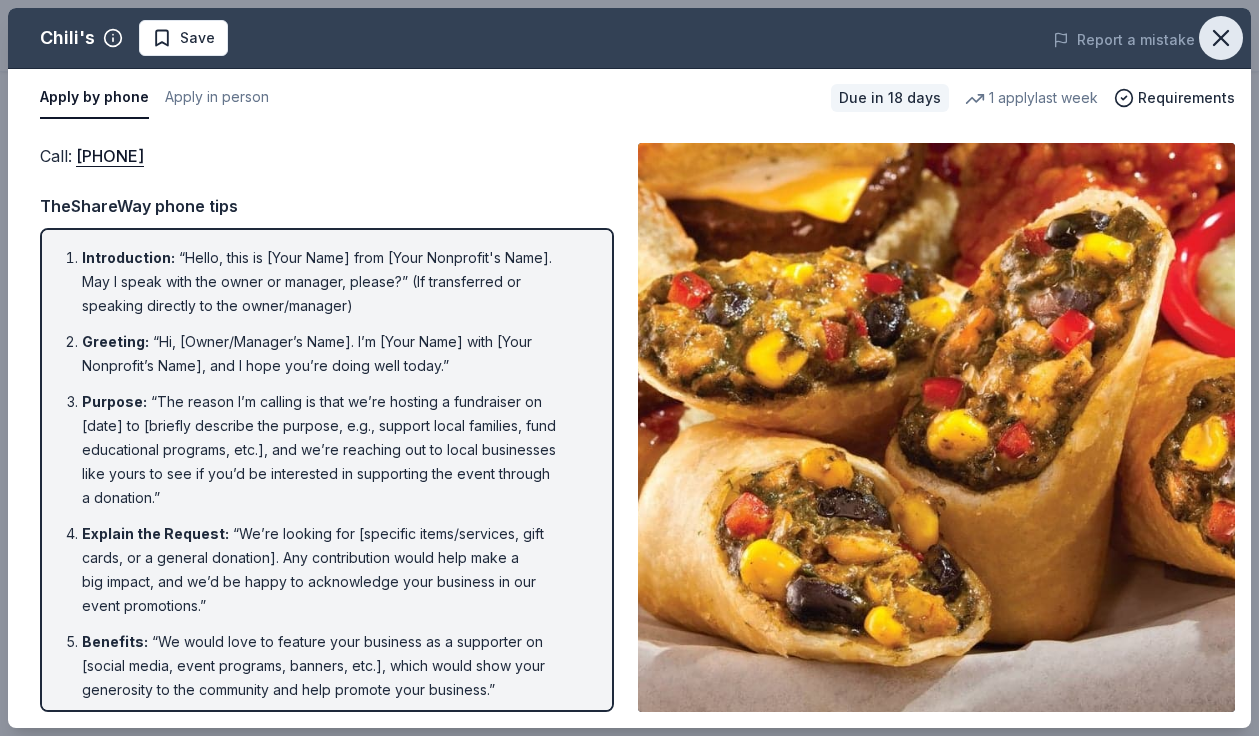 click 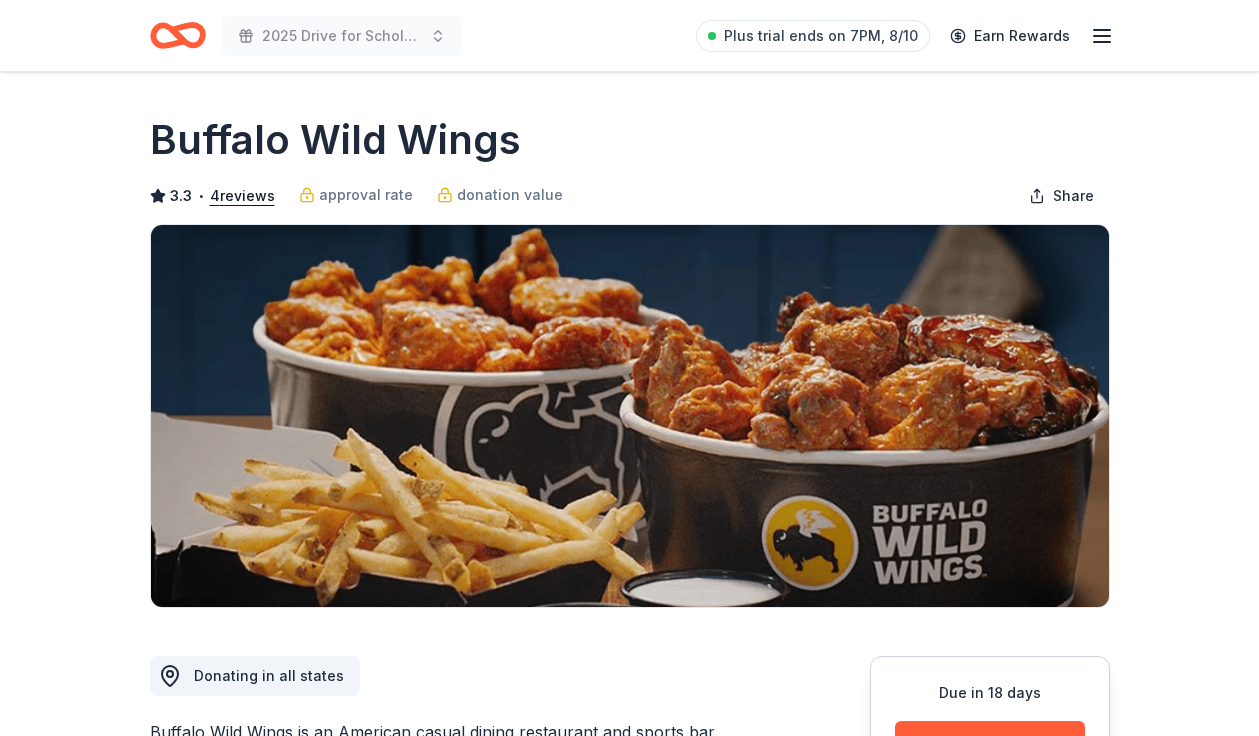 click on "Apply" at bounding box center (990, 743) 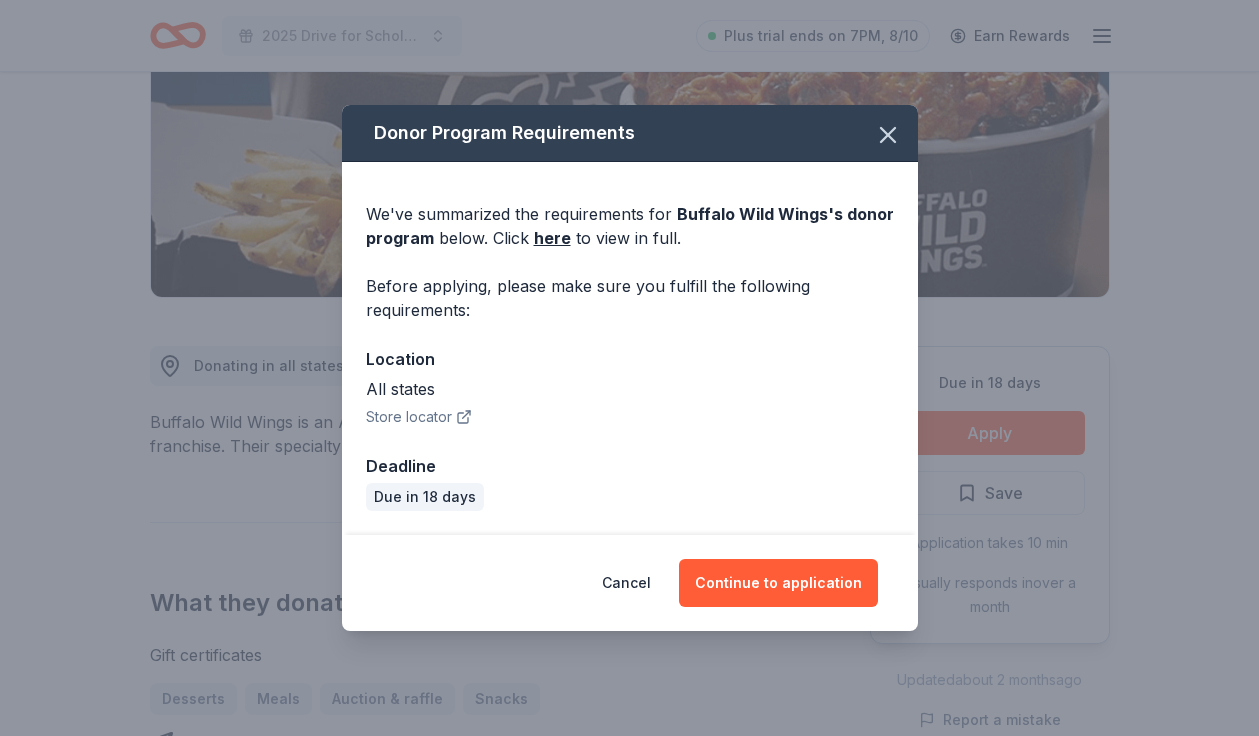 scroll, scrollTop: 310, scrollLeft: 0, axis: vertical 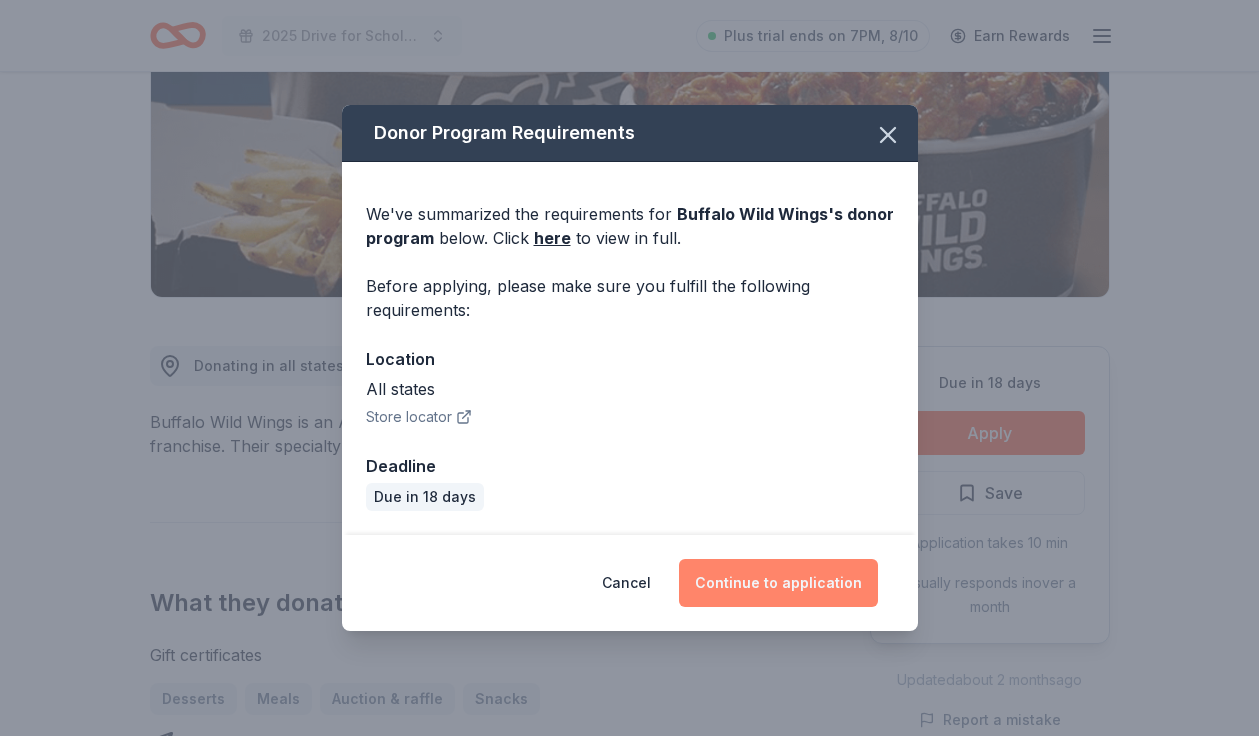 click on "Continue to application" at bounding box center (778, 583) 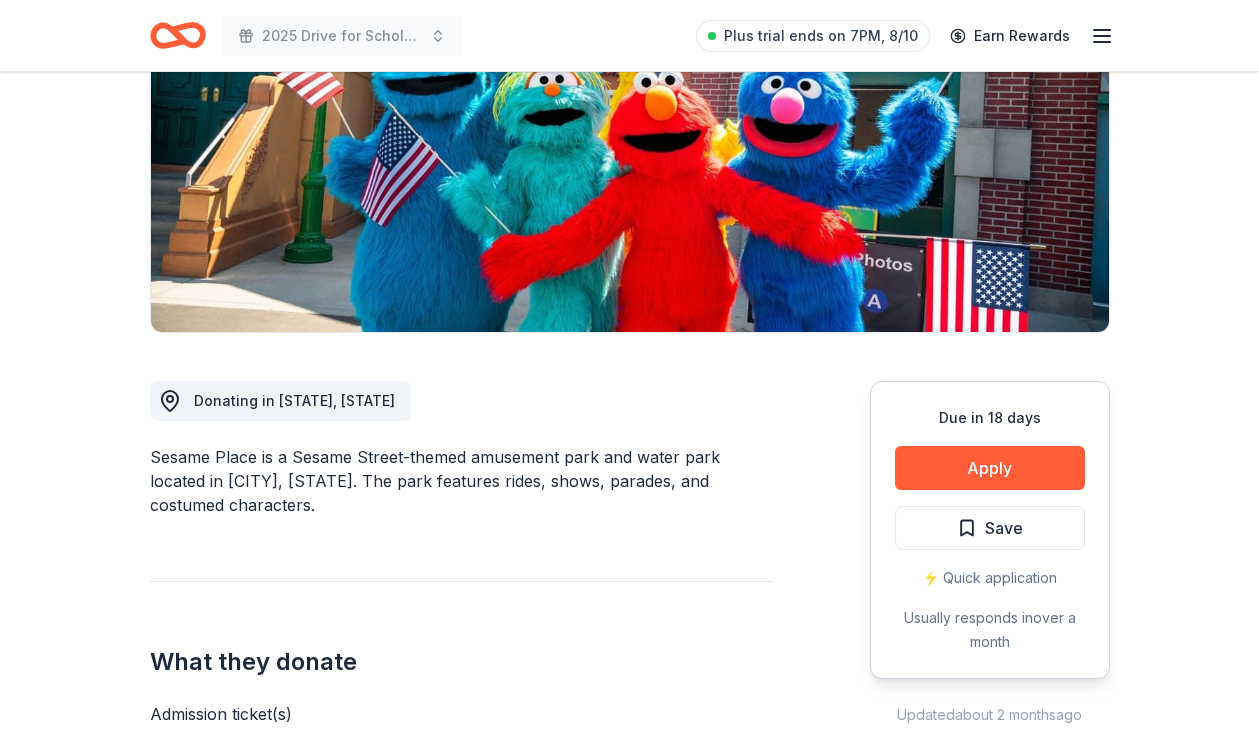 scroll, scrollTop: 275, scrollLeft: 0, axis: vertical 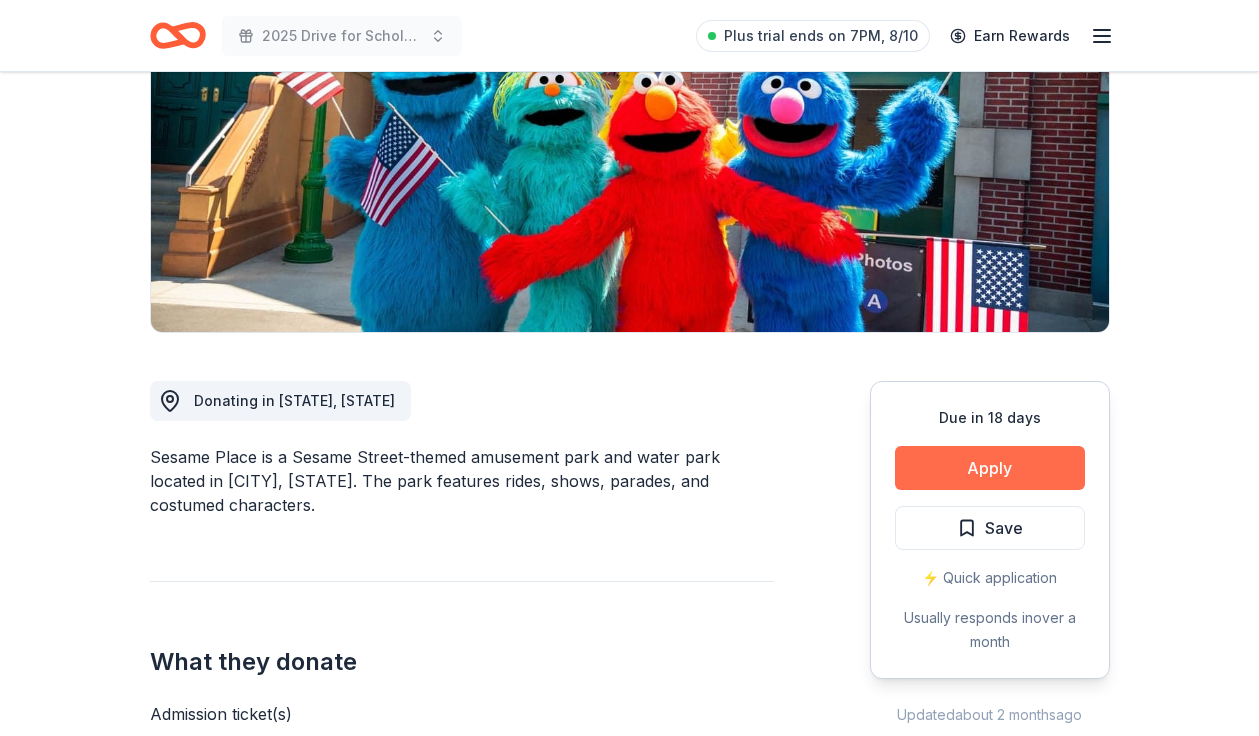 click on "Apply" at bounding box center (990, 468) 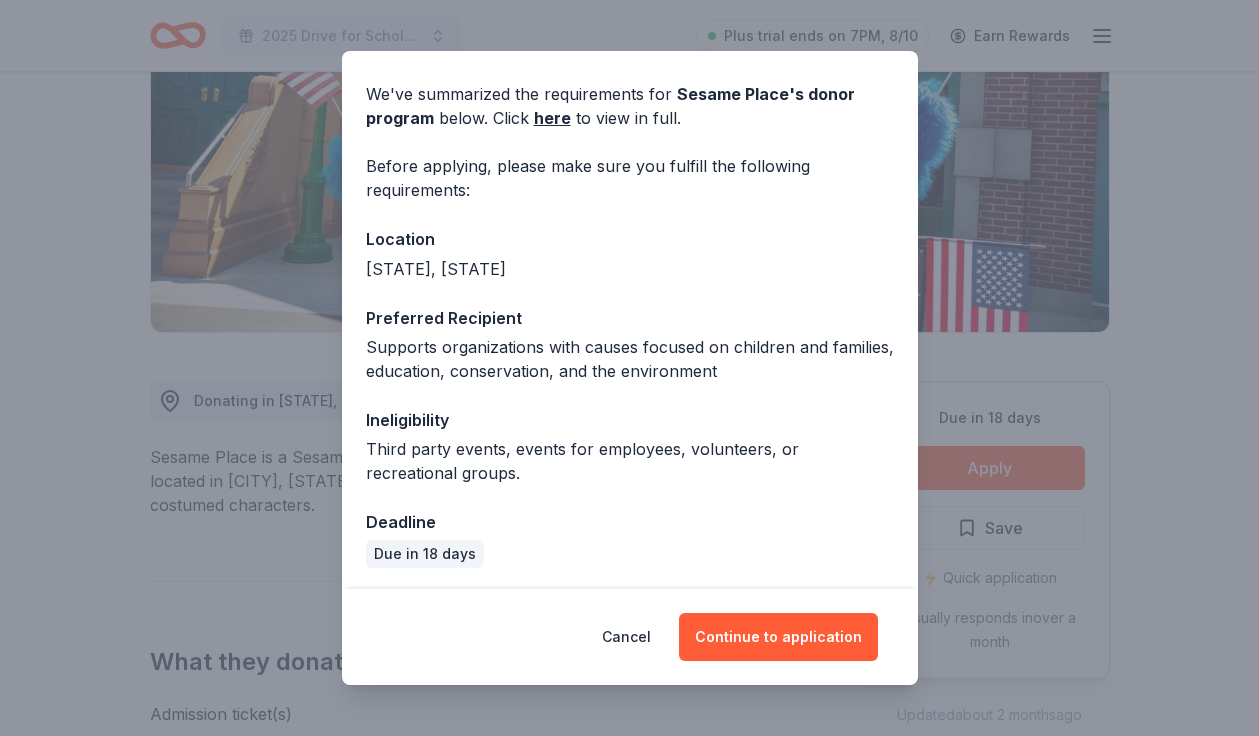 scroll, scrollTop: 69, scrollLeft: 0, axis: vertical 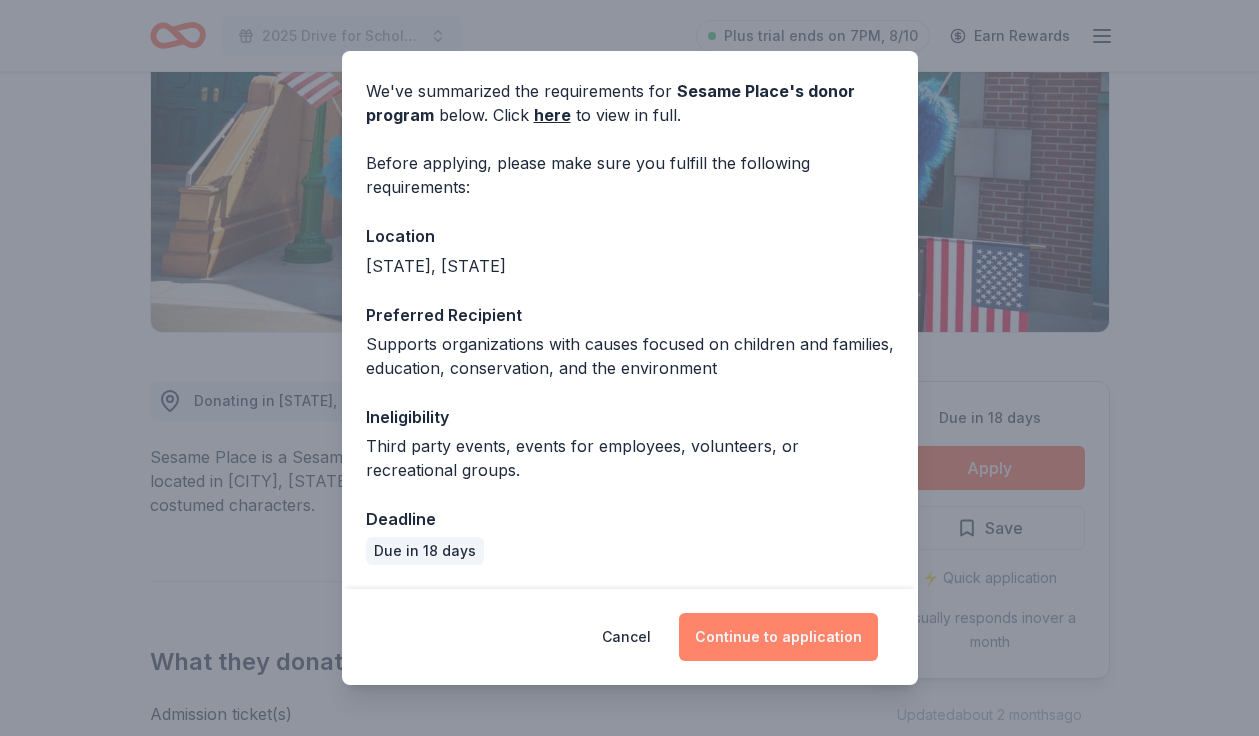 click on "Continue to application" at bounding box center [778, 637] 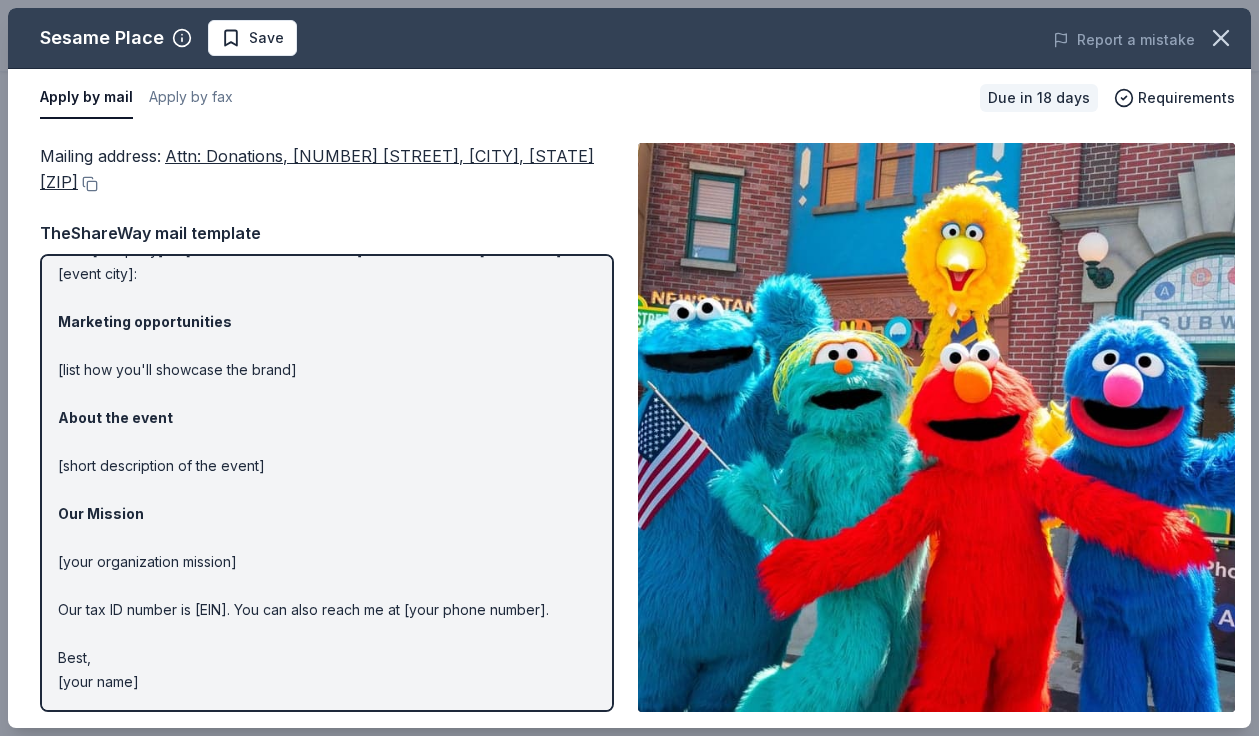 scroll, scrollTop: 130, scrollLeft: 0, axis: vertical 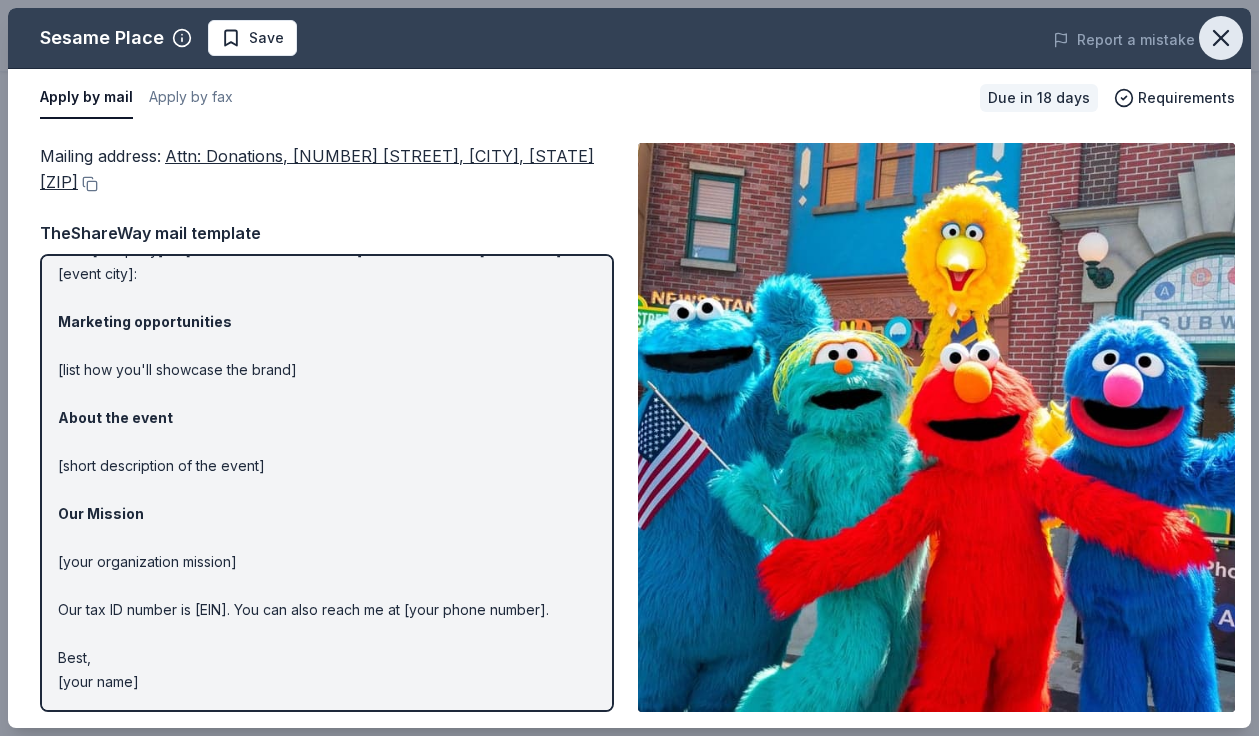 click 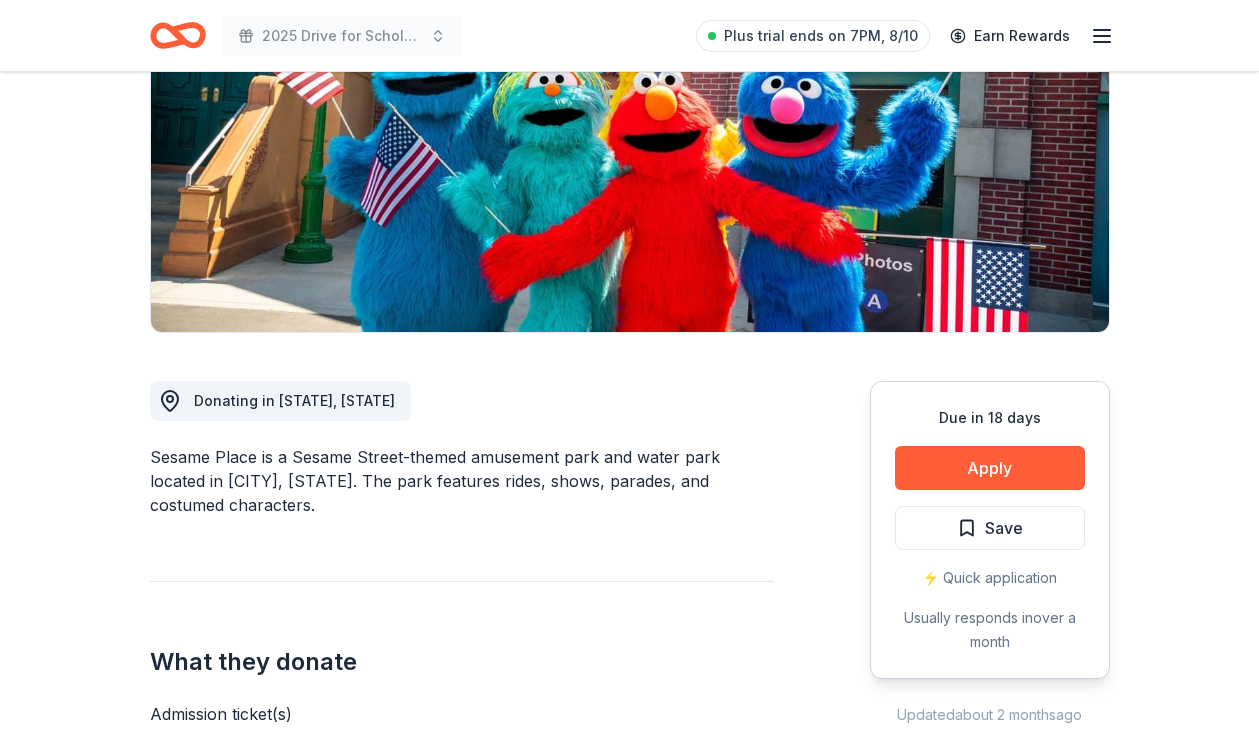 scroll, scrollTop: 0, scrollLeft: 0, axis: both 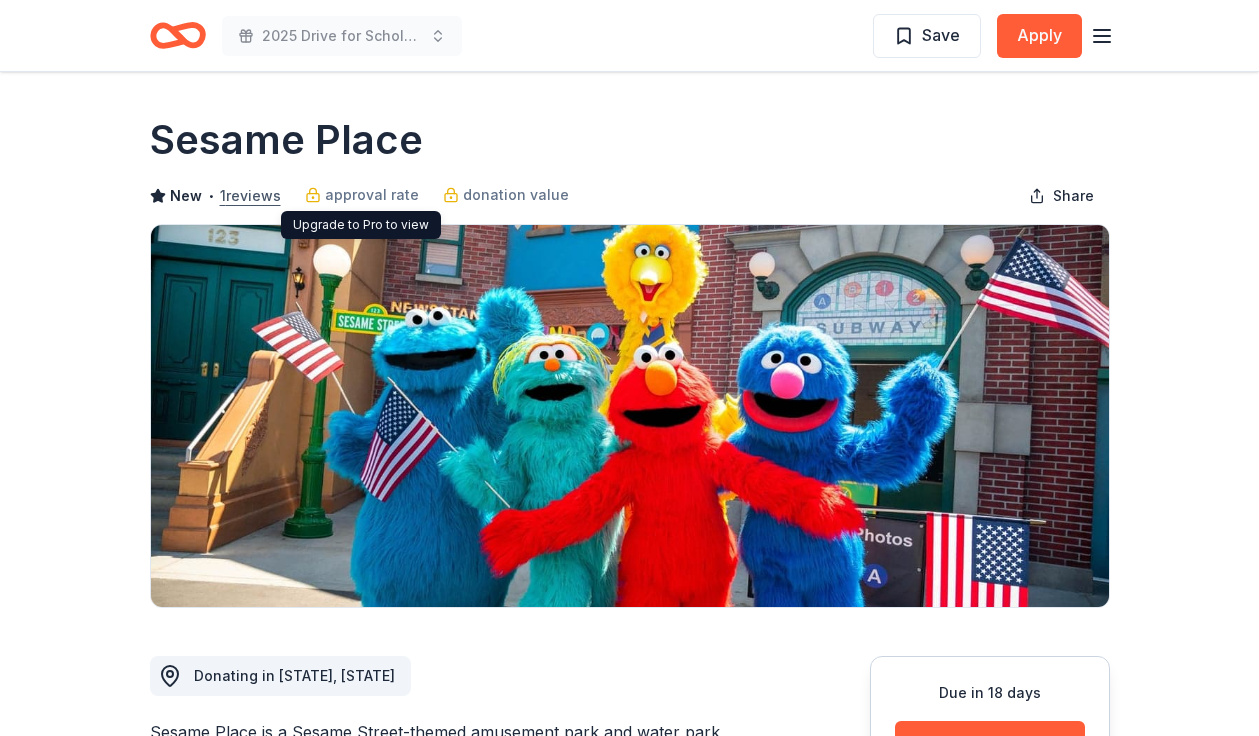 click on "1  reviews" at bounding box center [250, 196] 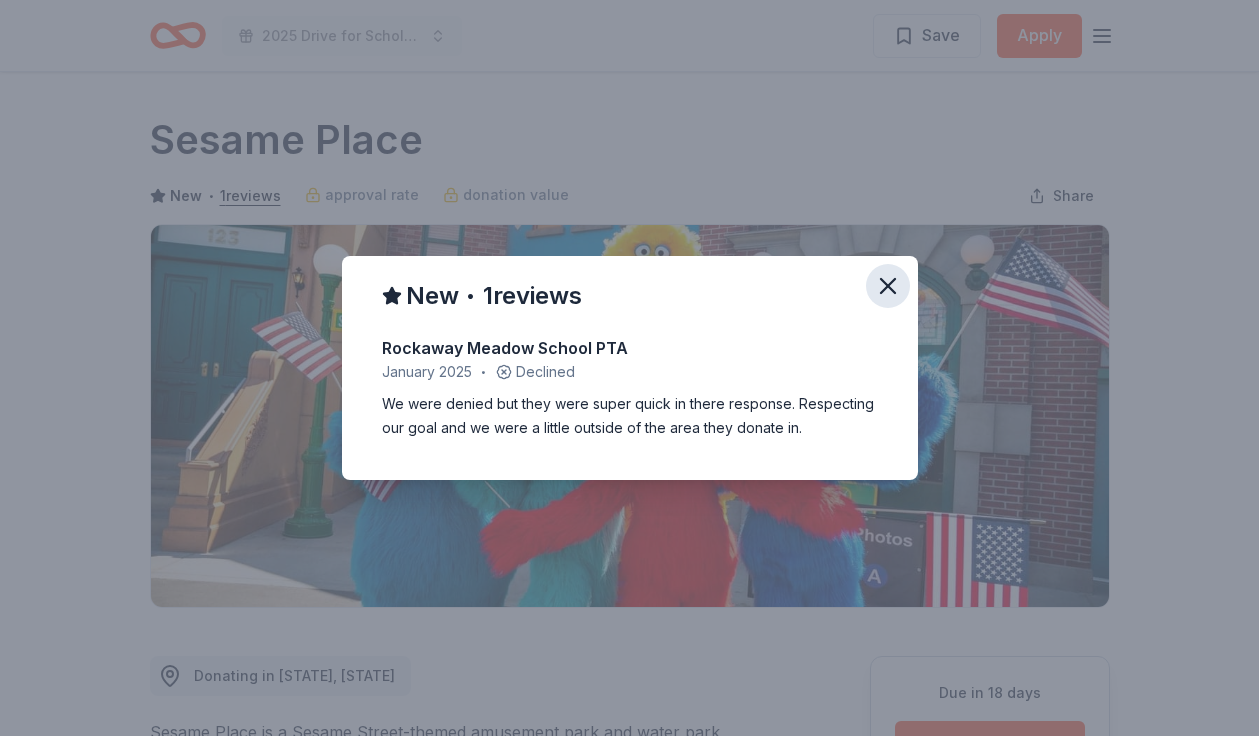 click 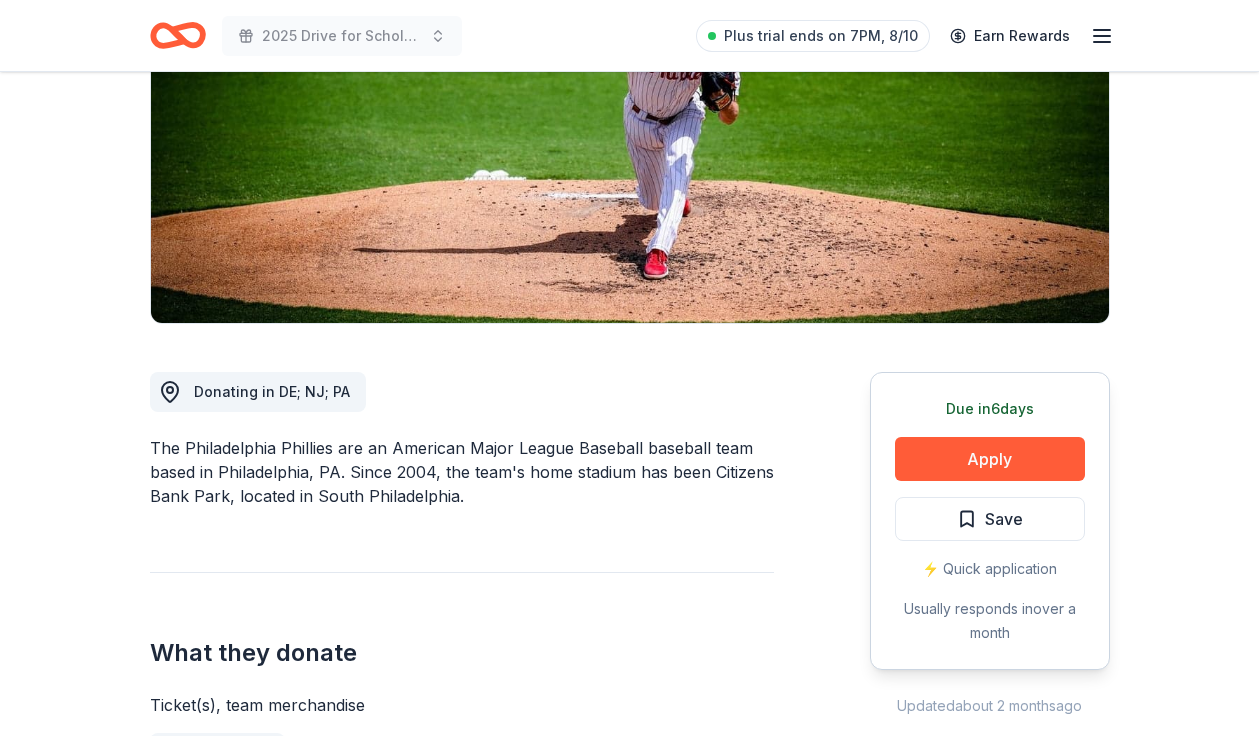 scroll, scrollTop: 292, scrollLeft: 0, axis: vertical 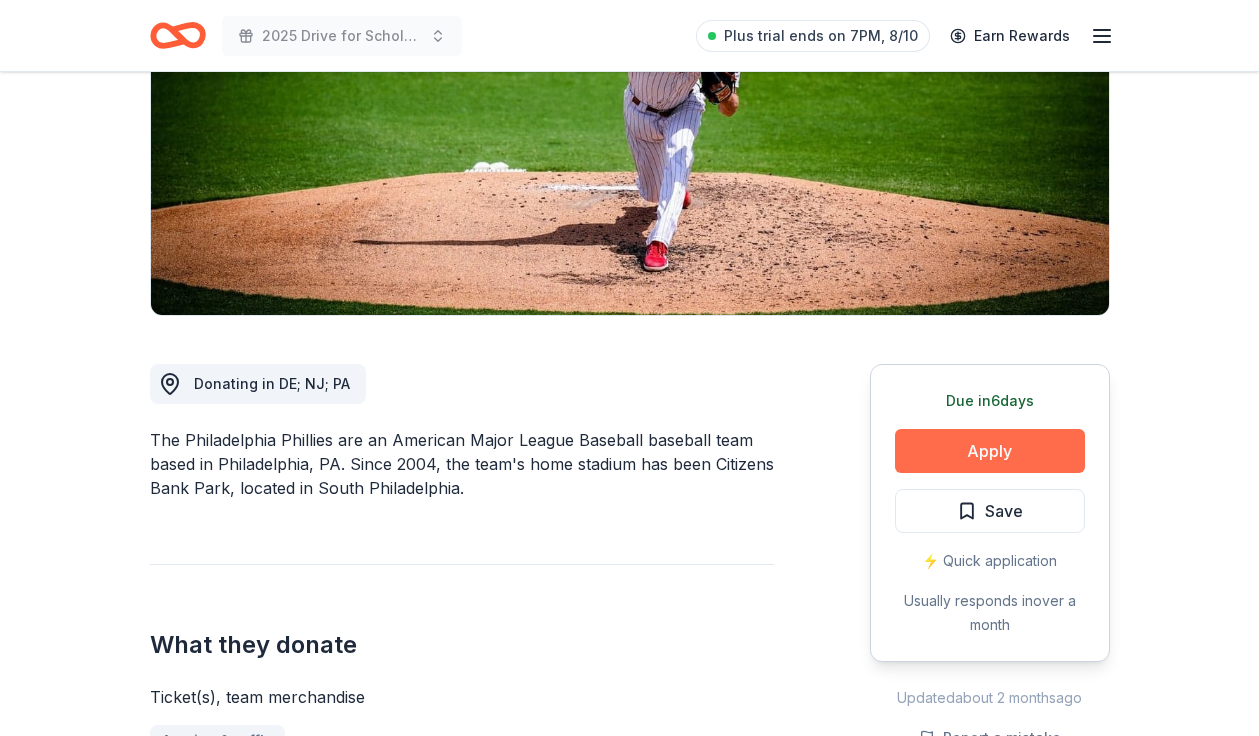 click on "Apply" at bounding box center [990, 451] 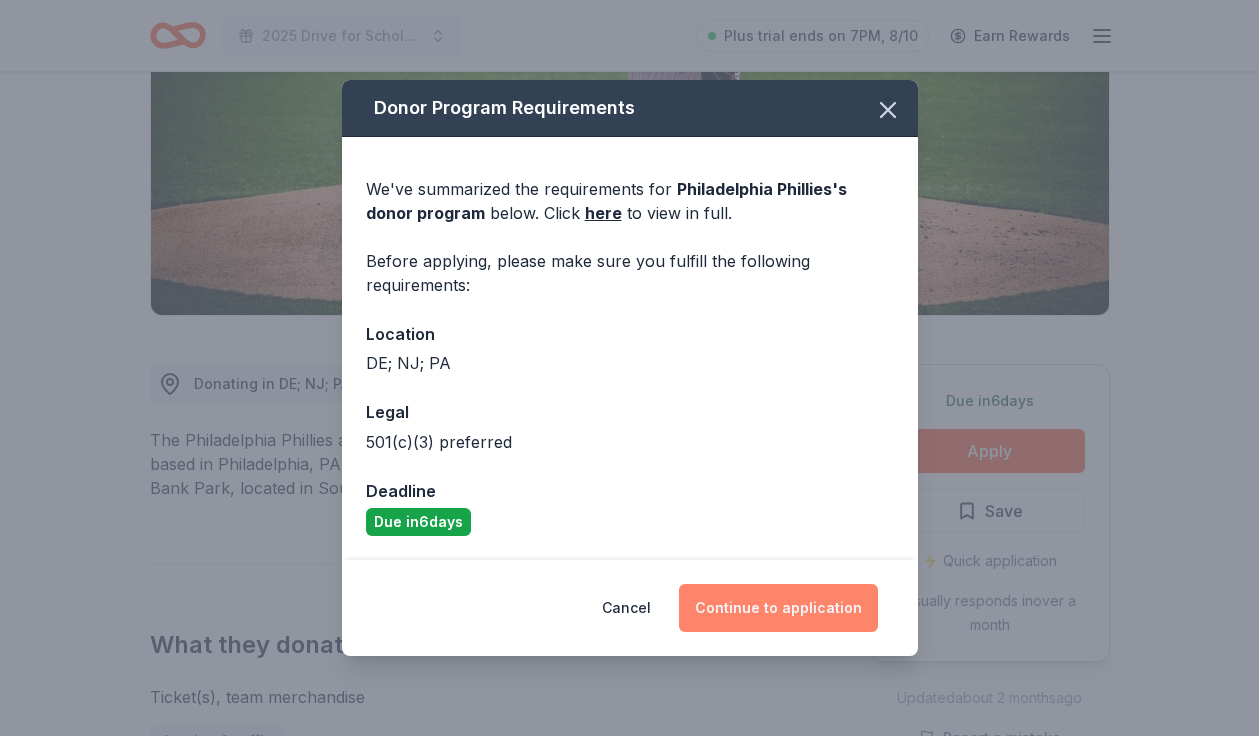 click on "Continue to application" at bounding box center (778, 608) 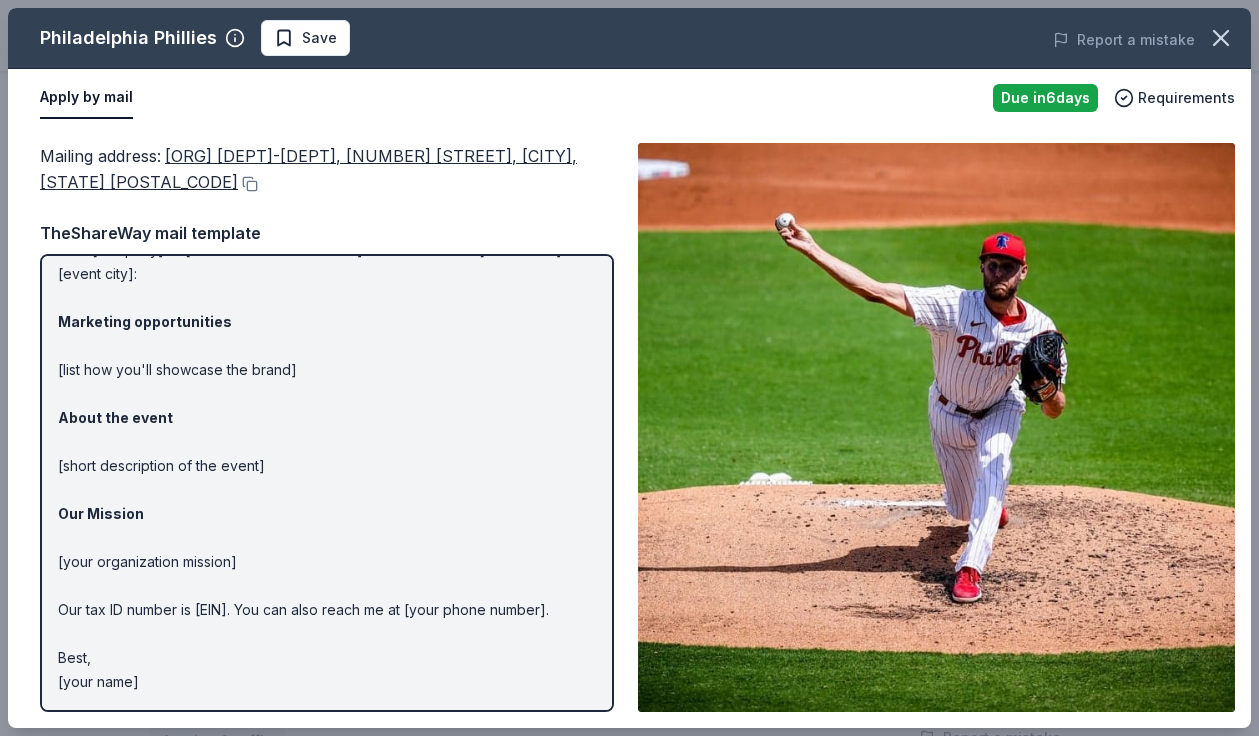 scroll, scrollTop: 0, scrollLeft: 0, axis: both 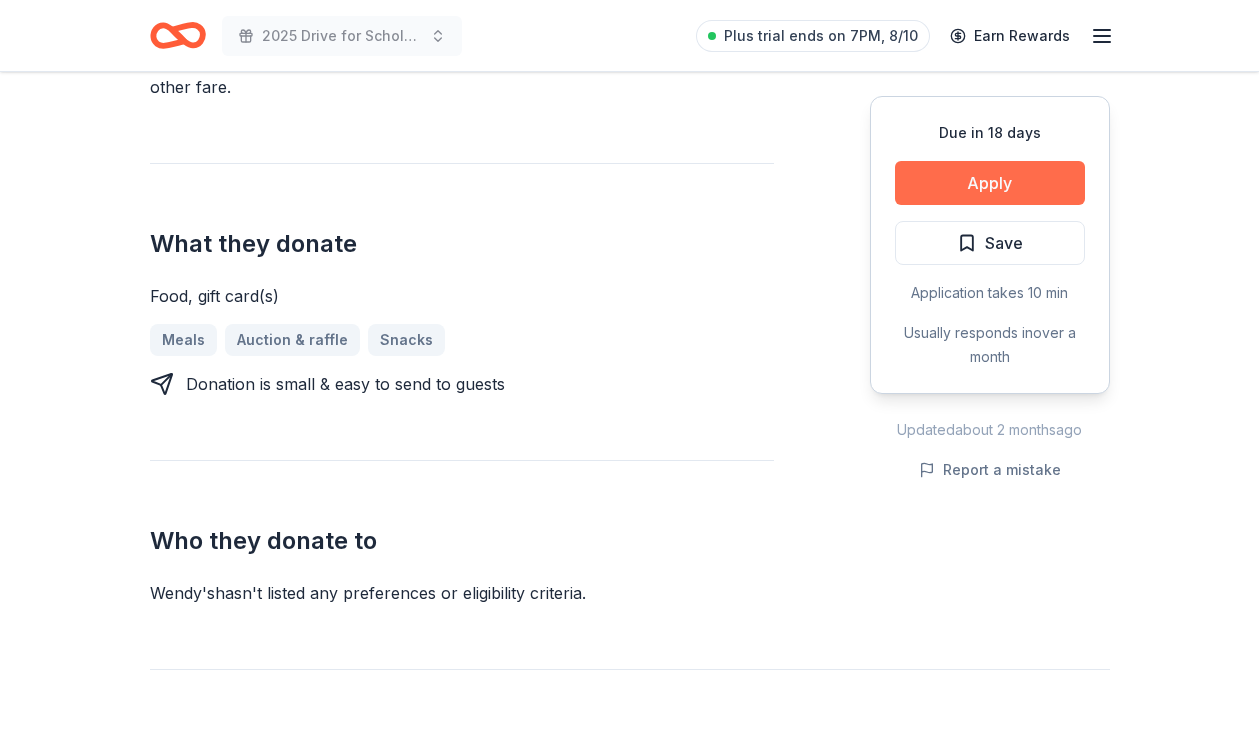 click on "Apply" at bounding box center [990, 183] 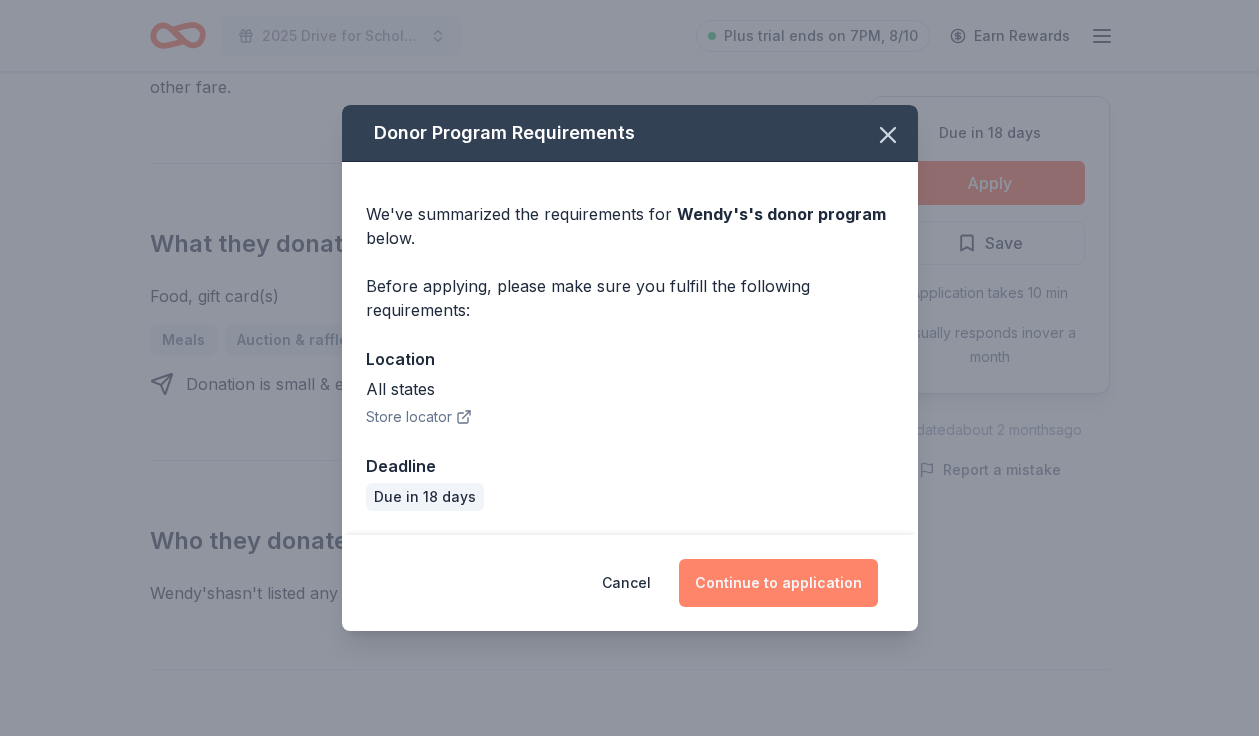 click on "Continue to application" at bounding box center [778, 583] 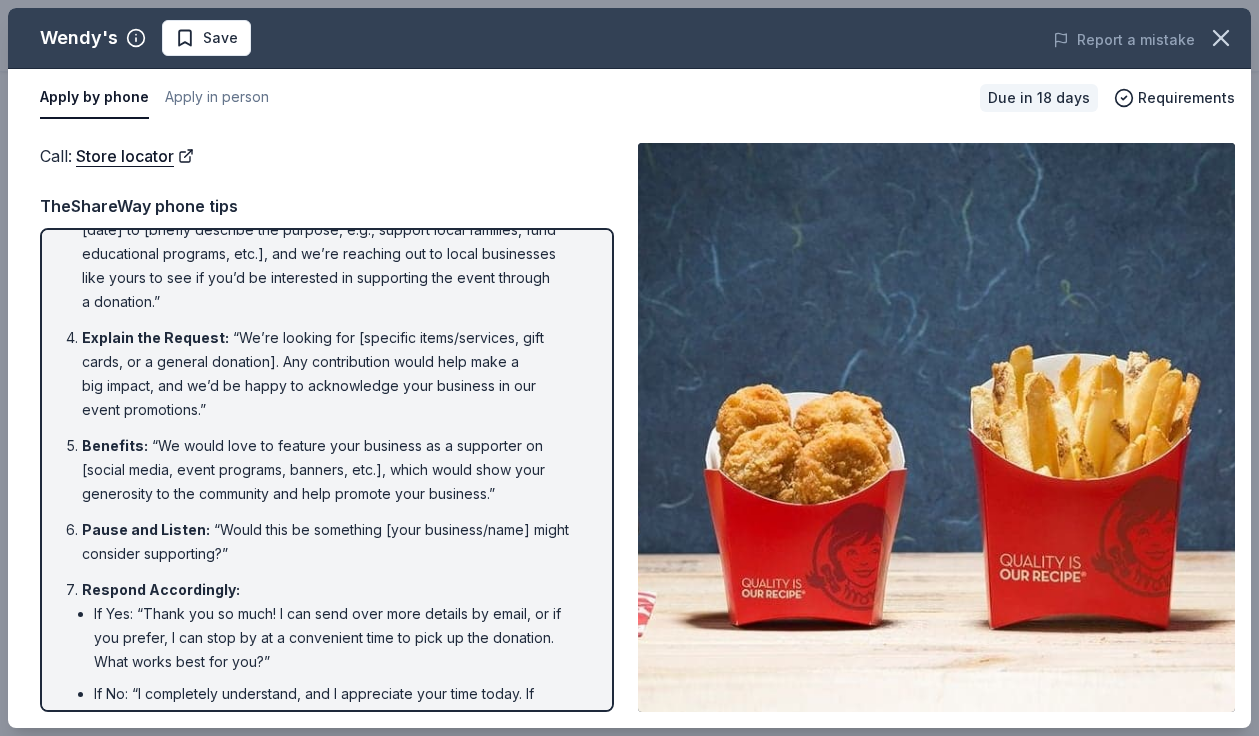 scroll, scrollTop: 315, scrollLeft: 0, axis: vertical 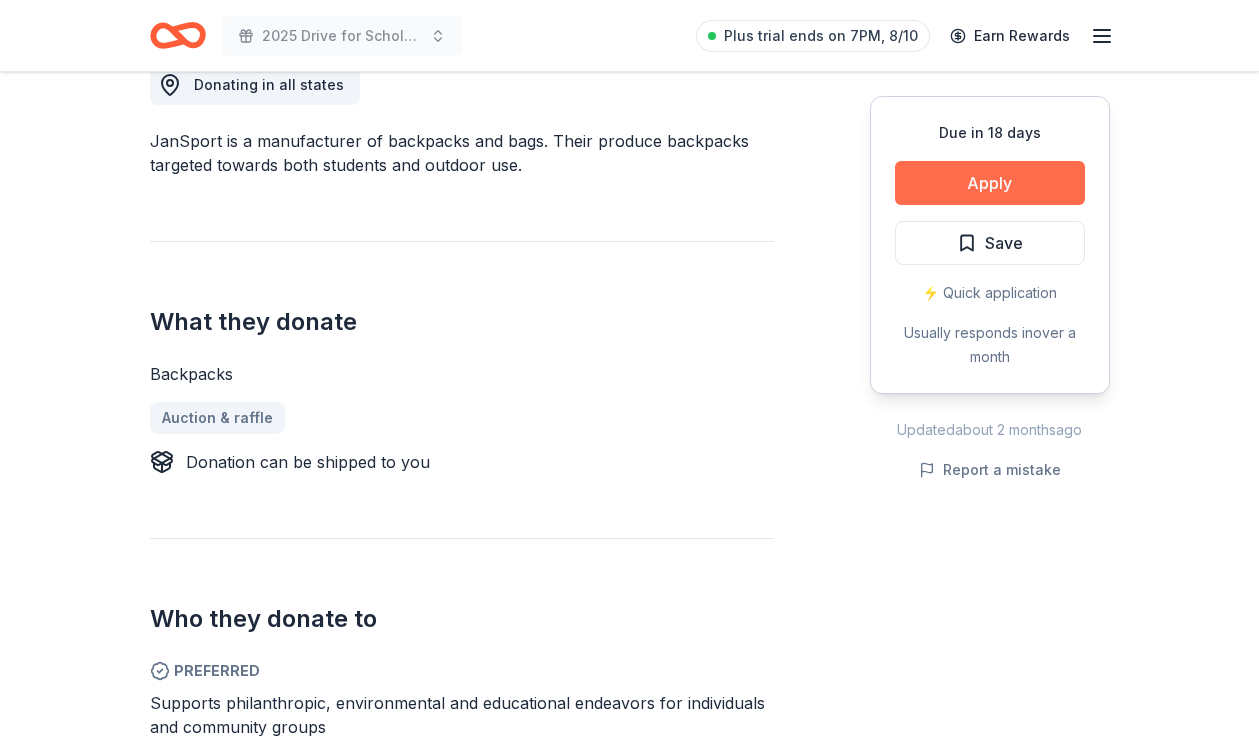 click on "Apply" at bounding box center [990, 183] 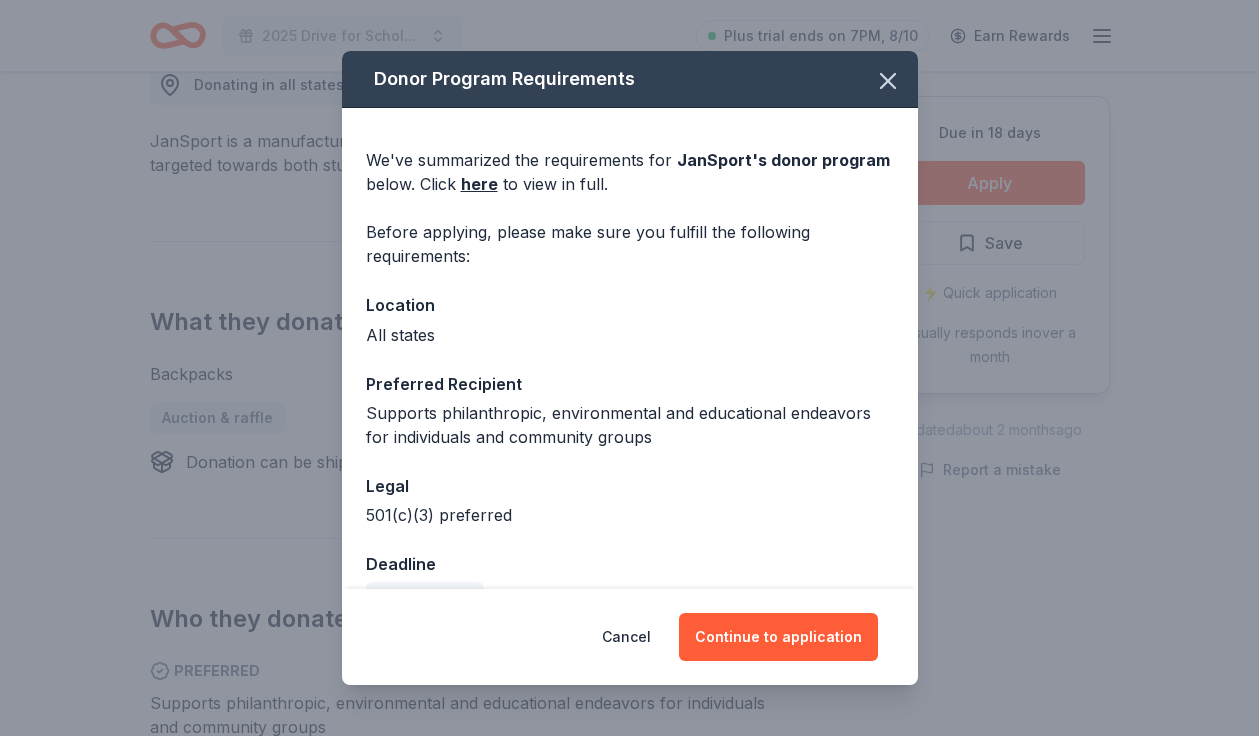 scroll, scrollTop: 45, scrollLeft: 0, axis: vertical 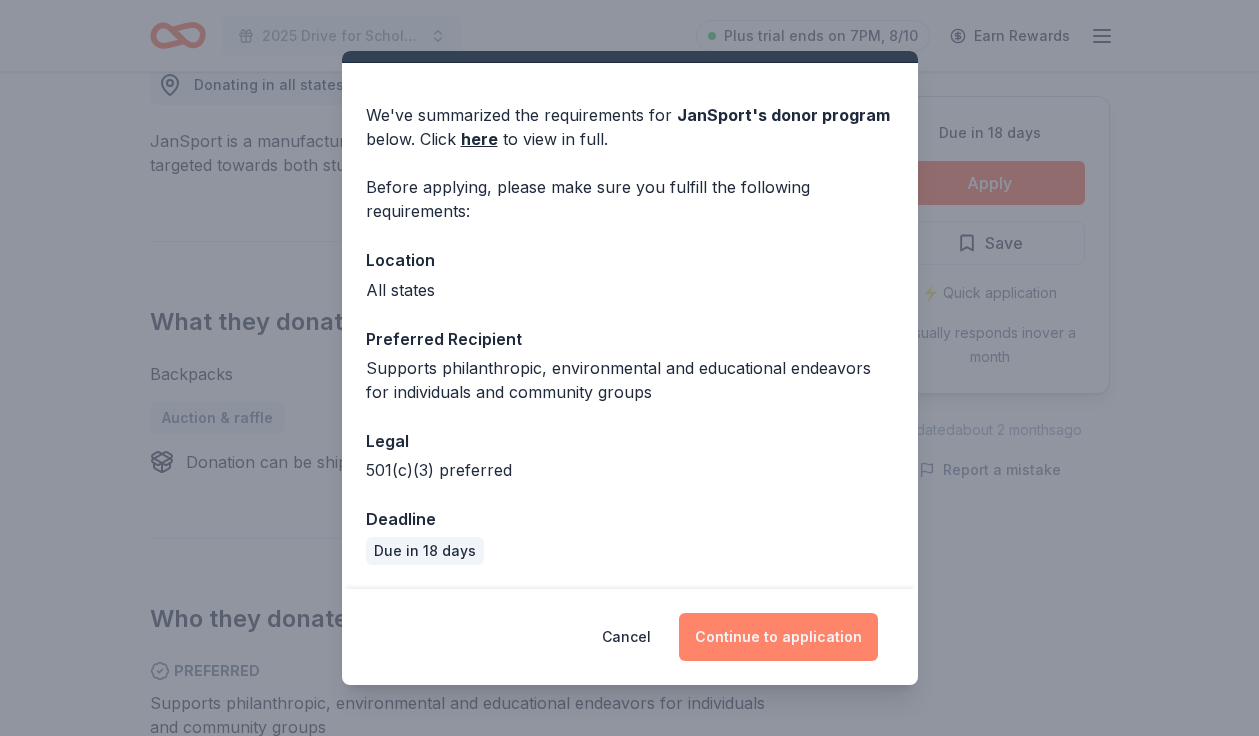 click on "Continue to application" at bounding box center (778, 637) 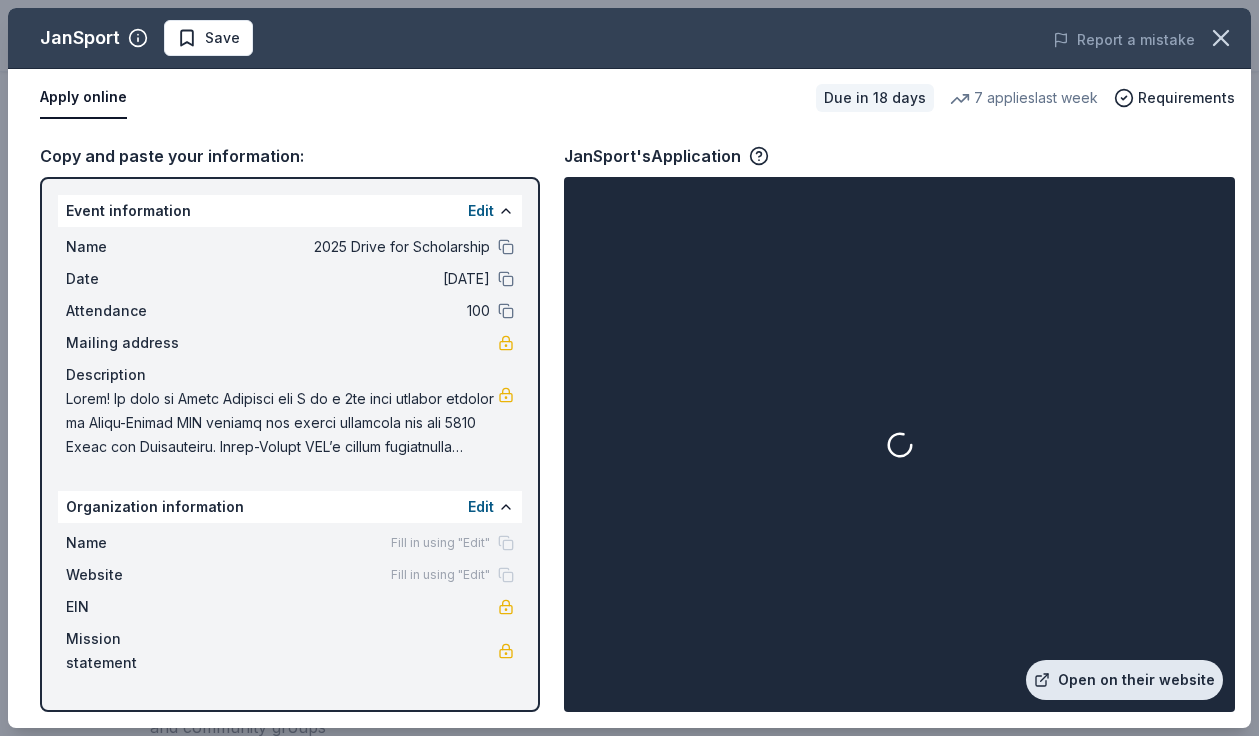 click on "Open on their website" at bounding box center (1124, 680) 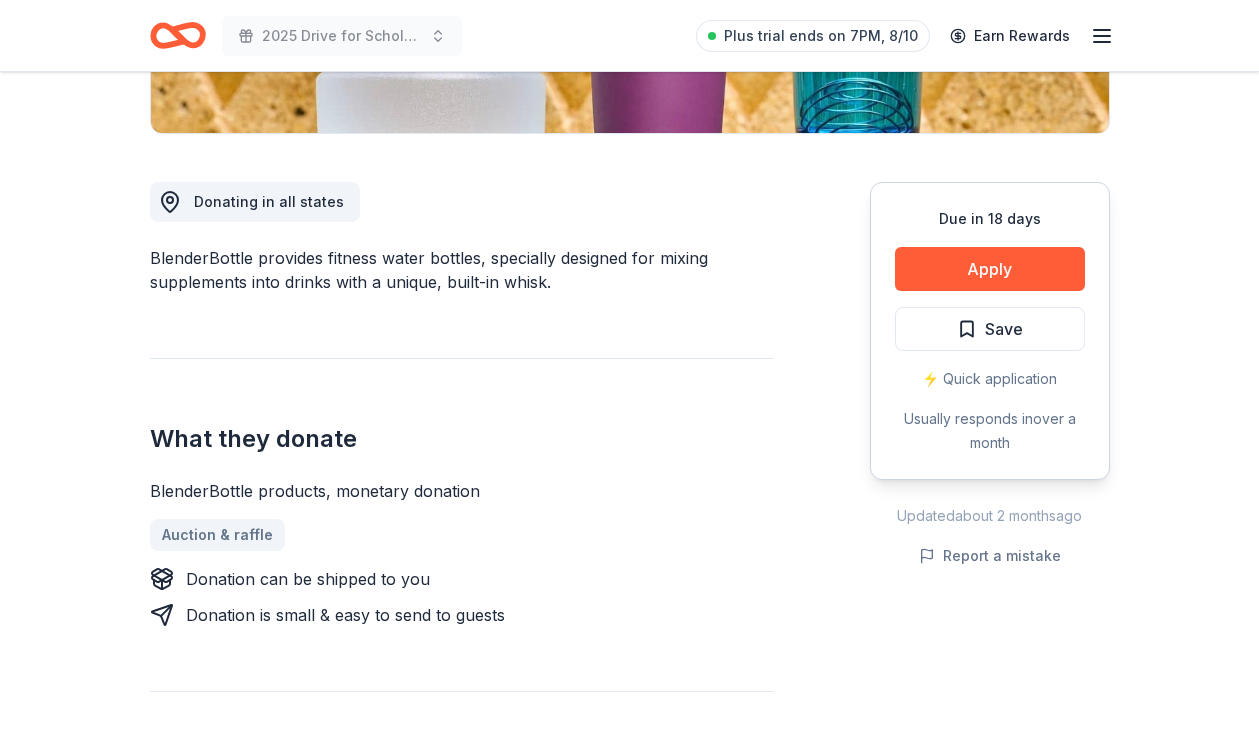 scroll, scrollTop: 653, scrollLeft: 0, axis: vertical 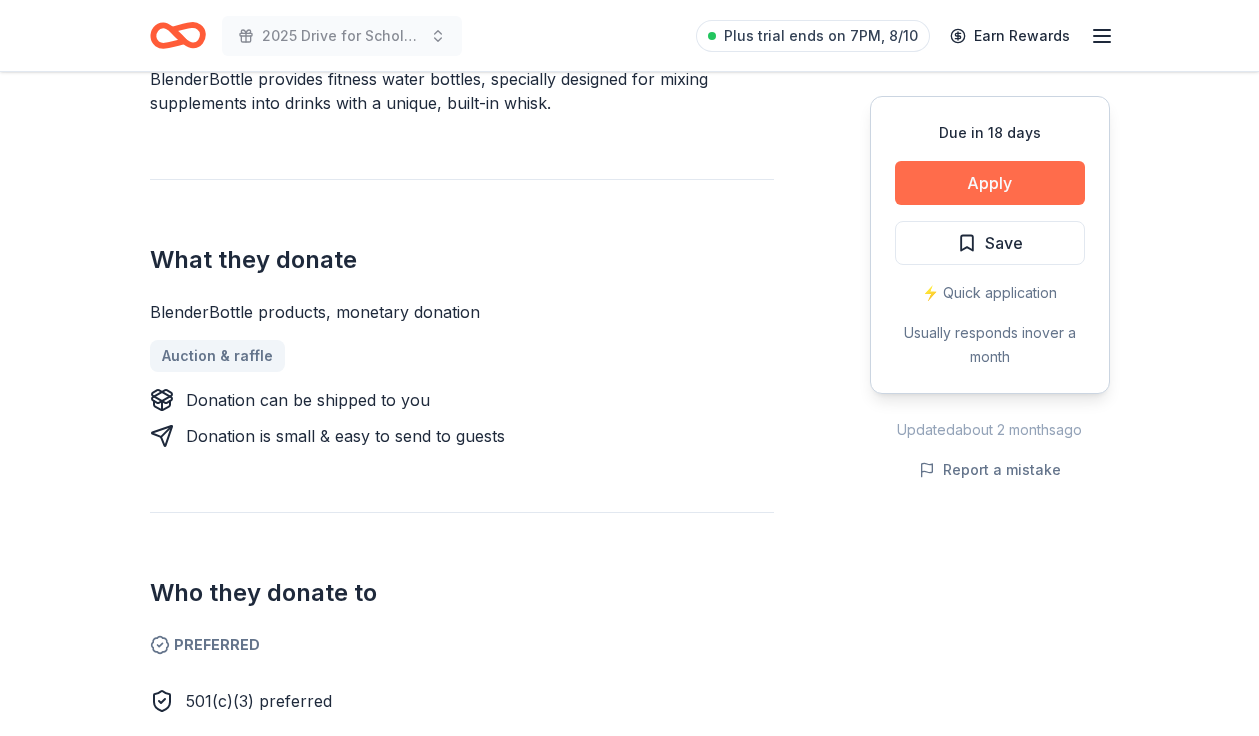 click on "Apply" at bounding box center [990, 183] 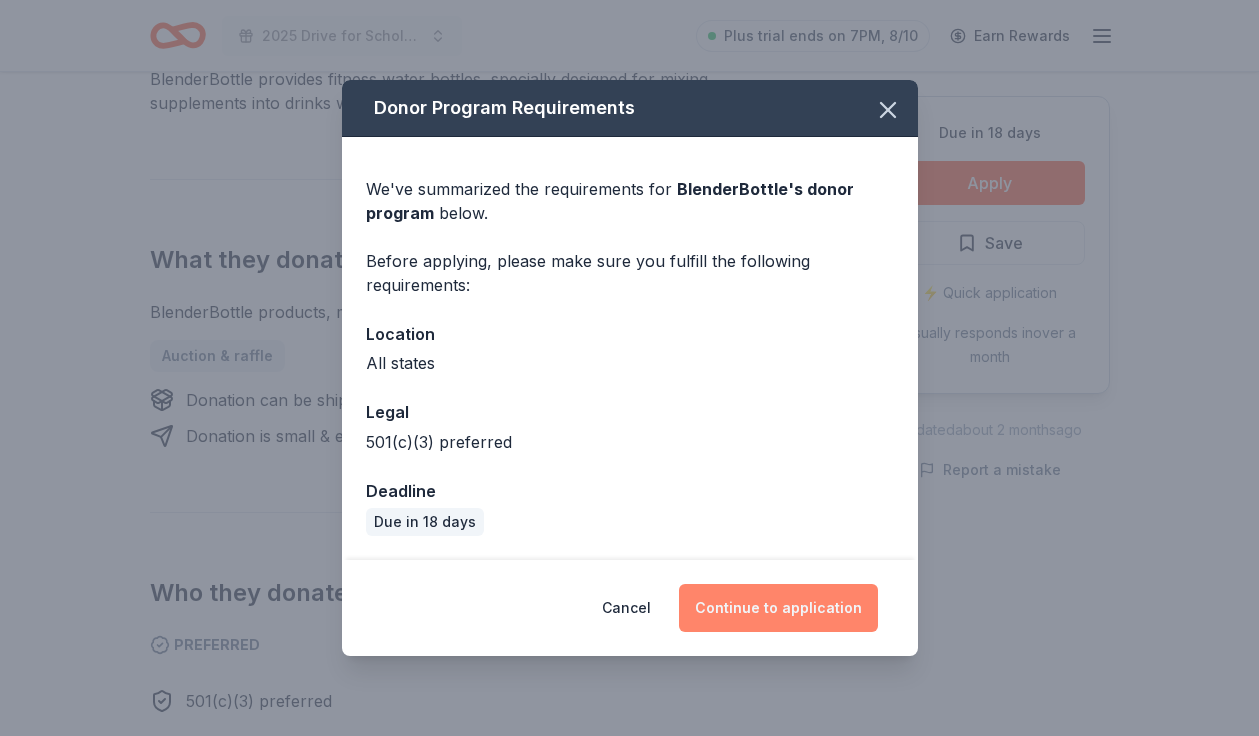click on "Continue to application" at bounding box center (778, 608) 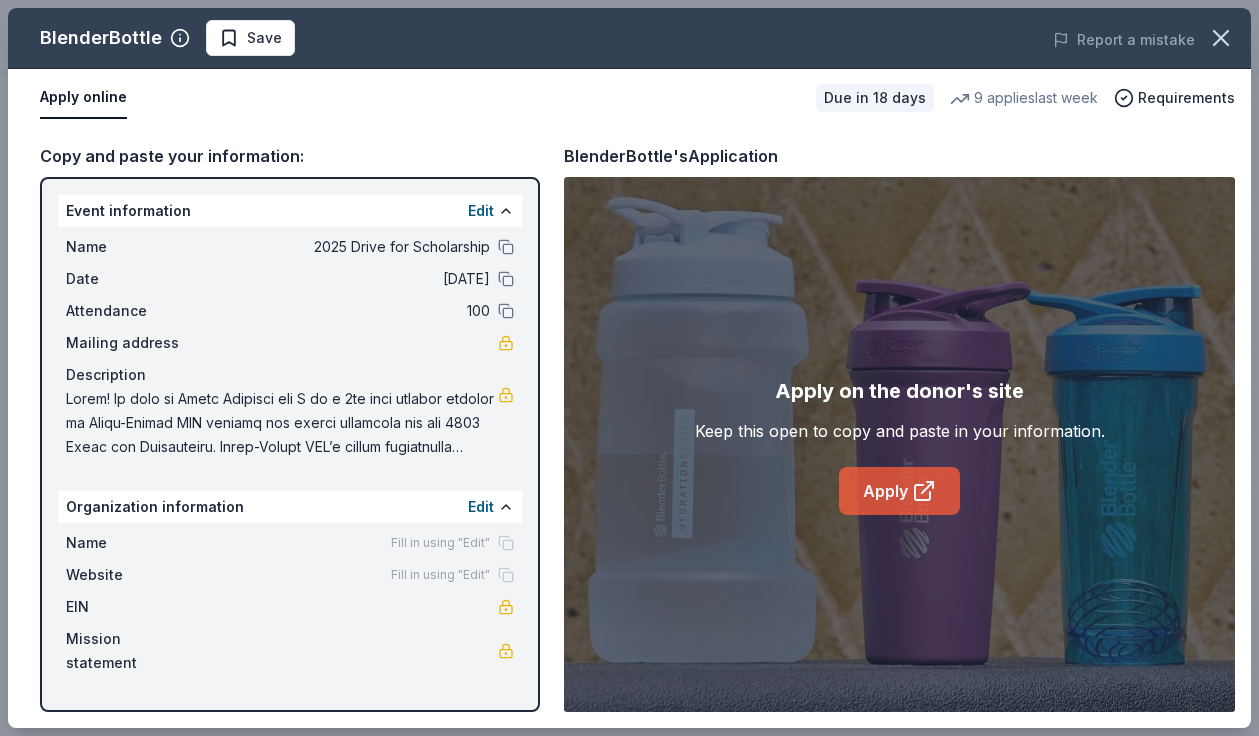 click 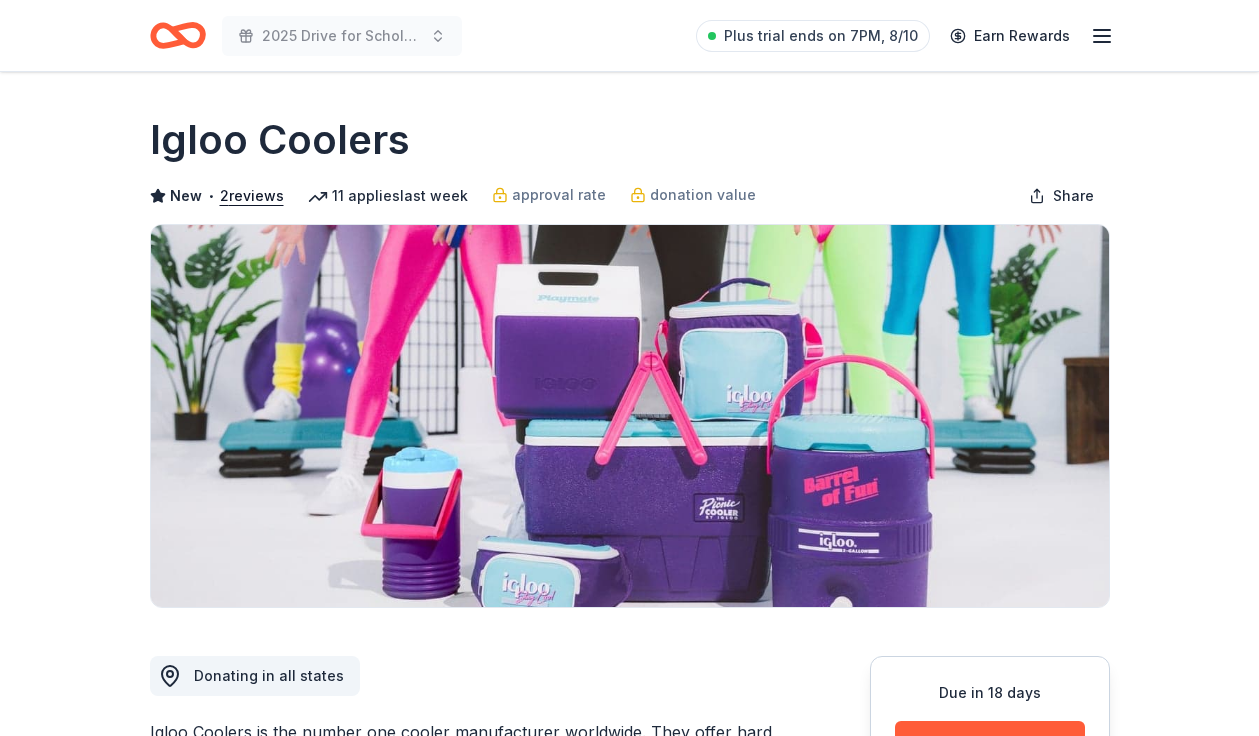scroll, scrollTop: 670, scrollLeft: 0, axis: vertical 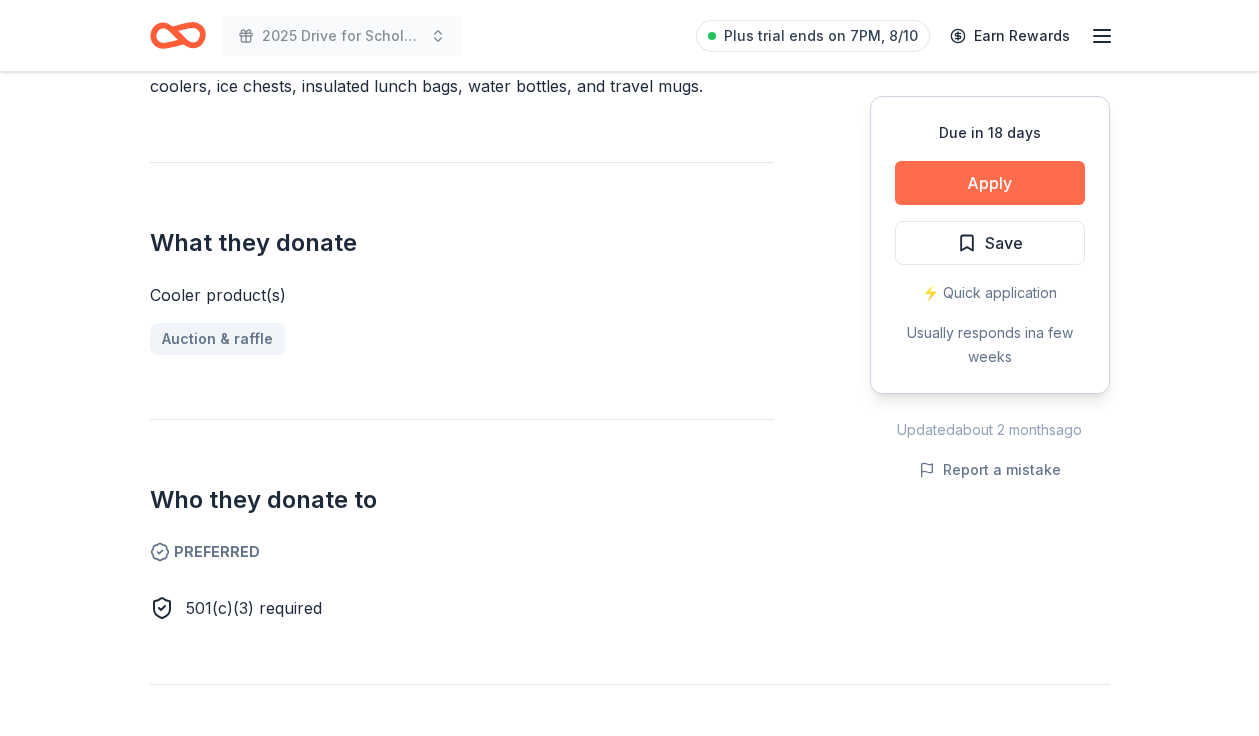 click on "Apply" at bounding box center (990, 183) 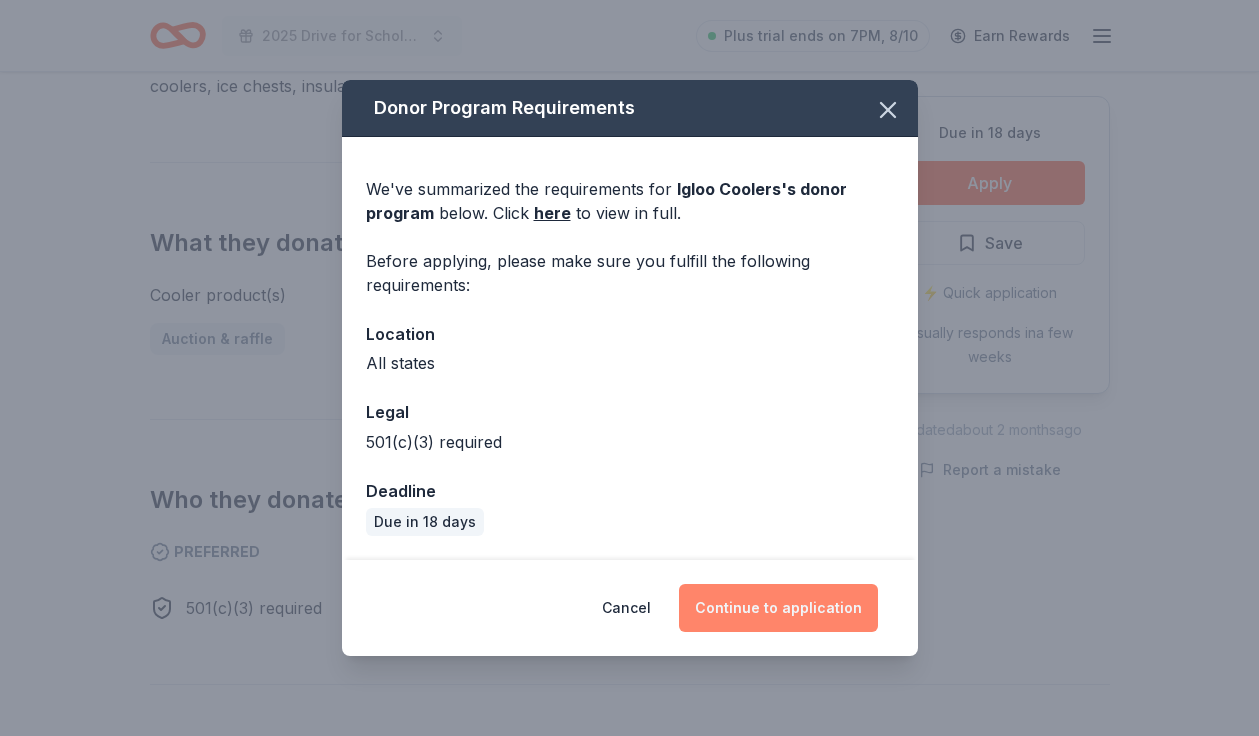 click on "Continue to application" at bounding box center (778, 608) 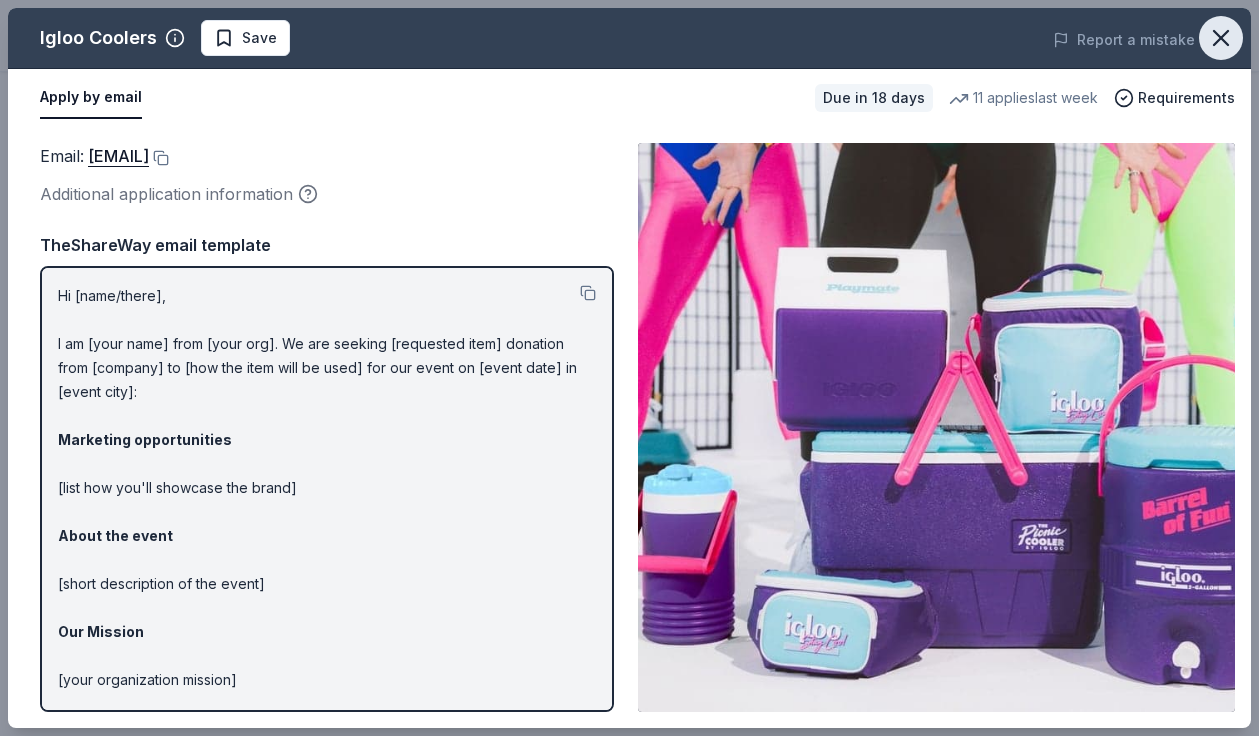 click 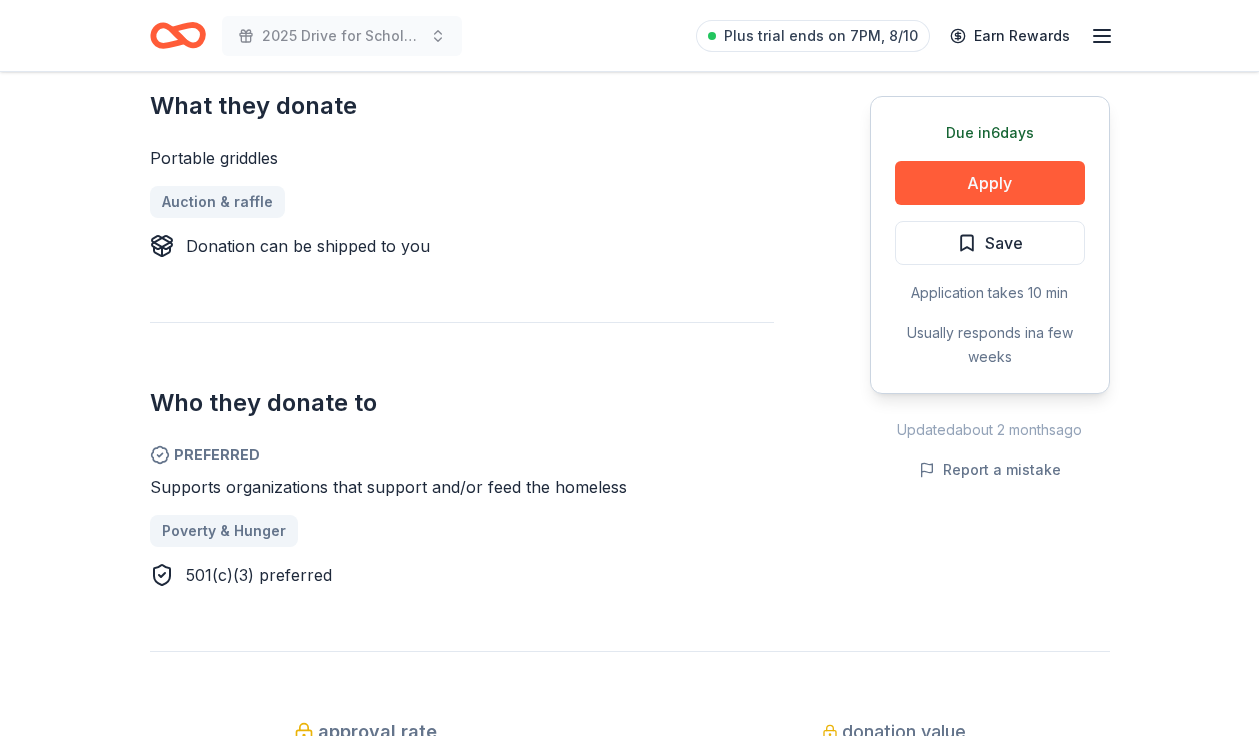 scroll, scrollTop: 823, scrollLeft: 0, axis: vertical 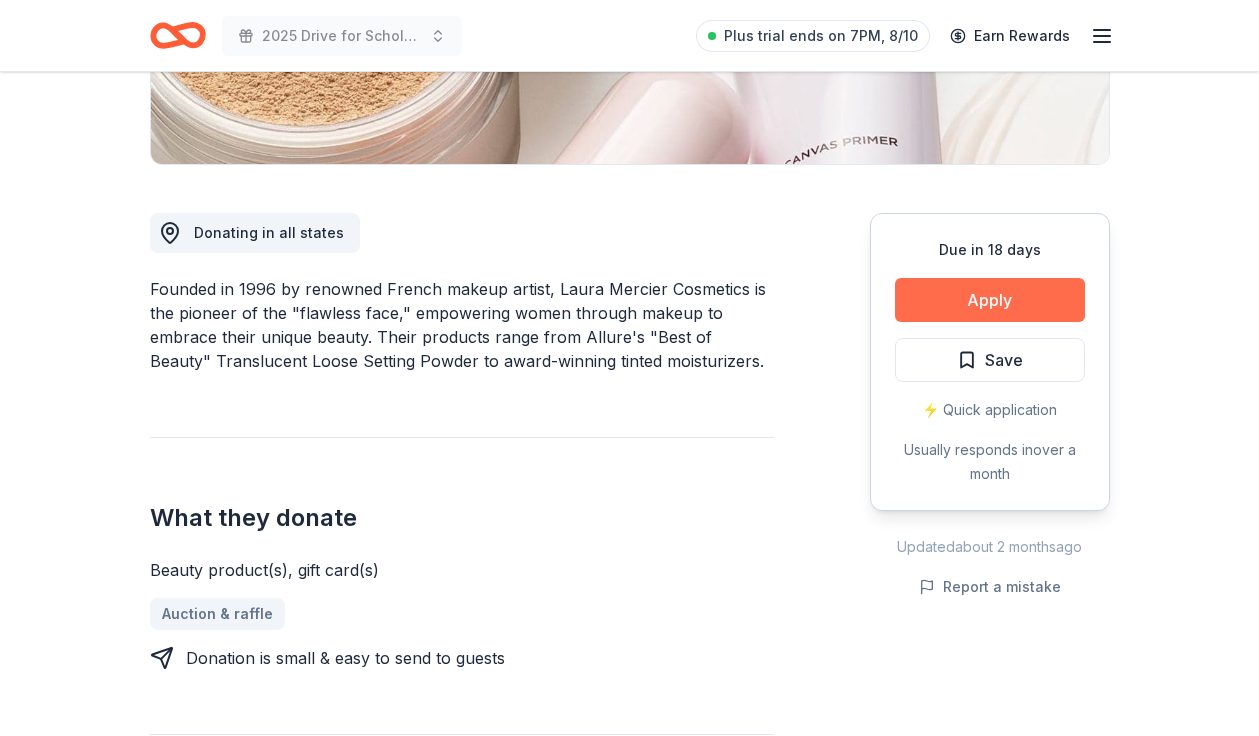 click on "Apply" at bounding box center [990, 300] 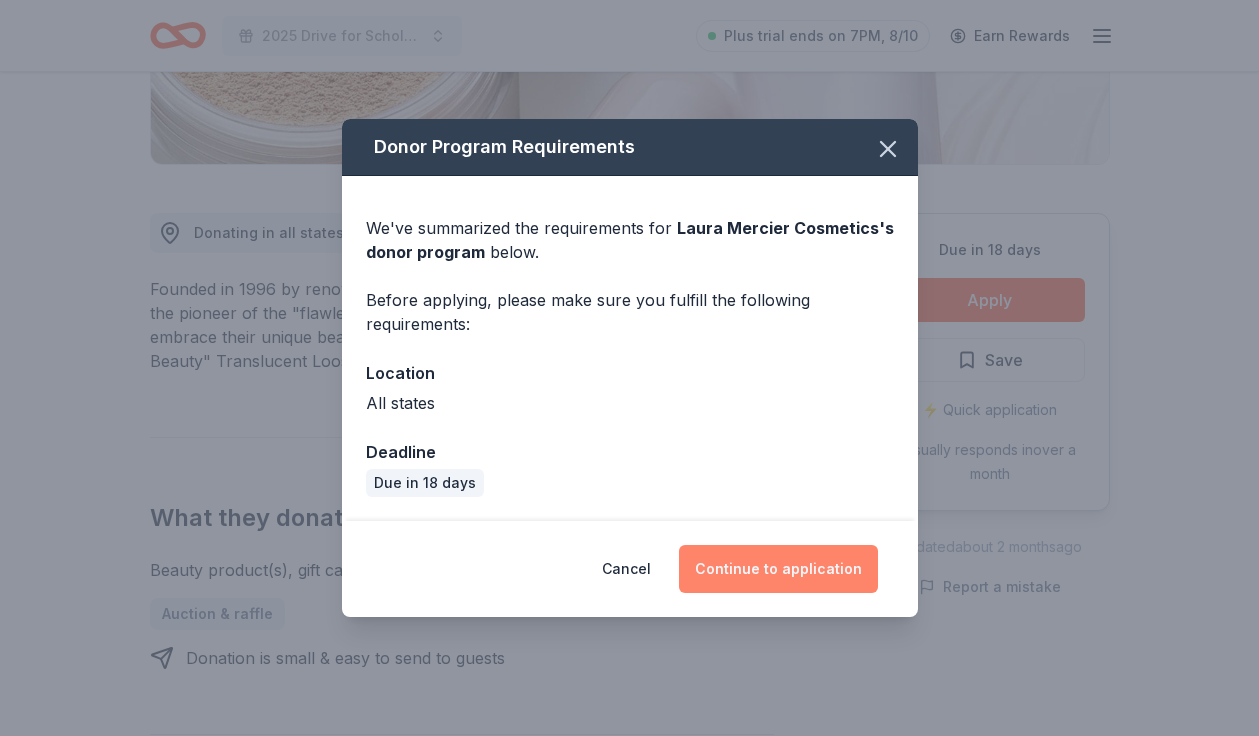 click on "Continue to application" at bounding box center (778, 569) 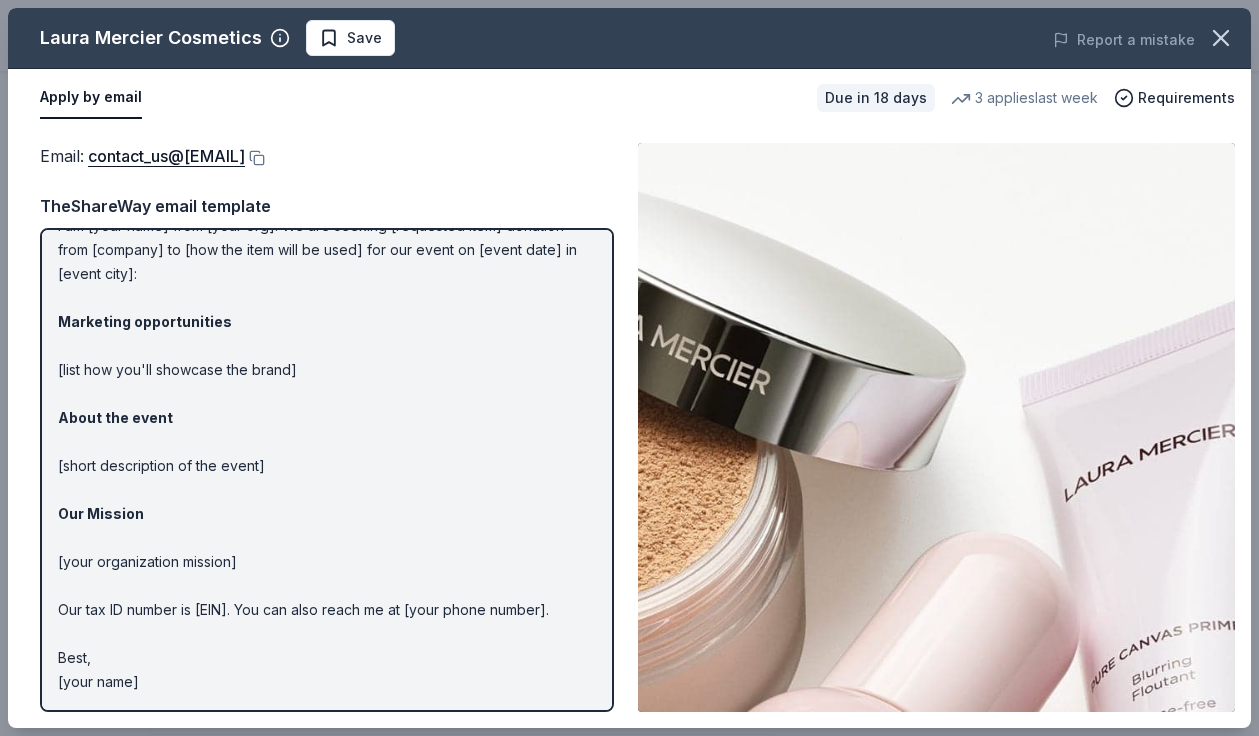 scroll, scrollTop: 103, scrollLeft: 0, axis: vertical 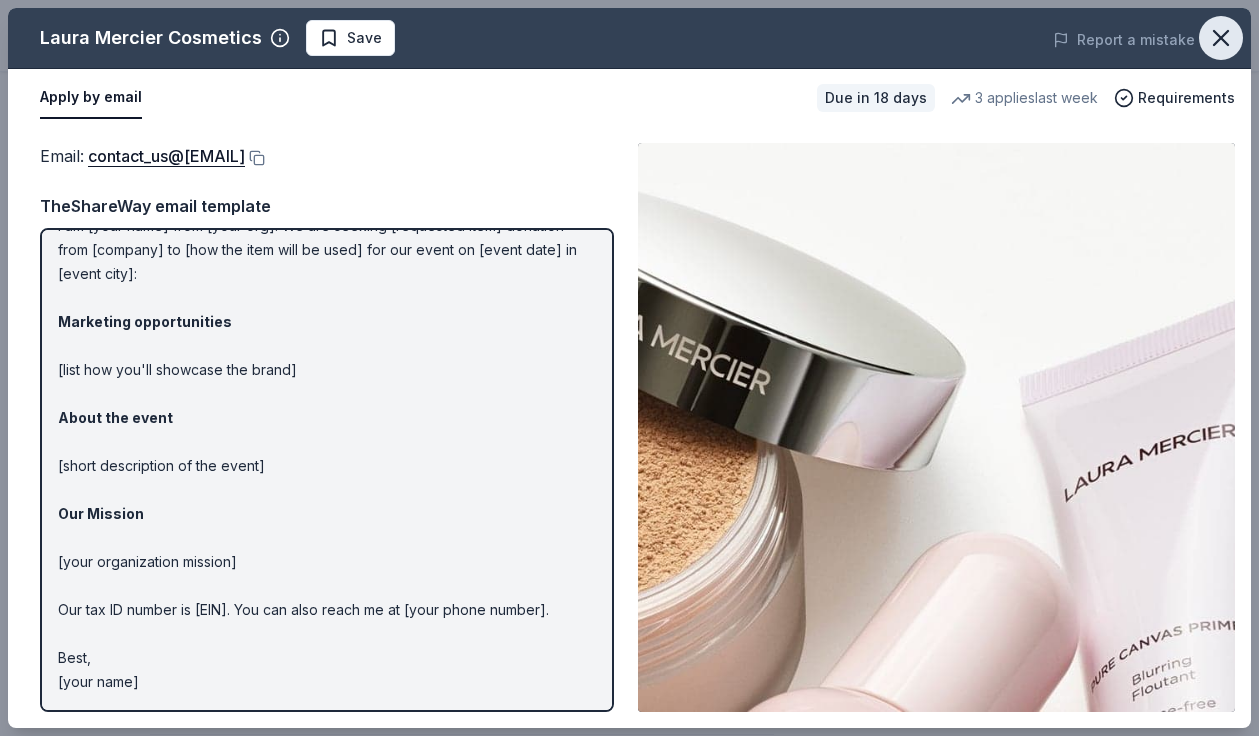 click 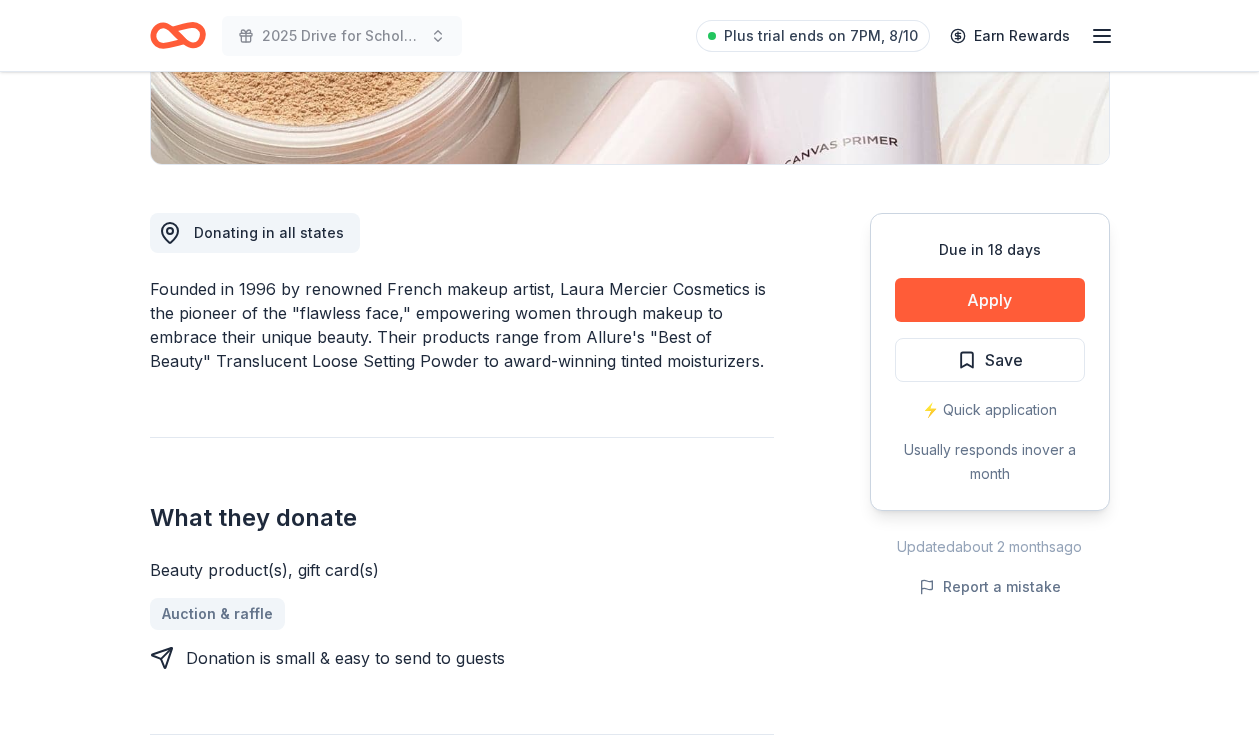 scroll, scrollTop: 0, scrollLeft: 0, axis: both 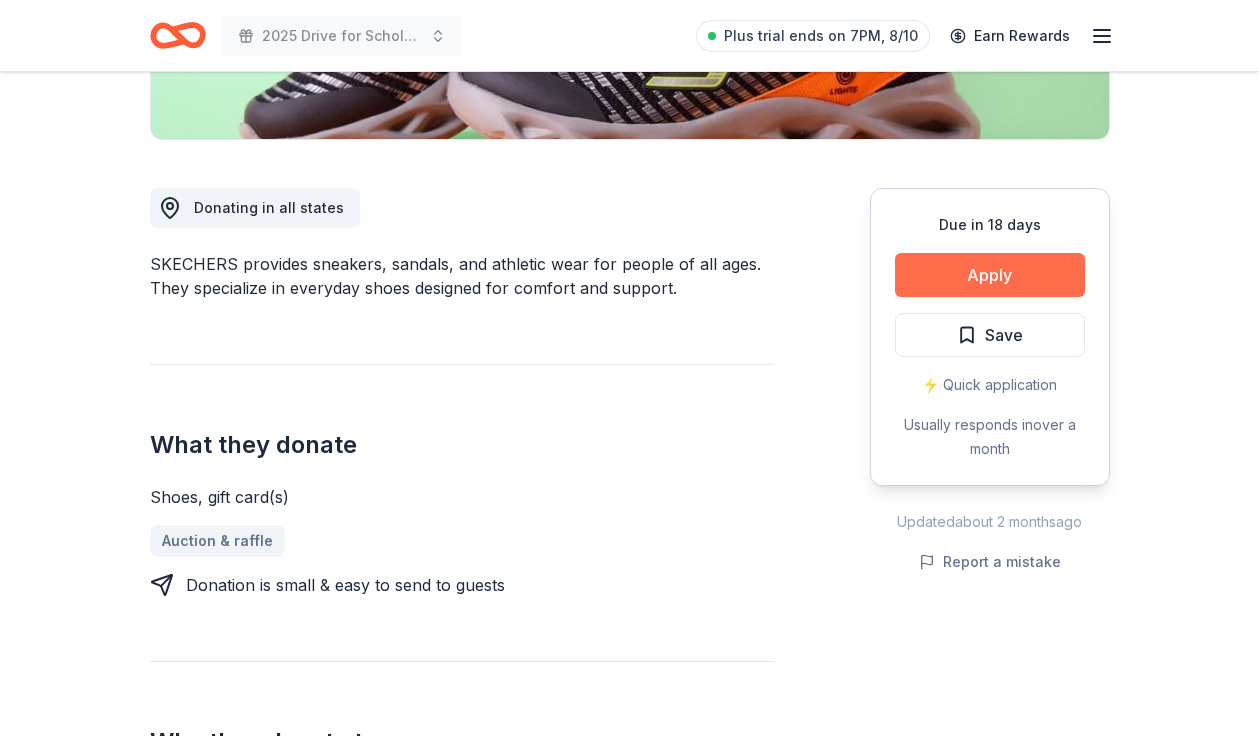click on "Apply" at bounding box center [990, 275] 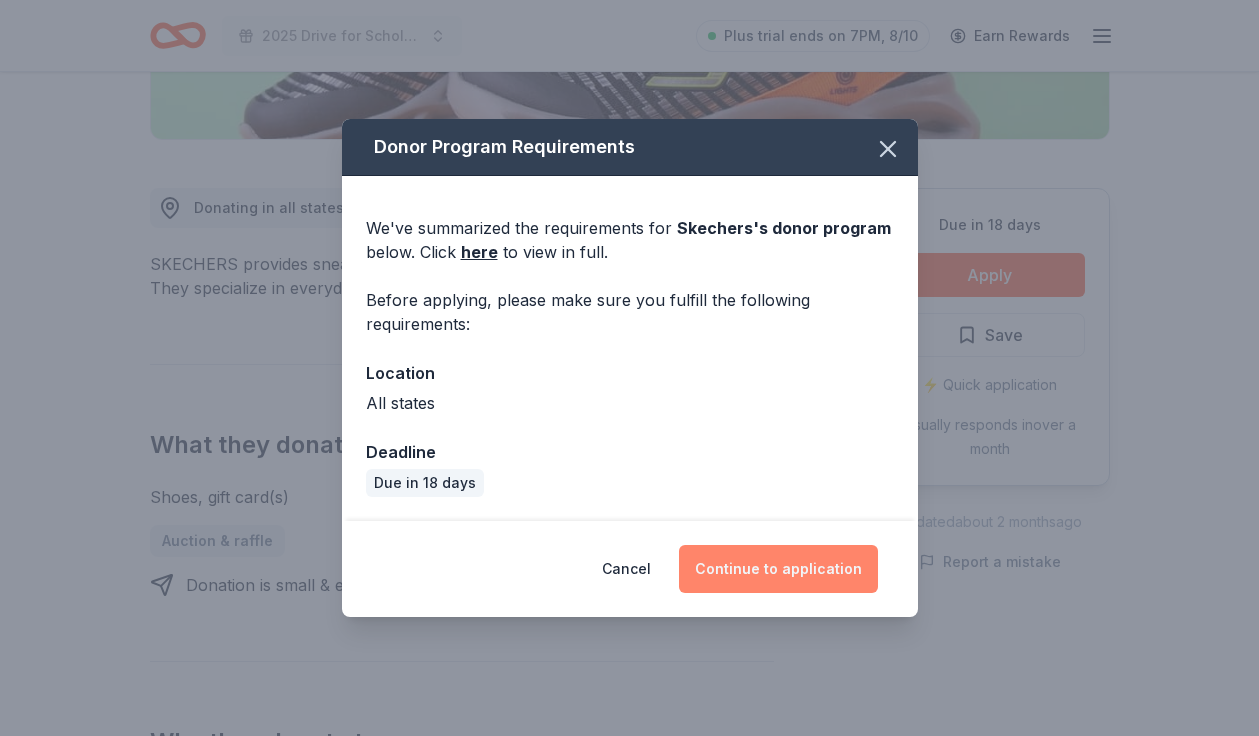click on "Continue to application" at bounding box center [778, 569] 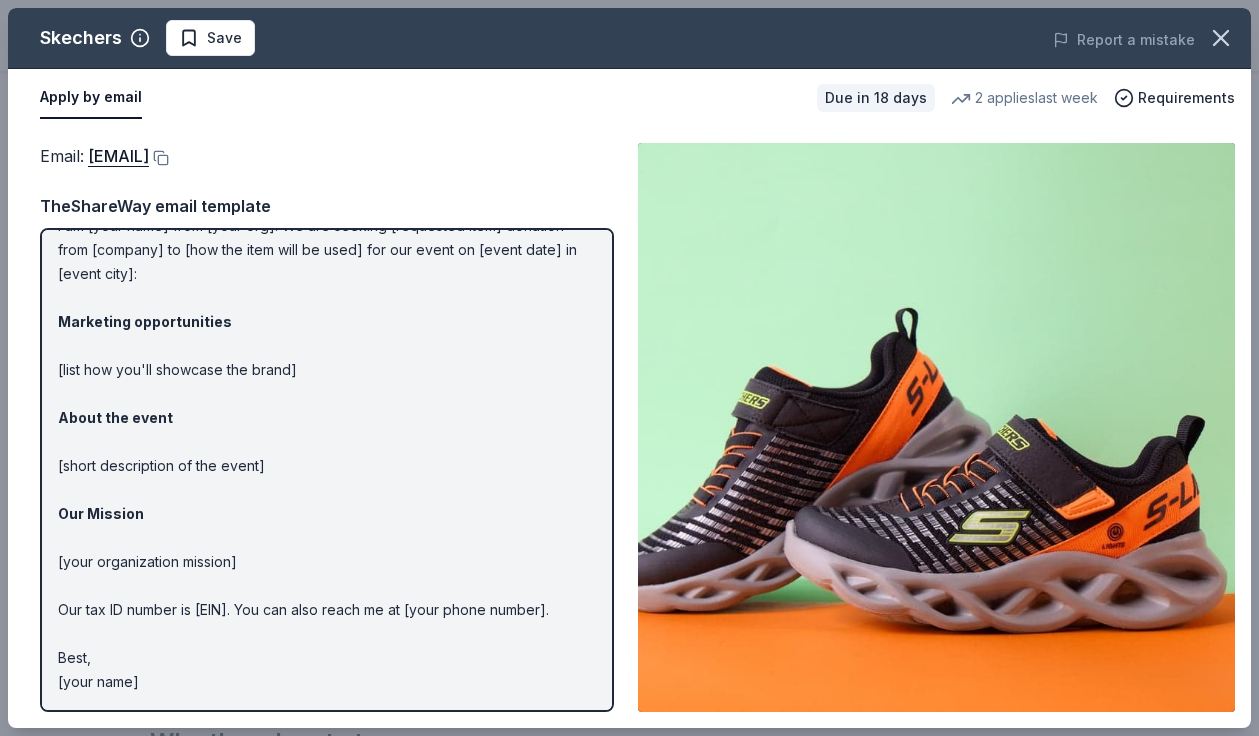 scroll, scrollTop: 0, scrollLeft: 0, axis: both 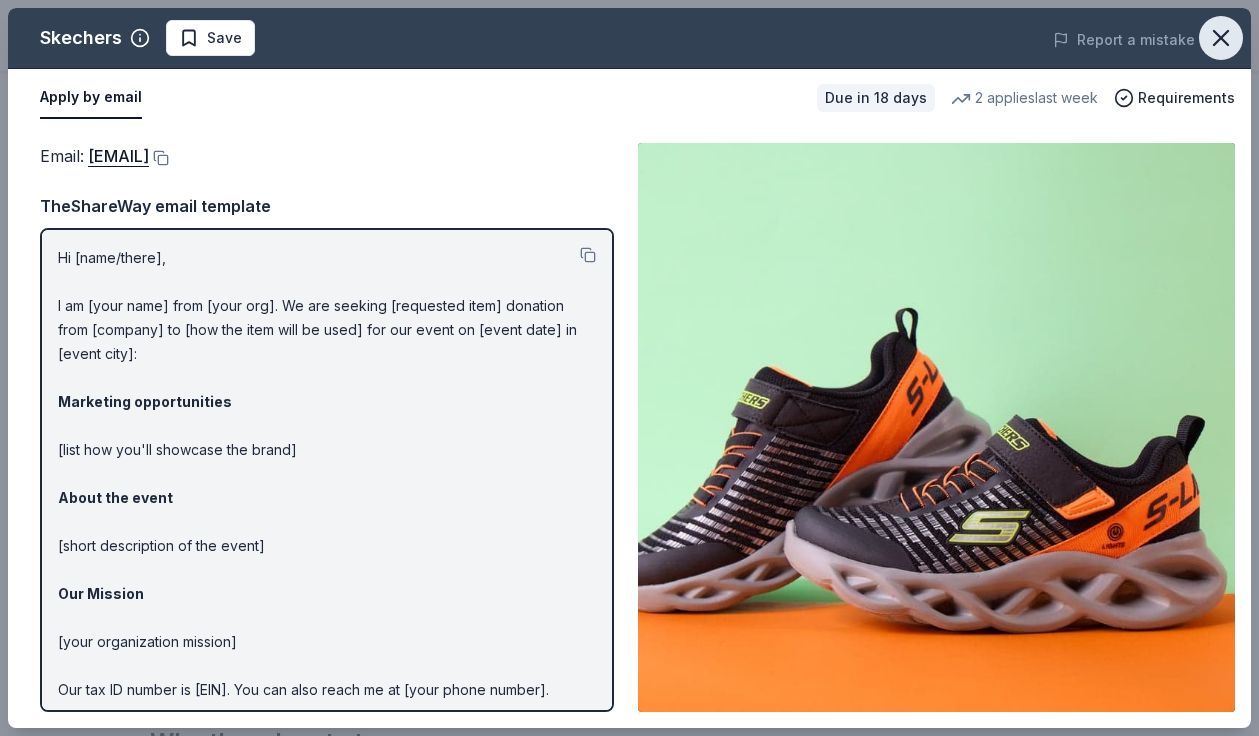 click at bounding box center (1221, 38) 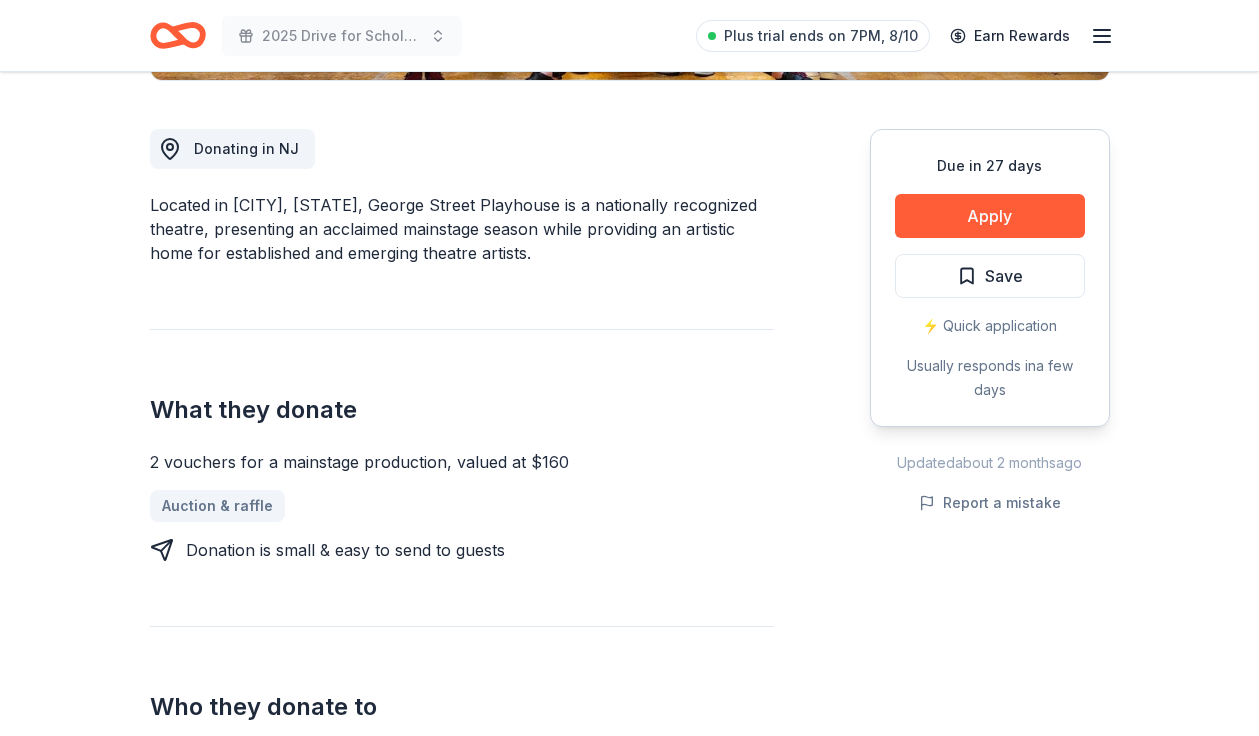 scroll, scrollTop: 315, scrollLeft: 0, axis: vertical 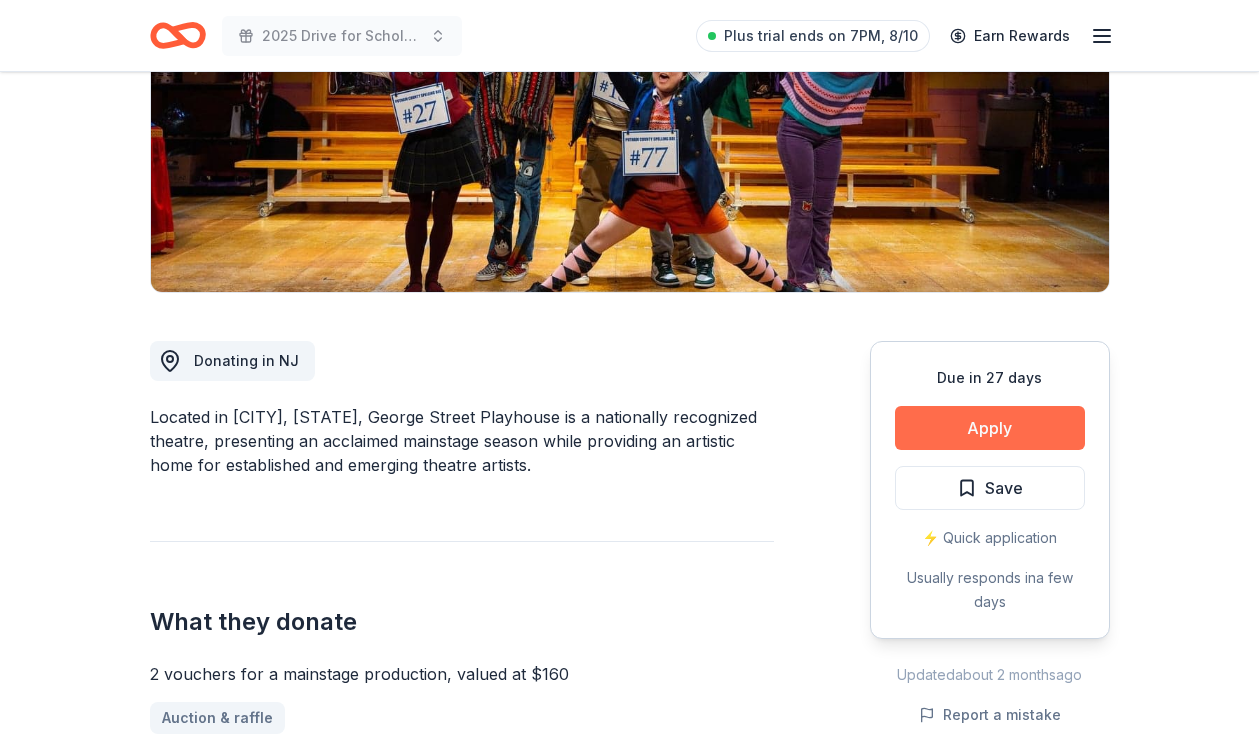 click on "Apply" at bounding box center (990, 428) 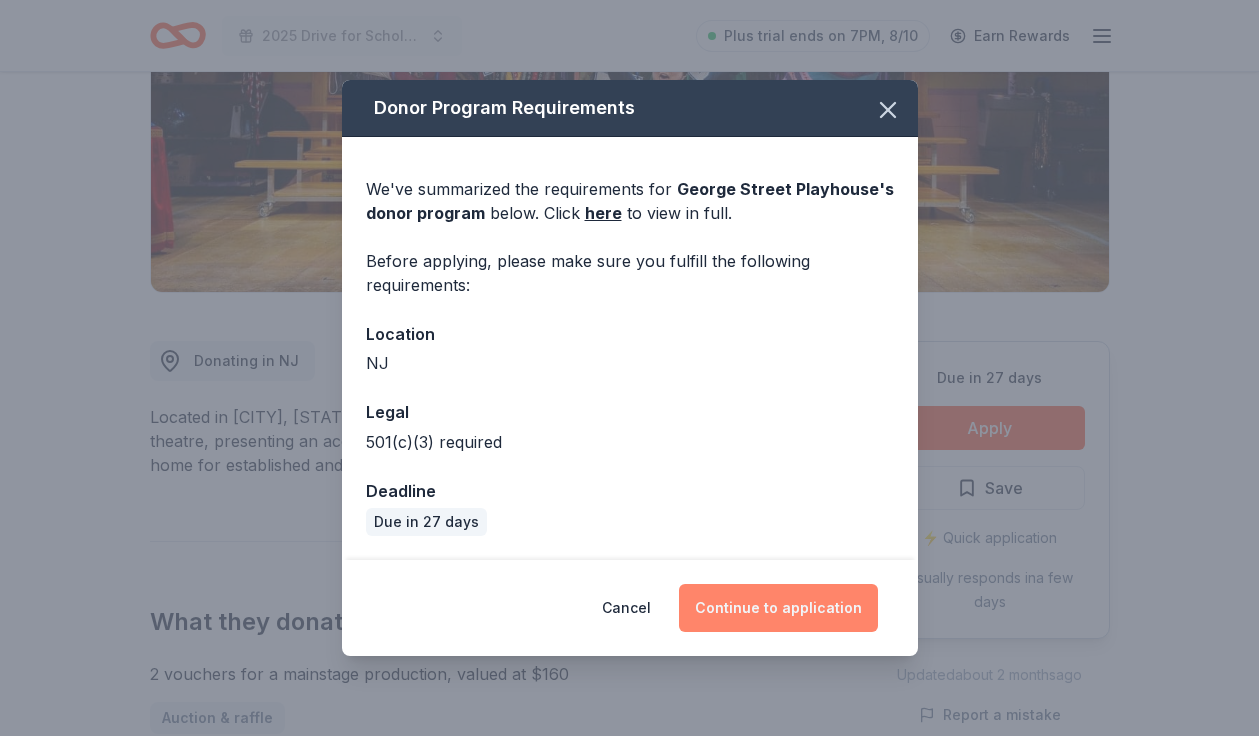 click on "Continue to application" at bounding box center (778, 608) 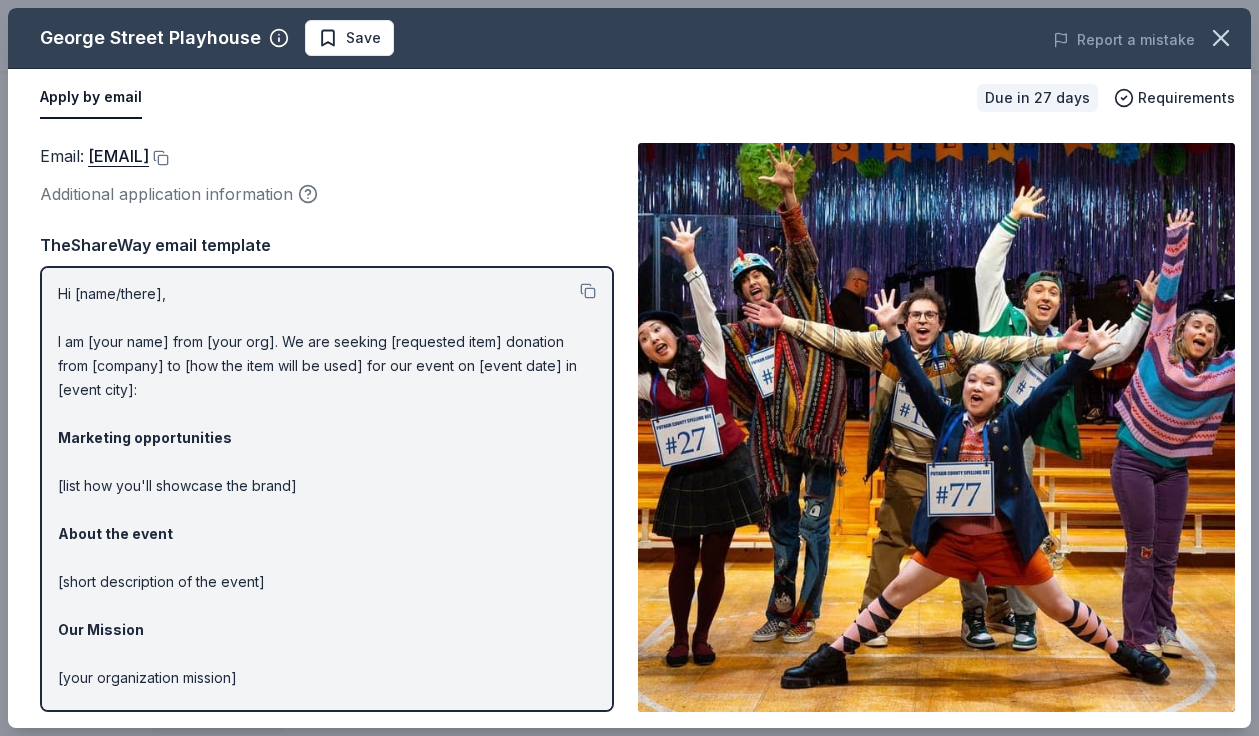 scroll, scrollTop: 0, scrollLeft: 0, axis: both 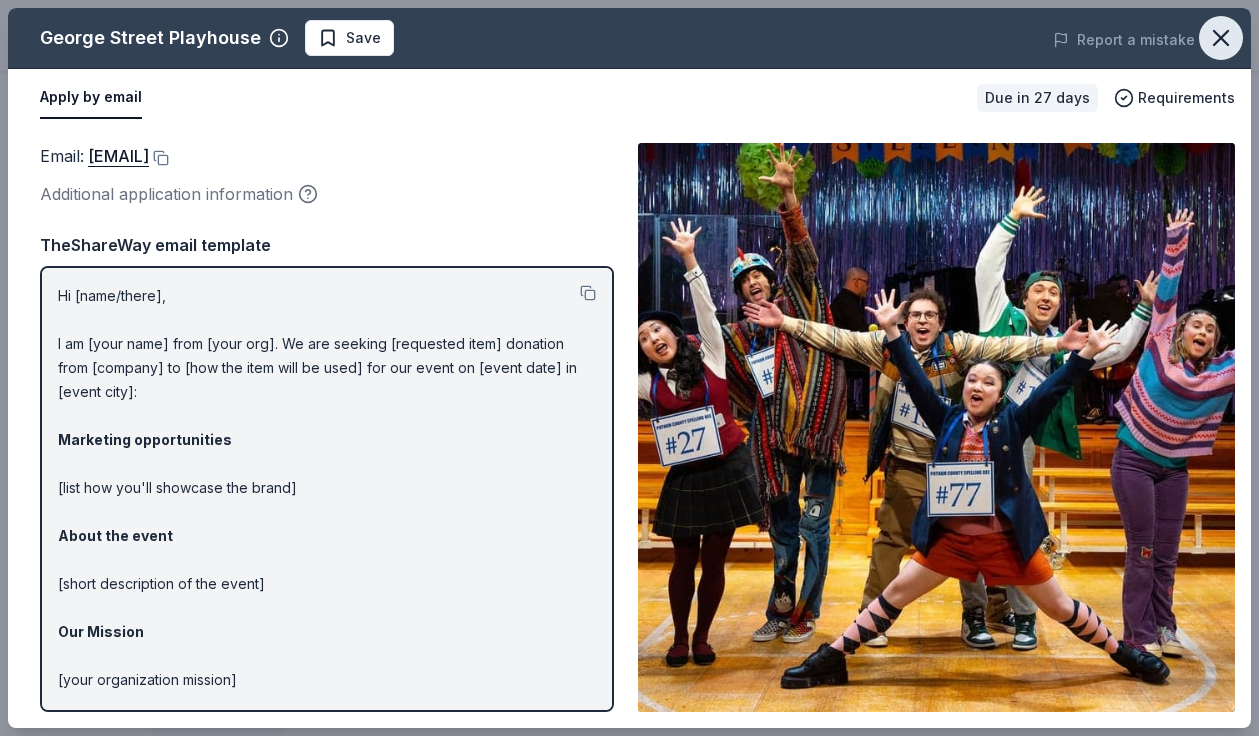 click 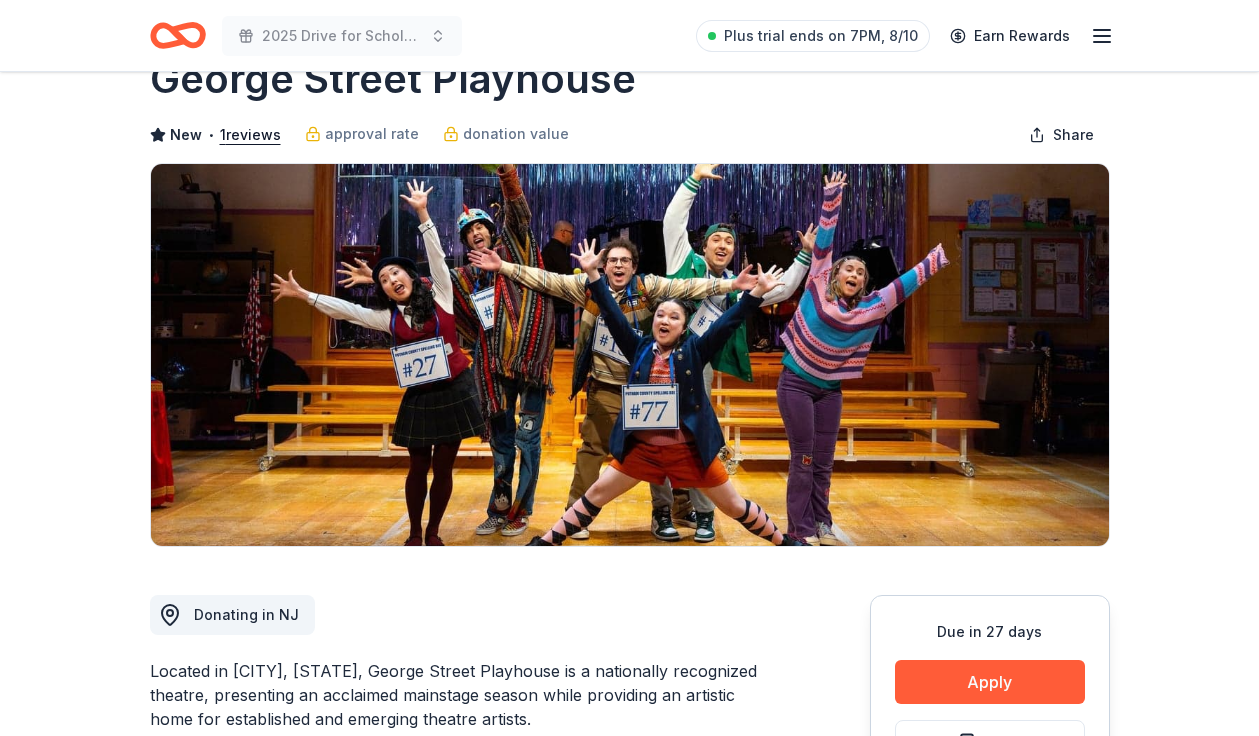 scroll, scrollTop: 24, scrollLeft: 0, axis: vertical 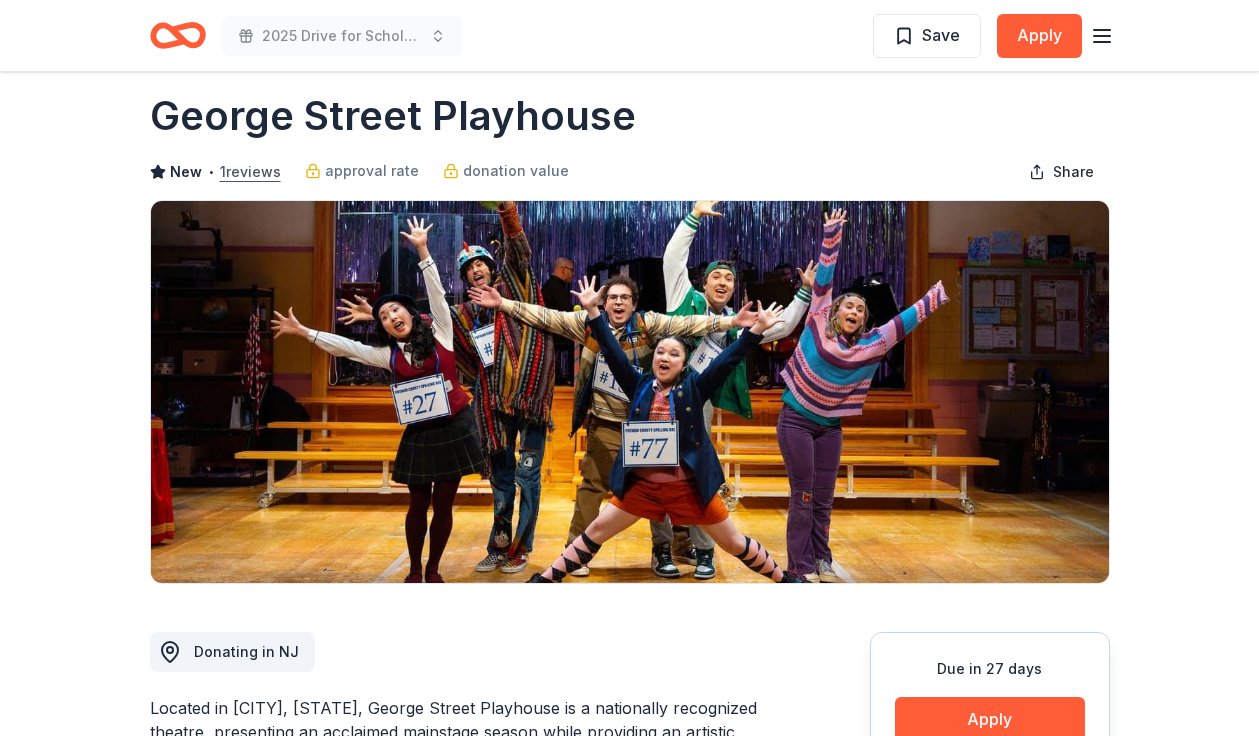 click on "1  reviews" at bounding box center [250, 172] 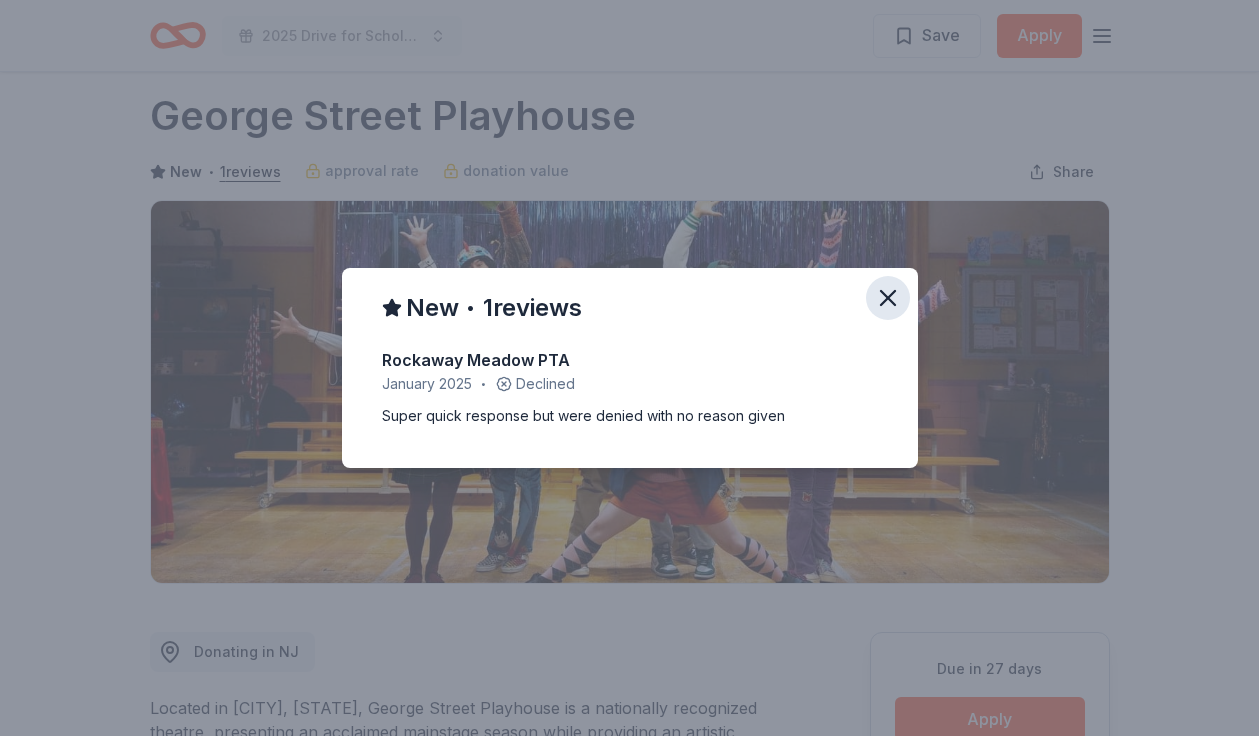 click 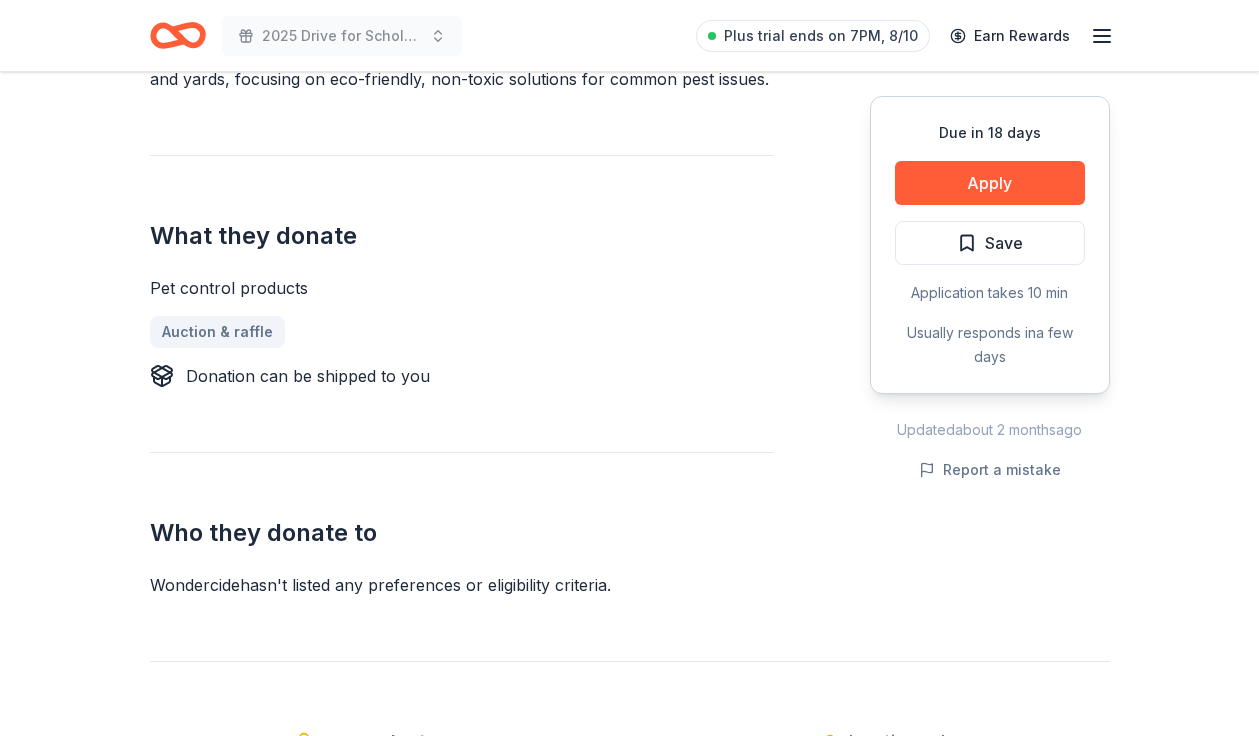 scroll, scrollTop: 511, scrollLeft: 0, axis: vertical 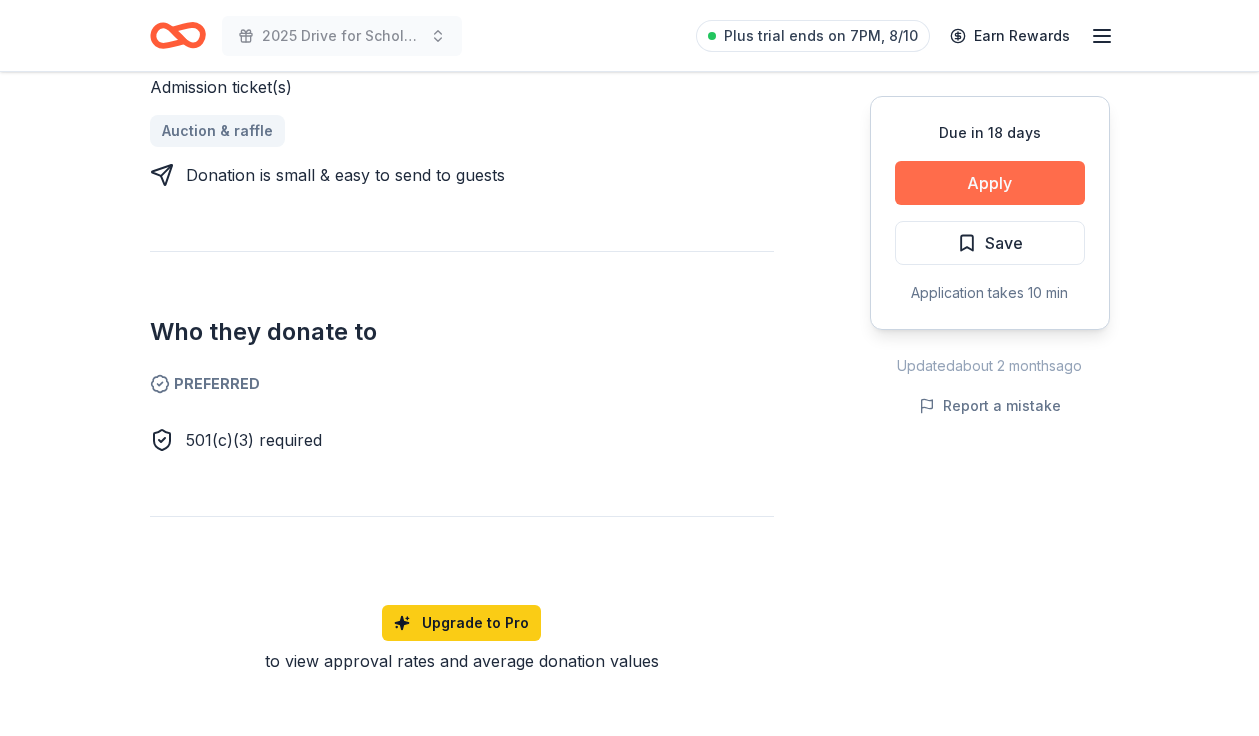 click on "Apply" at bounding box center (990, 183) 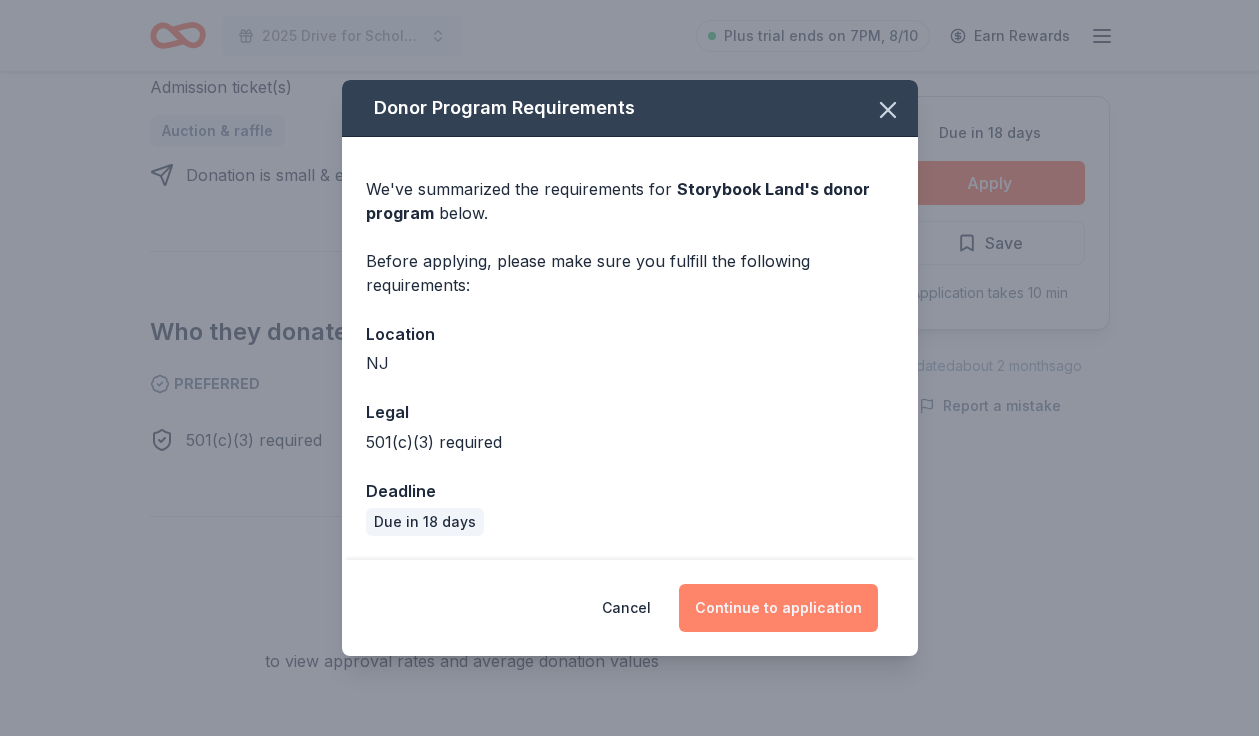 click on "Continue to application" at bounding box center (778, 608) 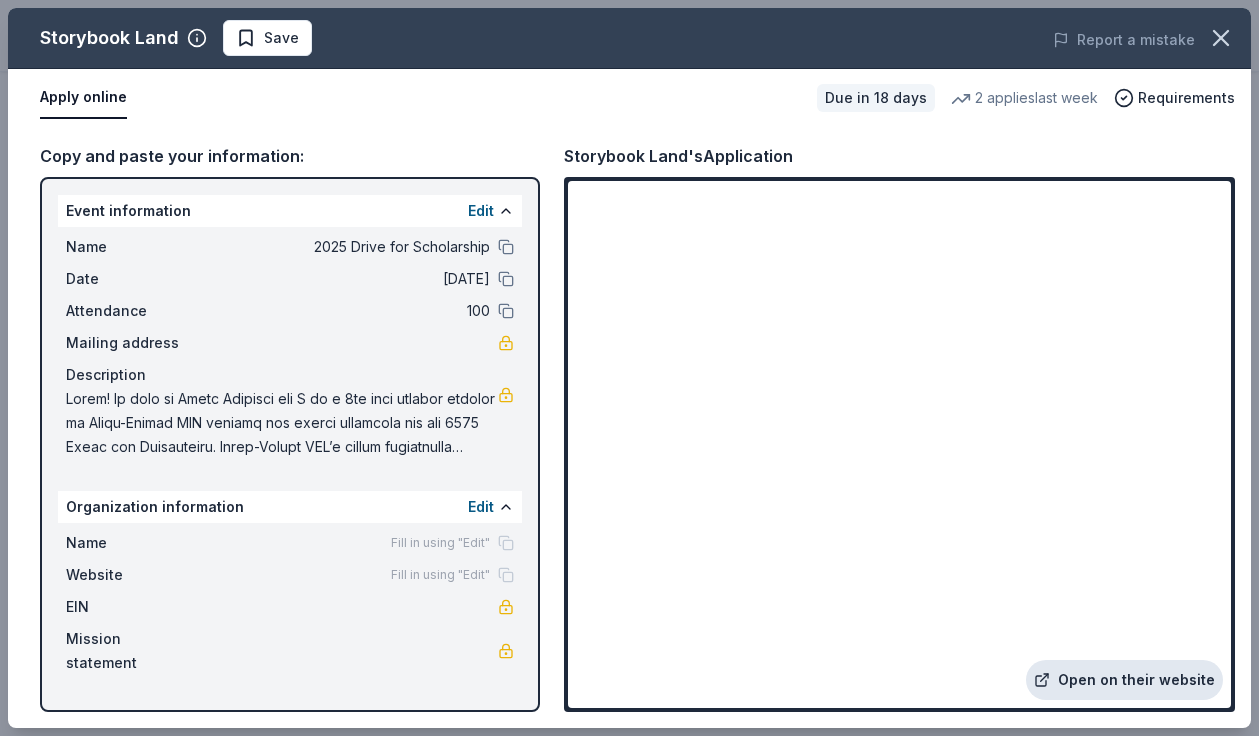 click on "Open on their website" at bounding box center [1124, 680] 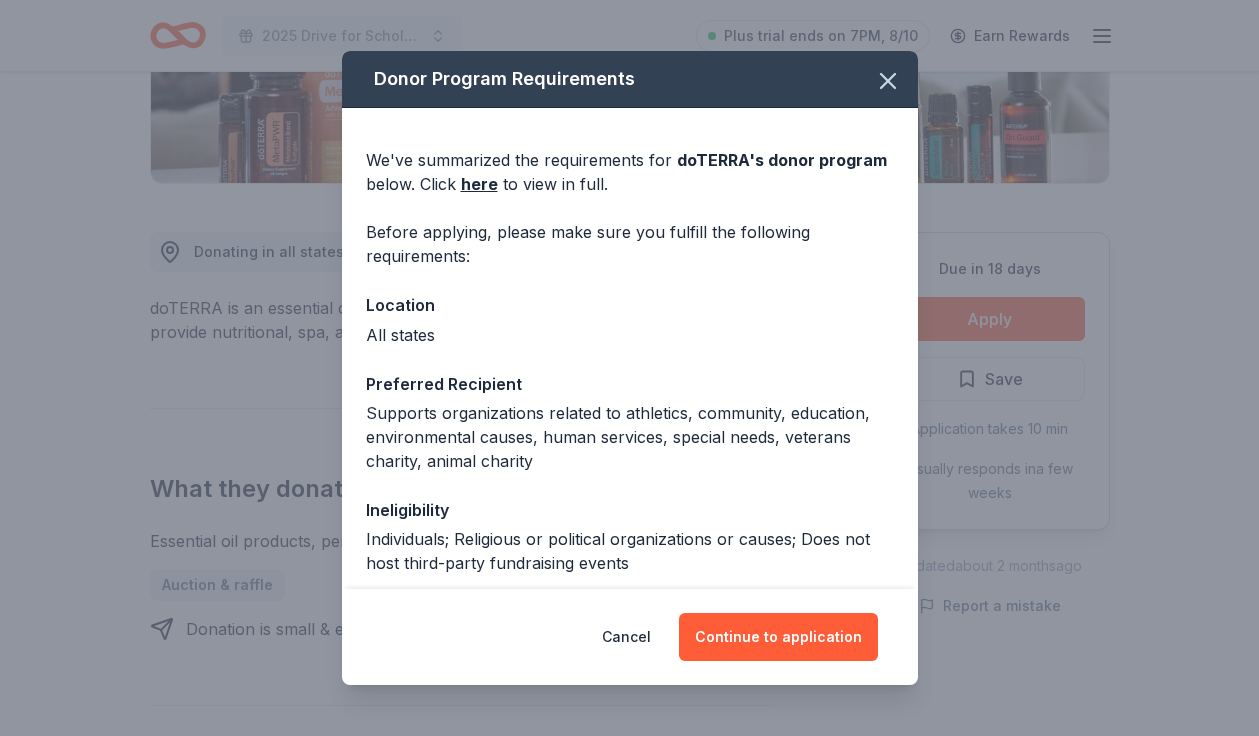 scroll, scrollTop: 424, scrollLeft: 0, axis: vertical 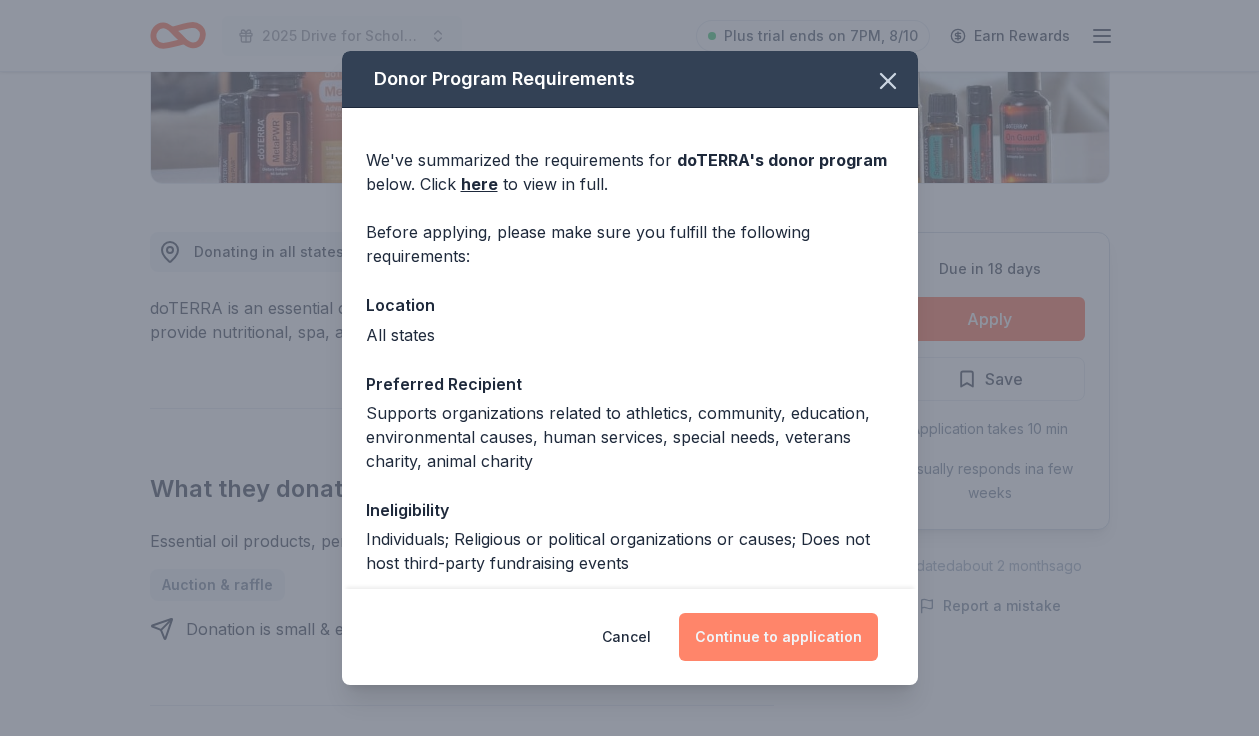 click on "Continue to application" at bounding box center (778, 637) 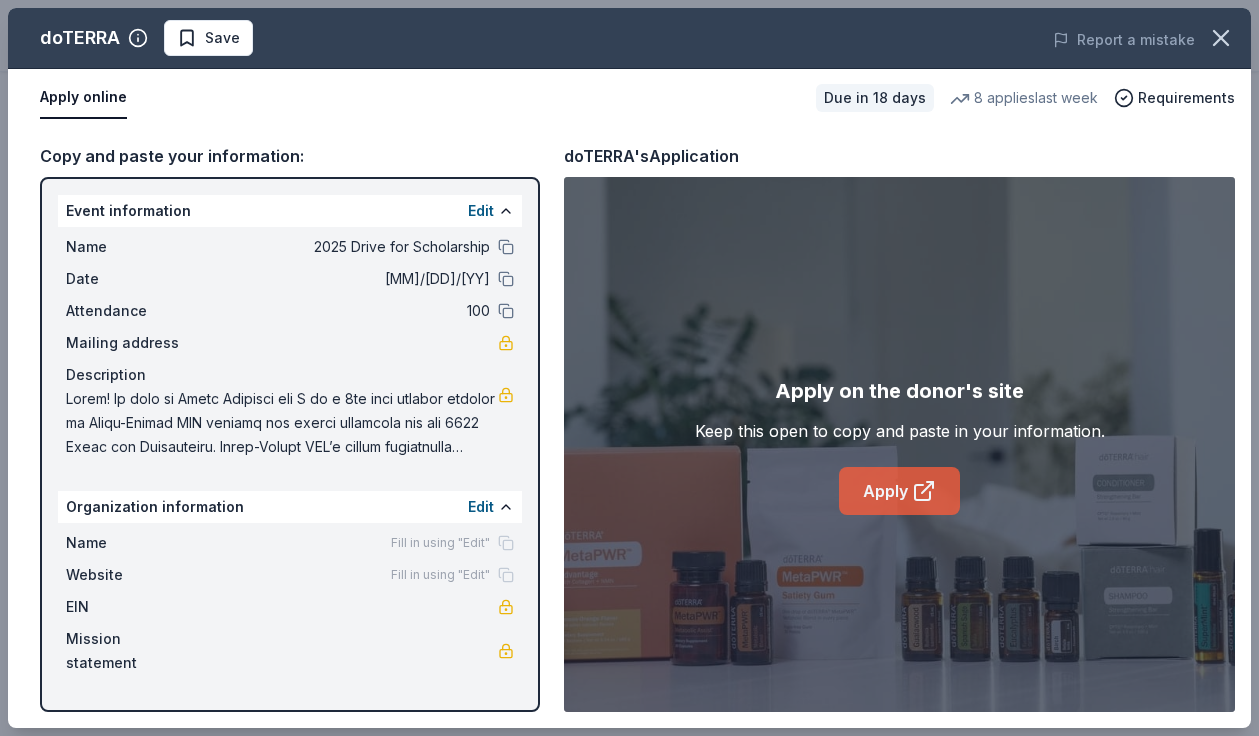 click on "Apply" at bounding box center (899, 491) 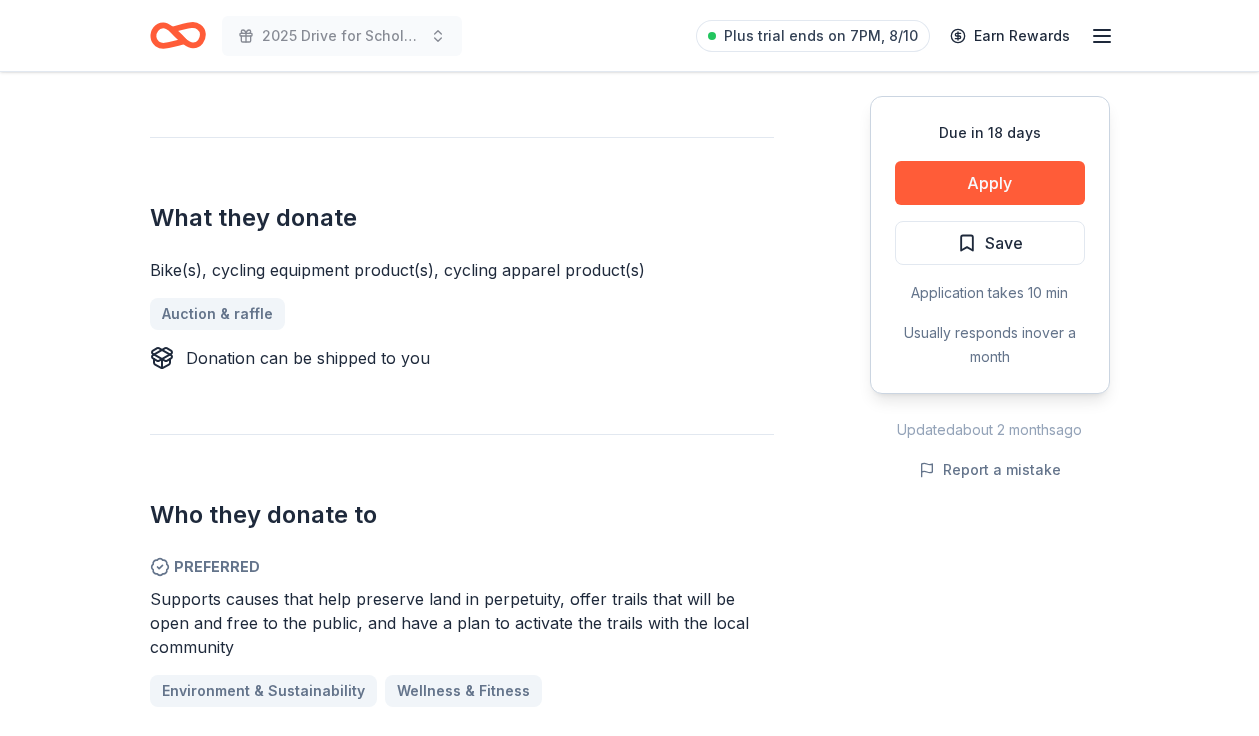 scroll, scrollTop: 720, scrollLeft: 0, axis: vertical 